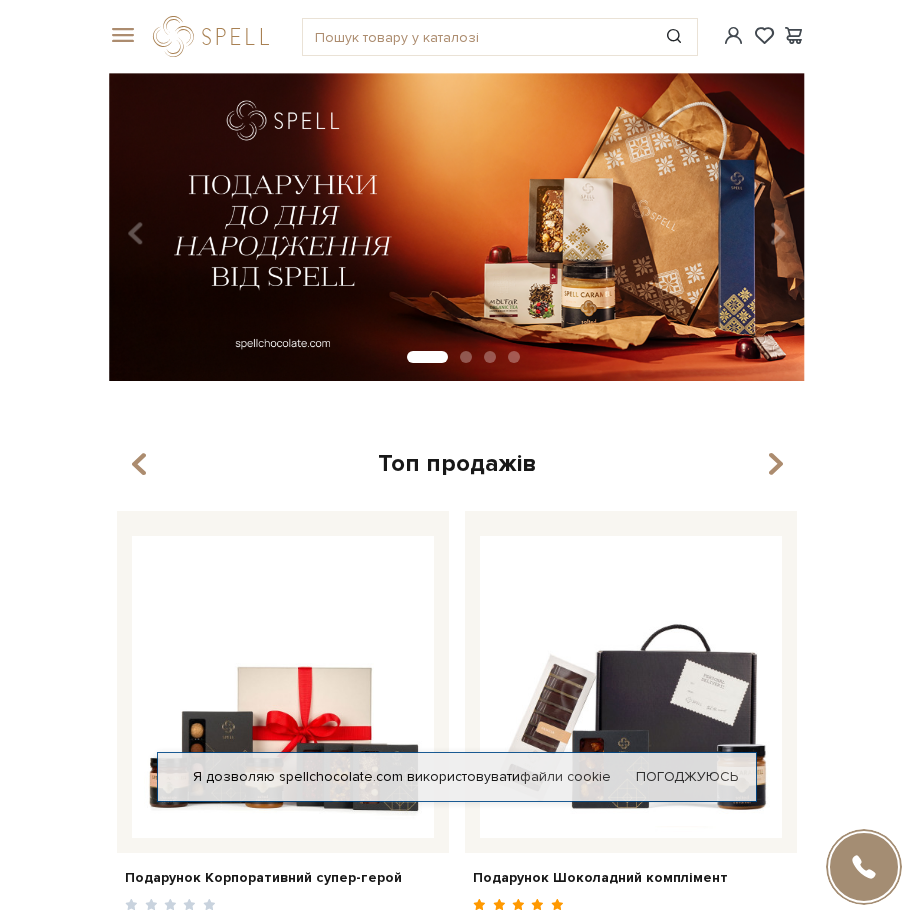 scroll, scrollTop: 0, scrollLeft: 0, axis: both 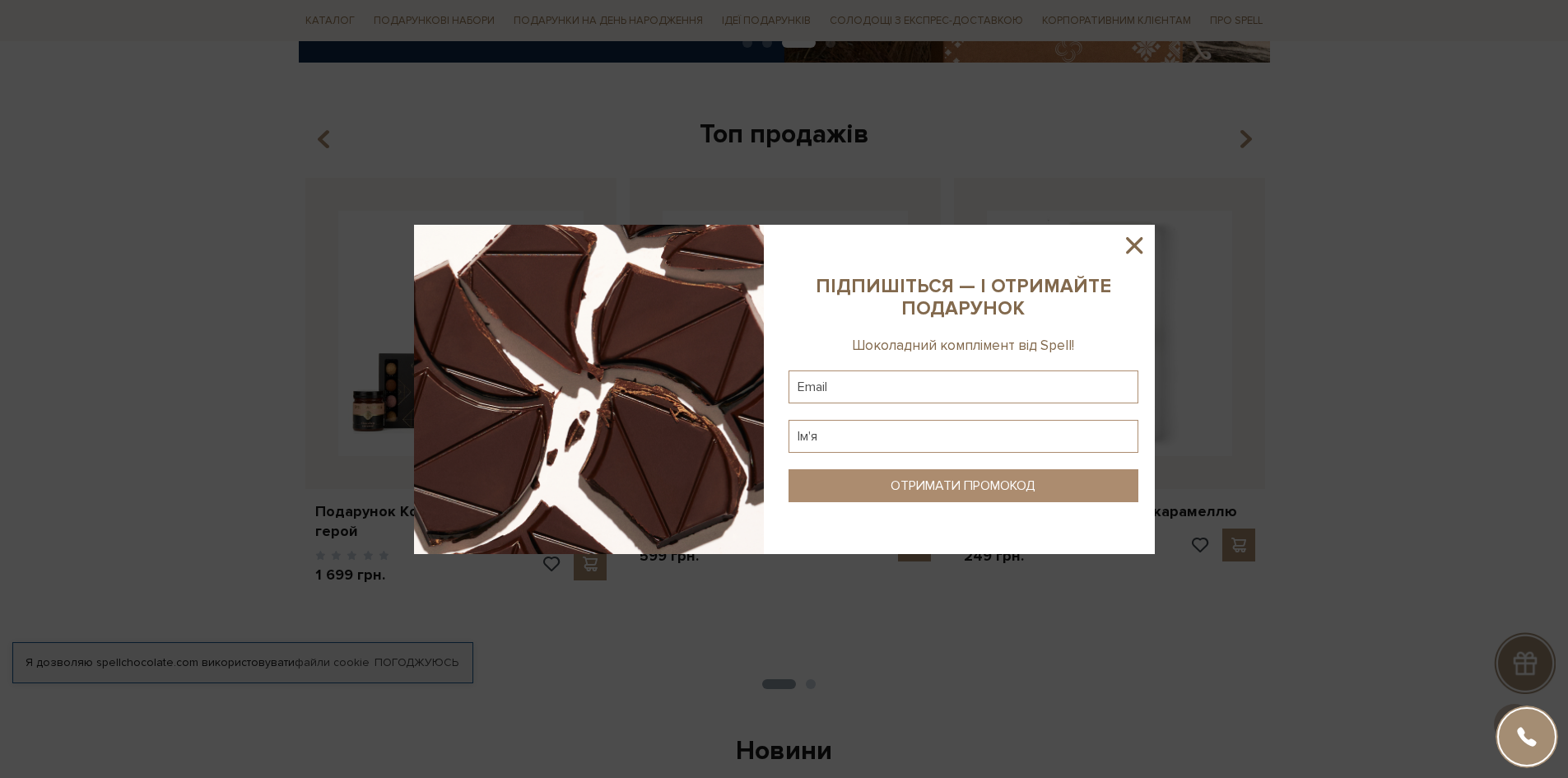 click 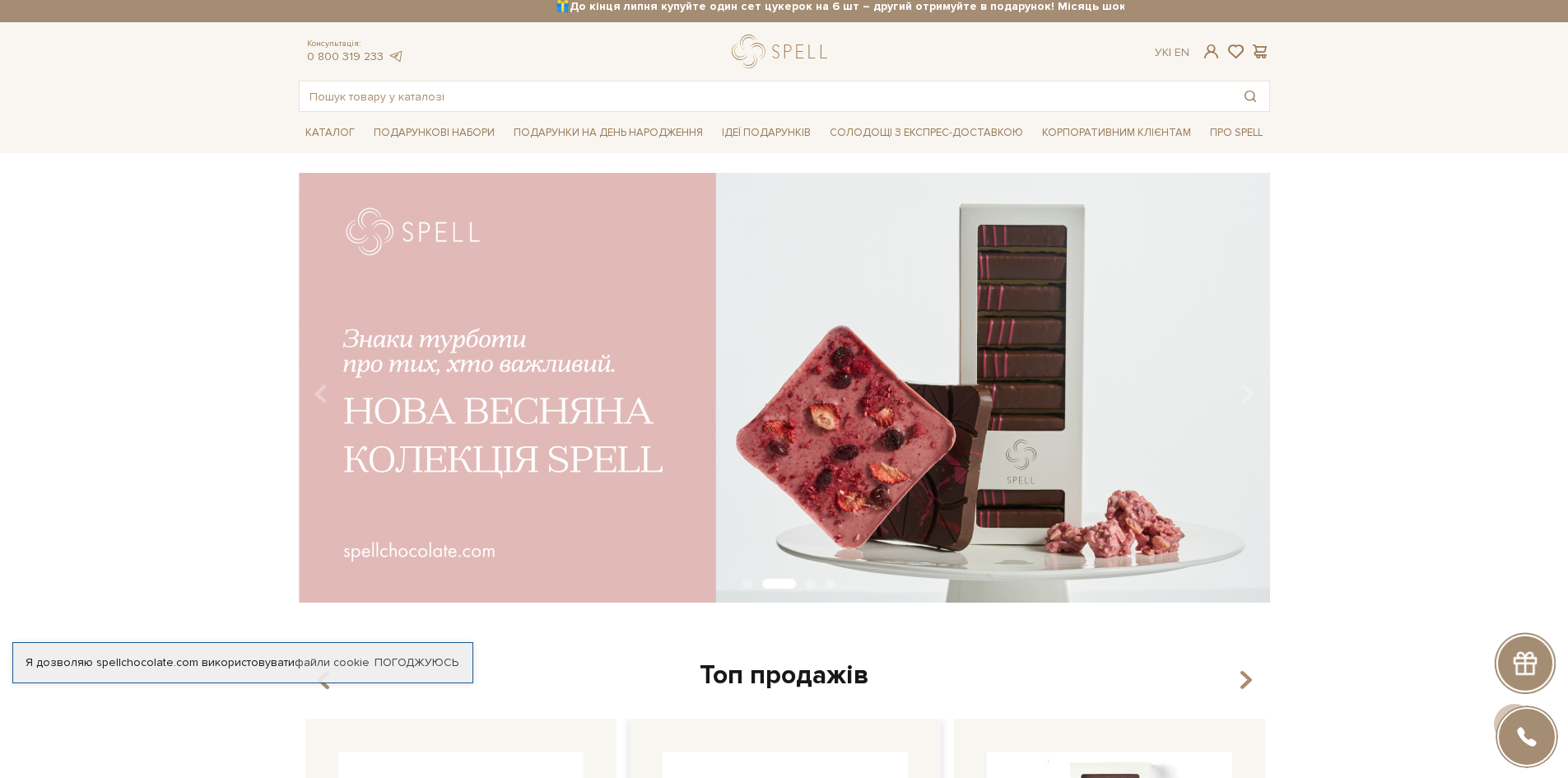 scroll, scrollTop: 0, scrollLeft: 0, axis: both 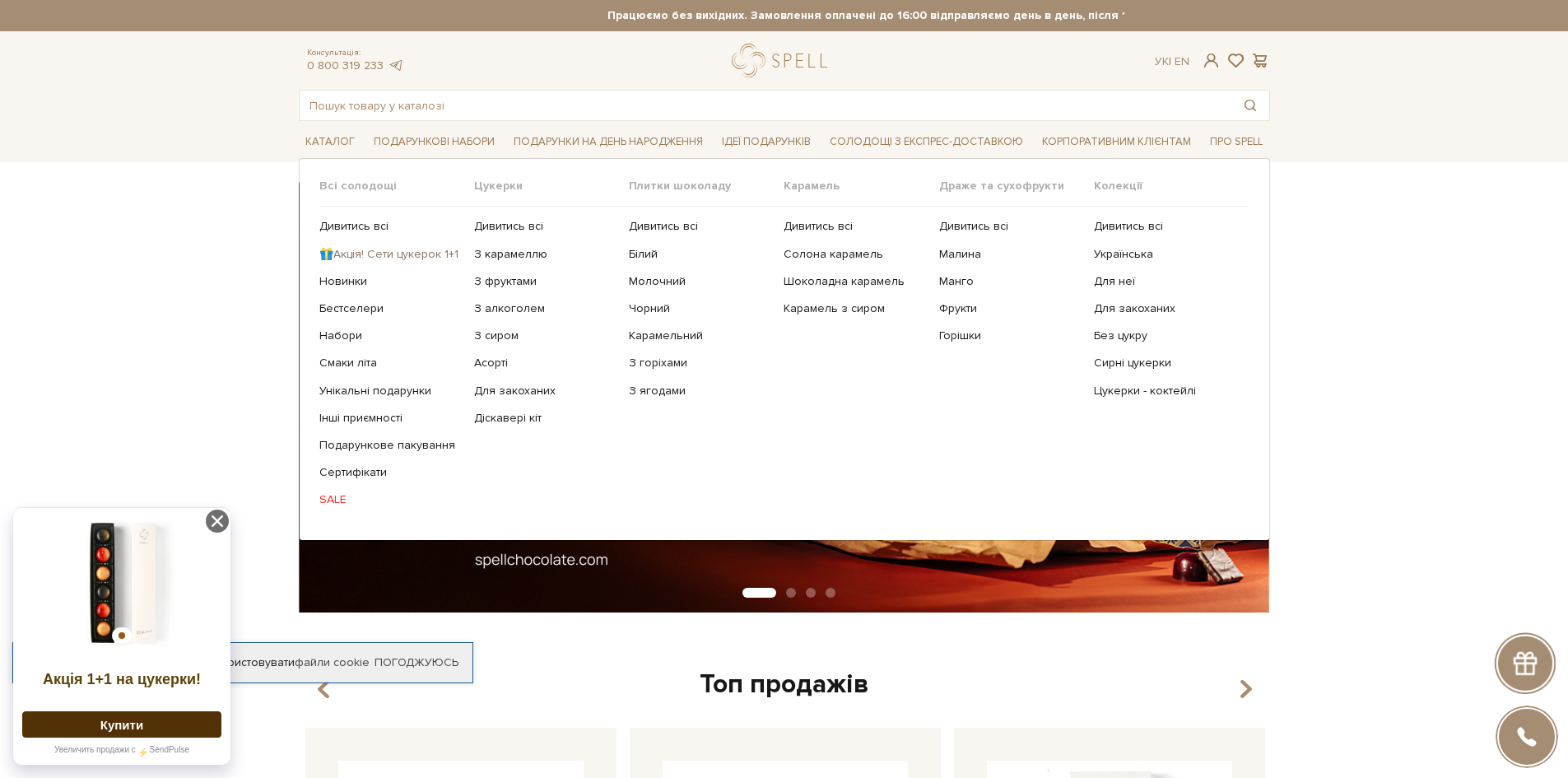 click on "🎁Акція! Сети цукерок 1+1" at bounding box center (390, 254) 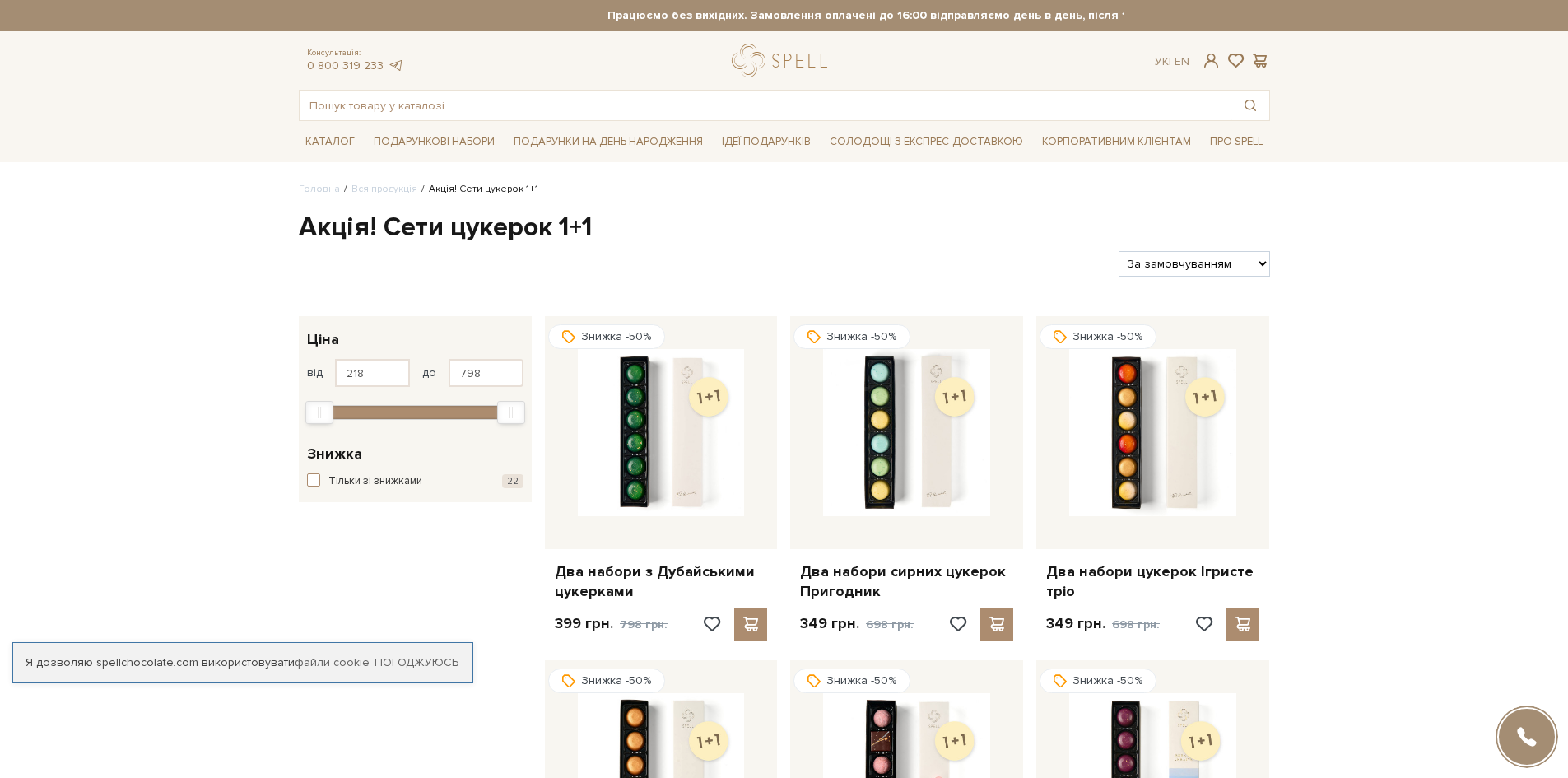 scroll, scrollTop: 0, scrollLeft: 0, axis: both 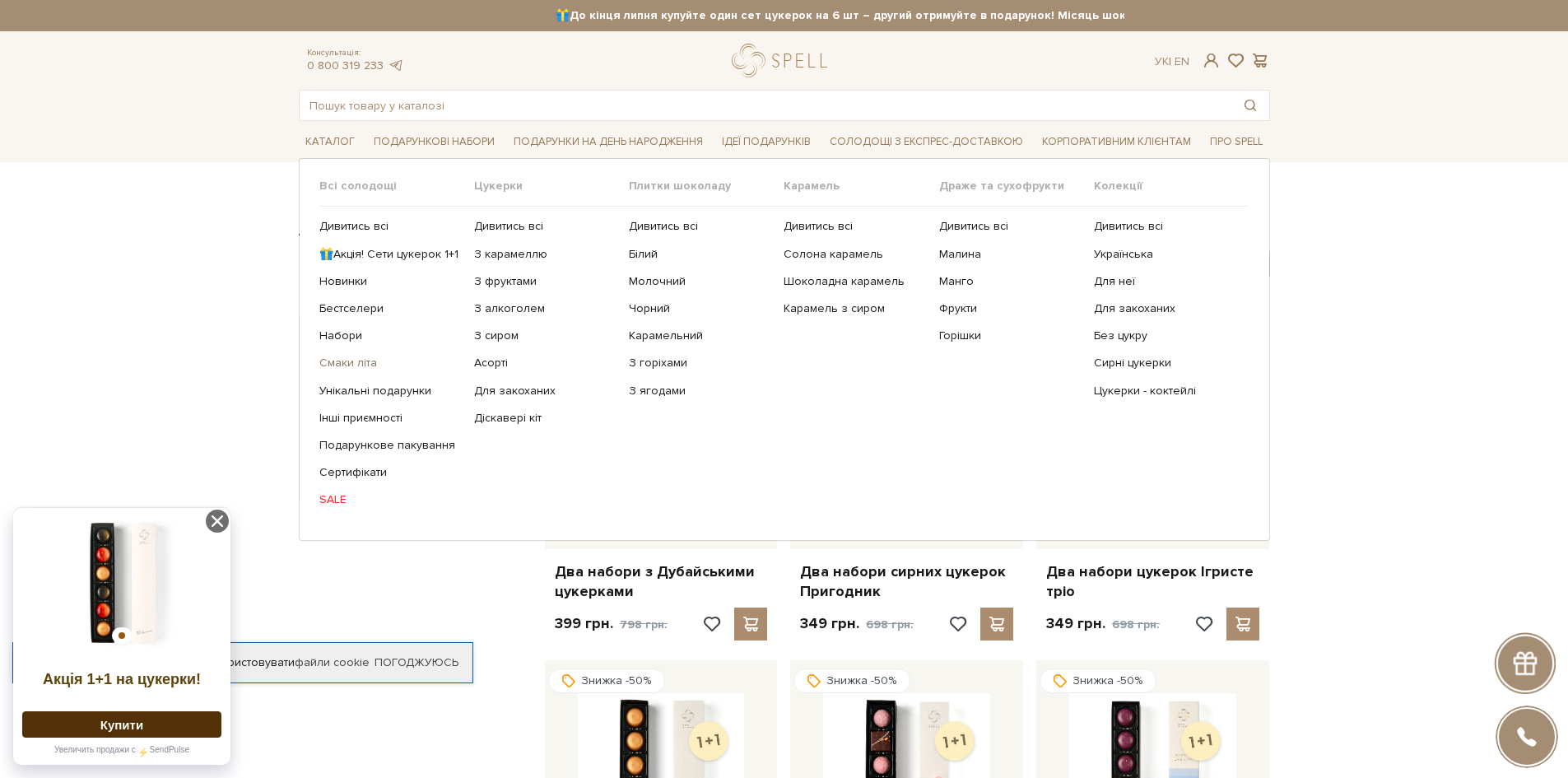 click on "Смаки літа" at bounding box center (390, 363) 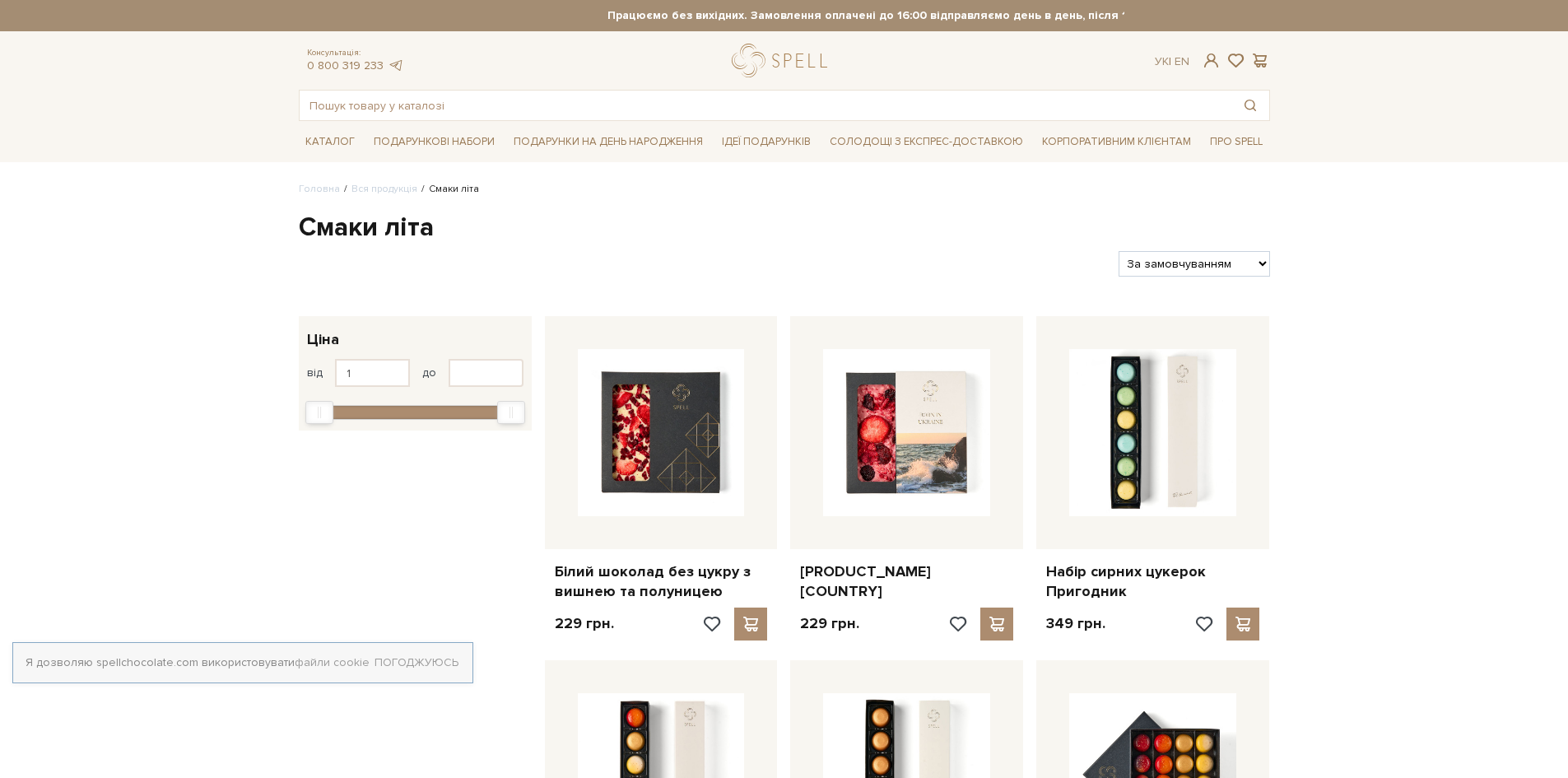scroll, scrollTop: 0, scrollLeft: 0, axis: both 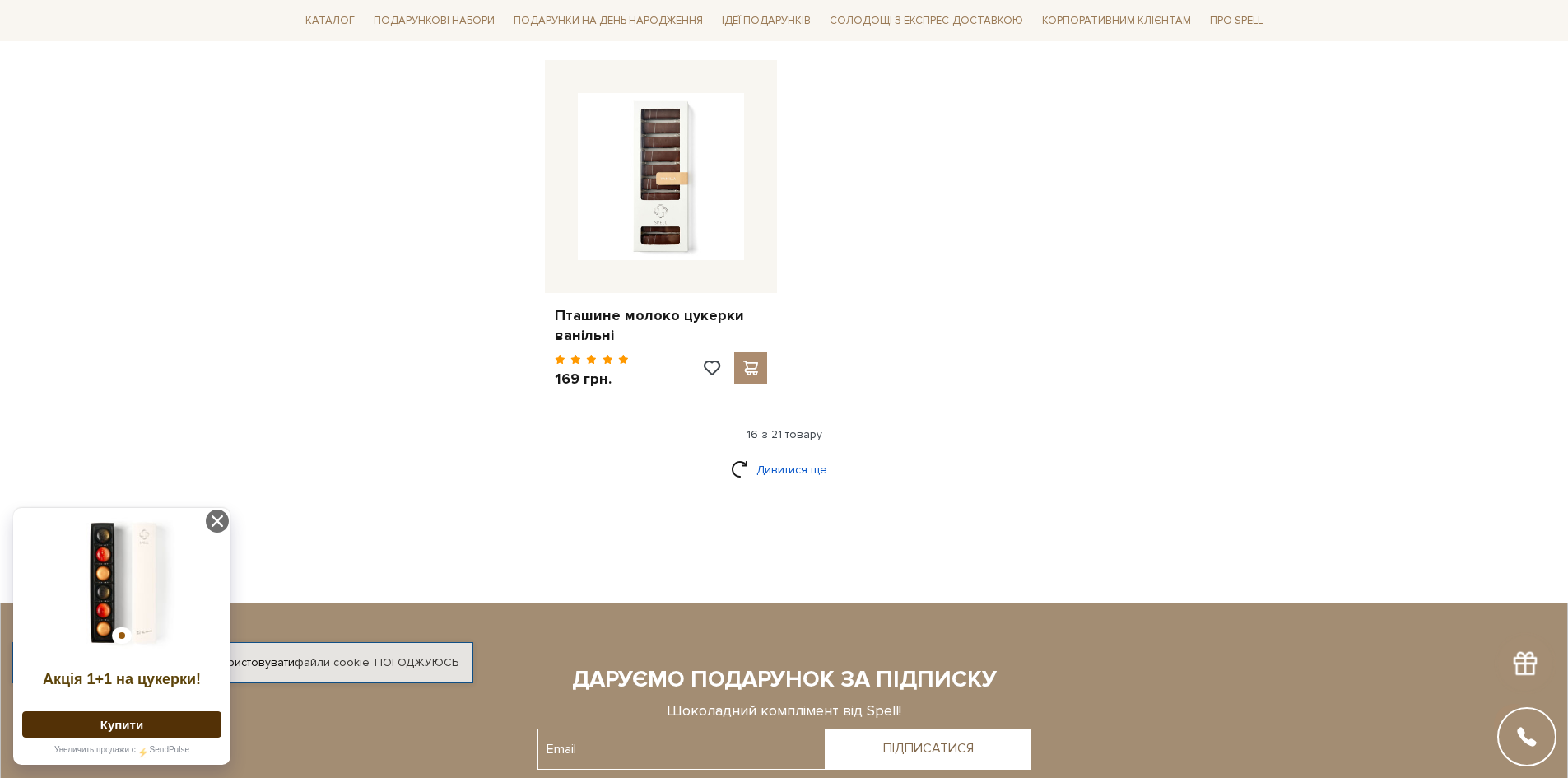 click on "Дивитися ще" at bounding box center (784, 469) 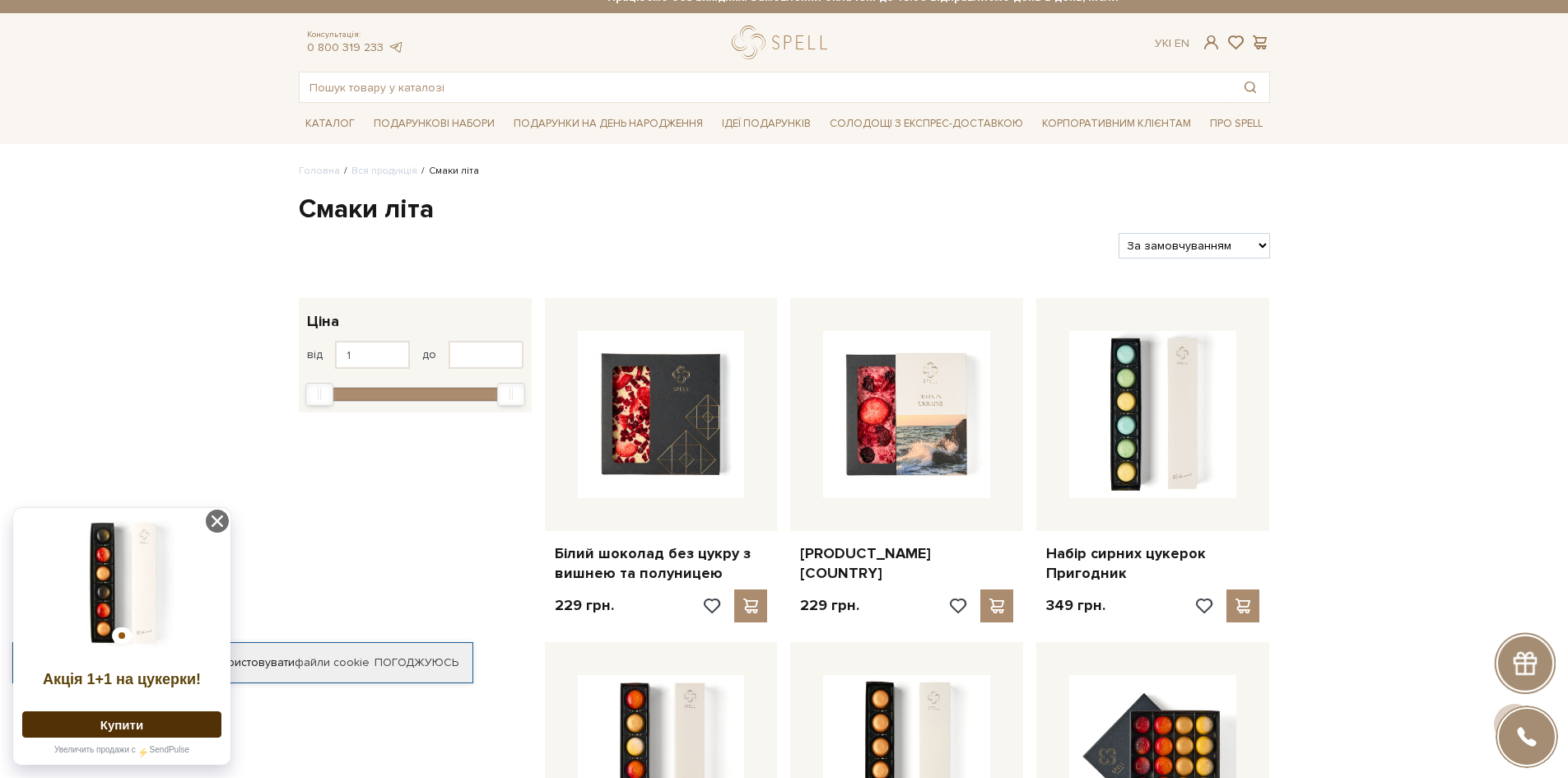 scroll, scrollTop: 0, scrollLeft: 0, axis: both 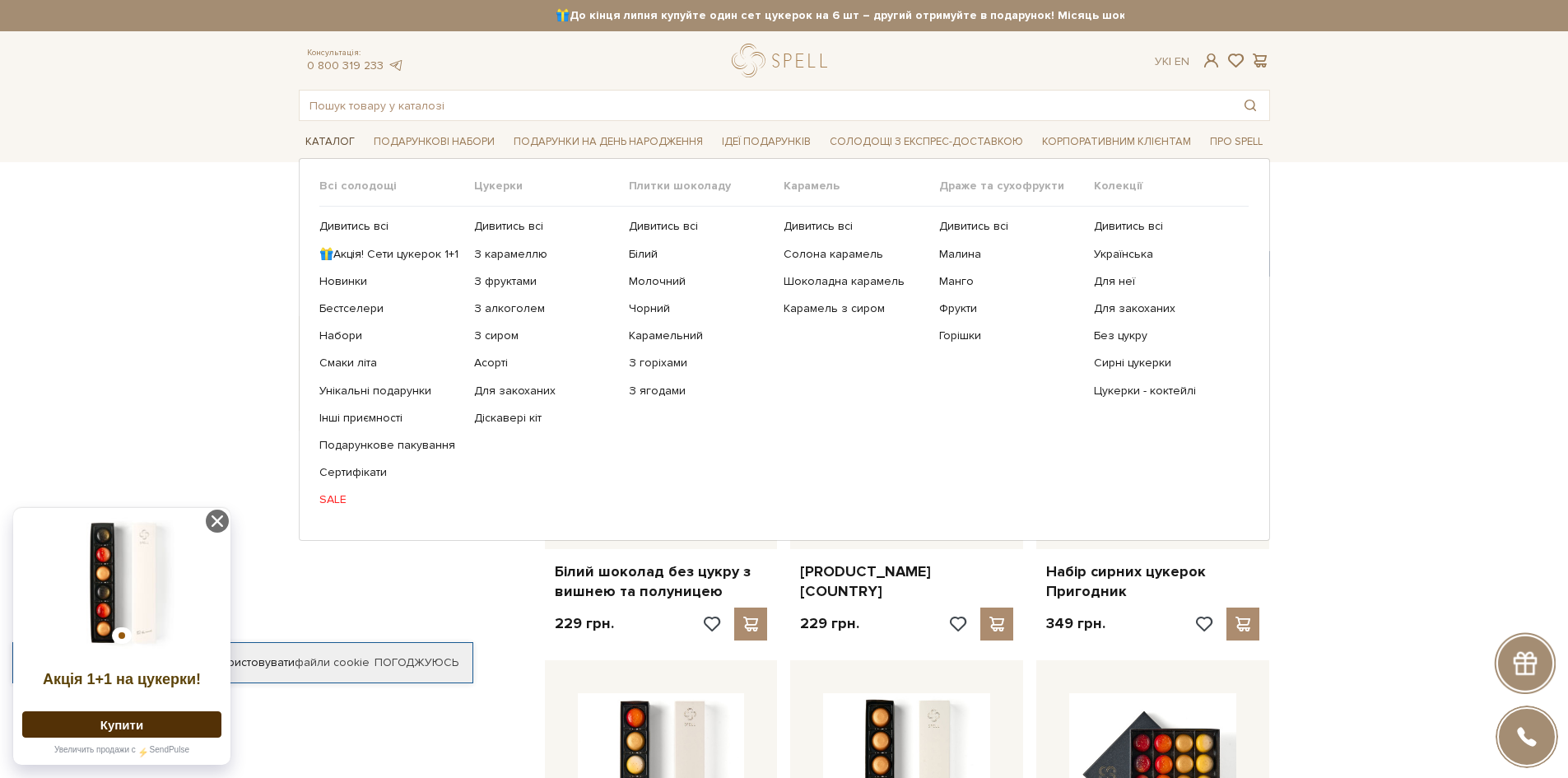 click on "Каталог" at bounding box center (330, 142) 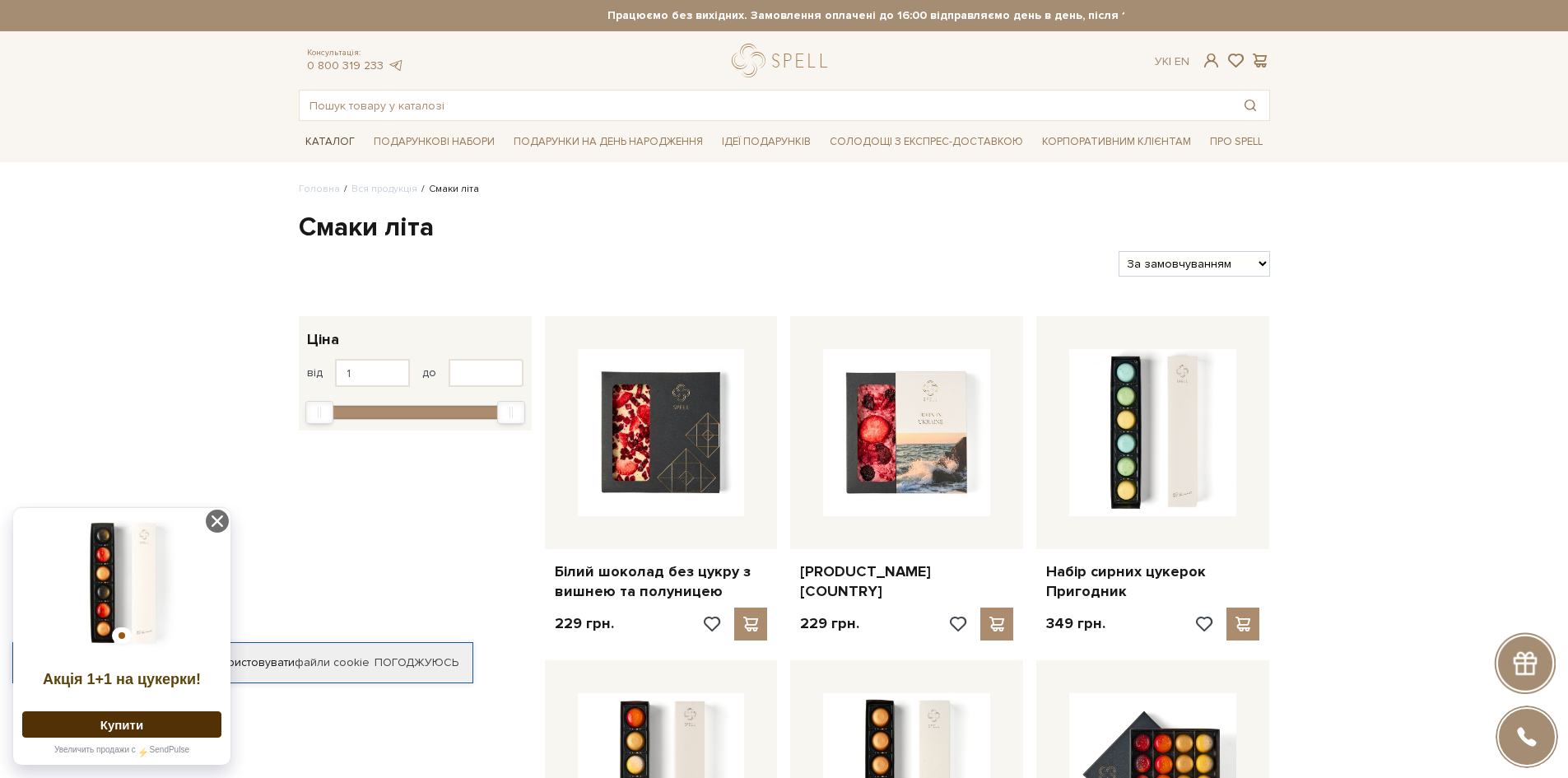 click on "Каталог" at bounding box center (330, 142) 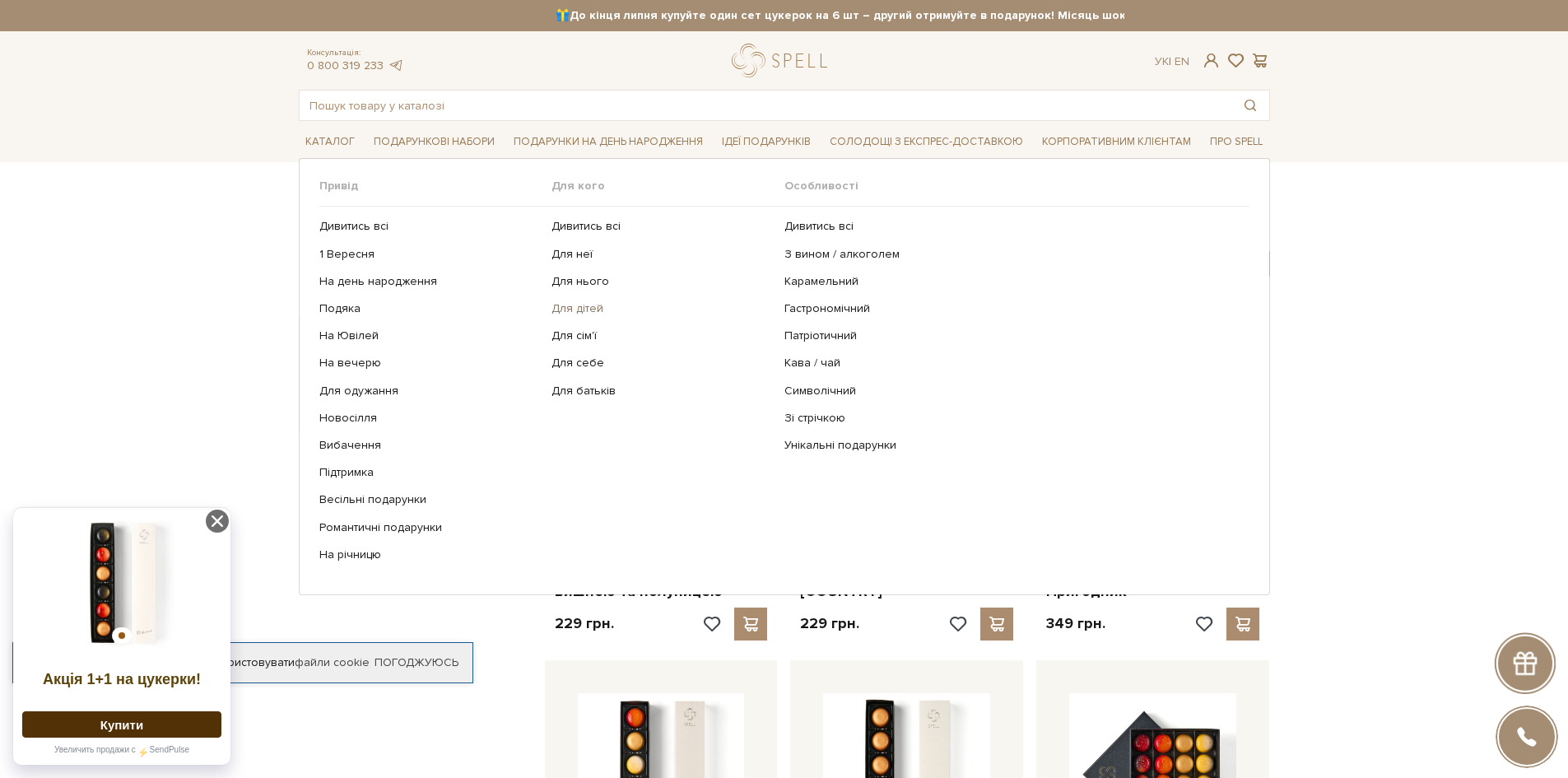 click on "Для дітей" at bounding box center [662, 309] 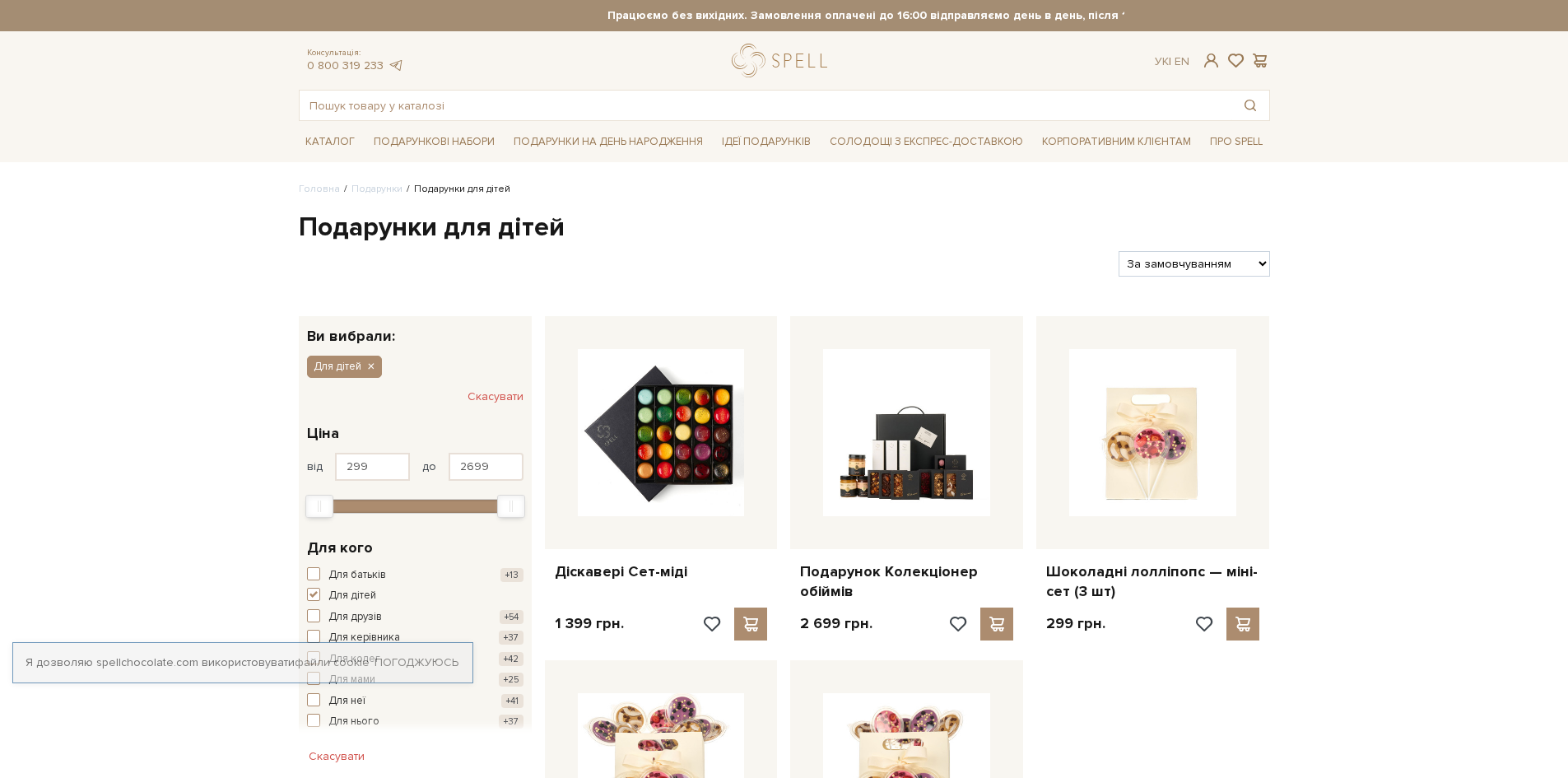 scroll, scrollTop: 0, scrollLeft: 0, axis: both 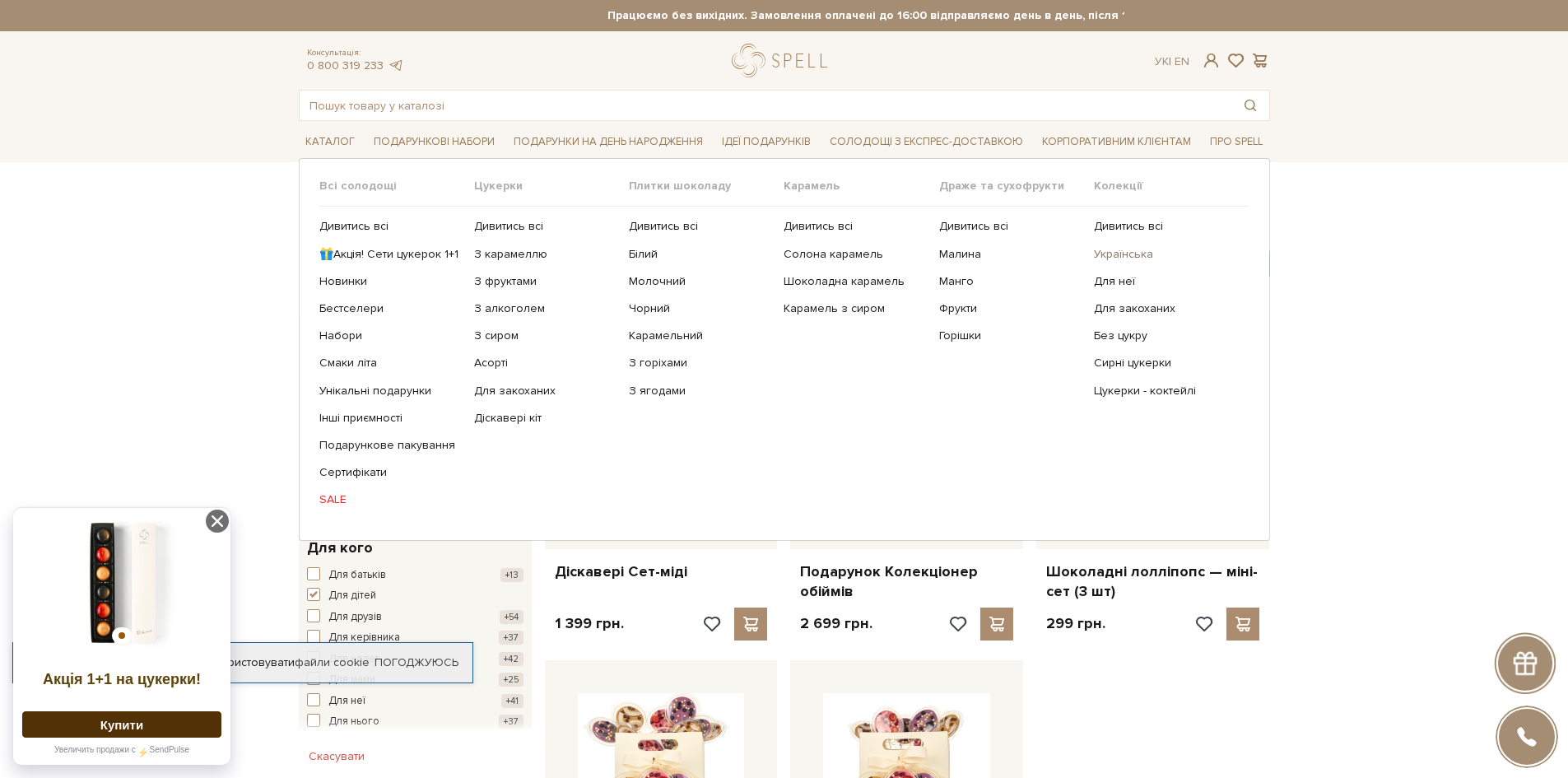 click on "Українська" at bounding box center [1165, 254] 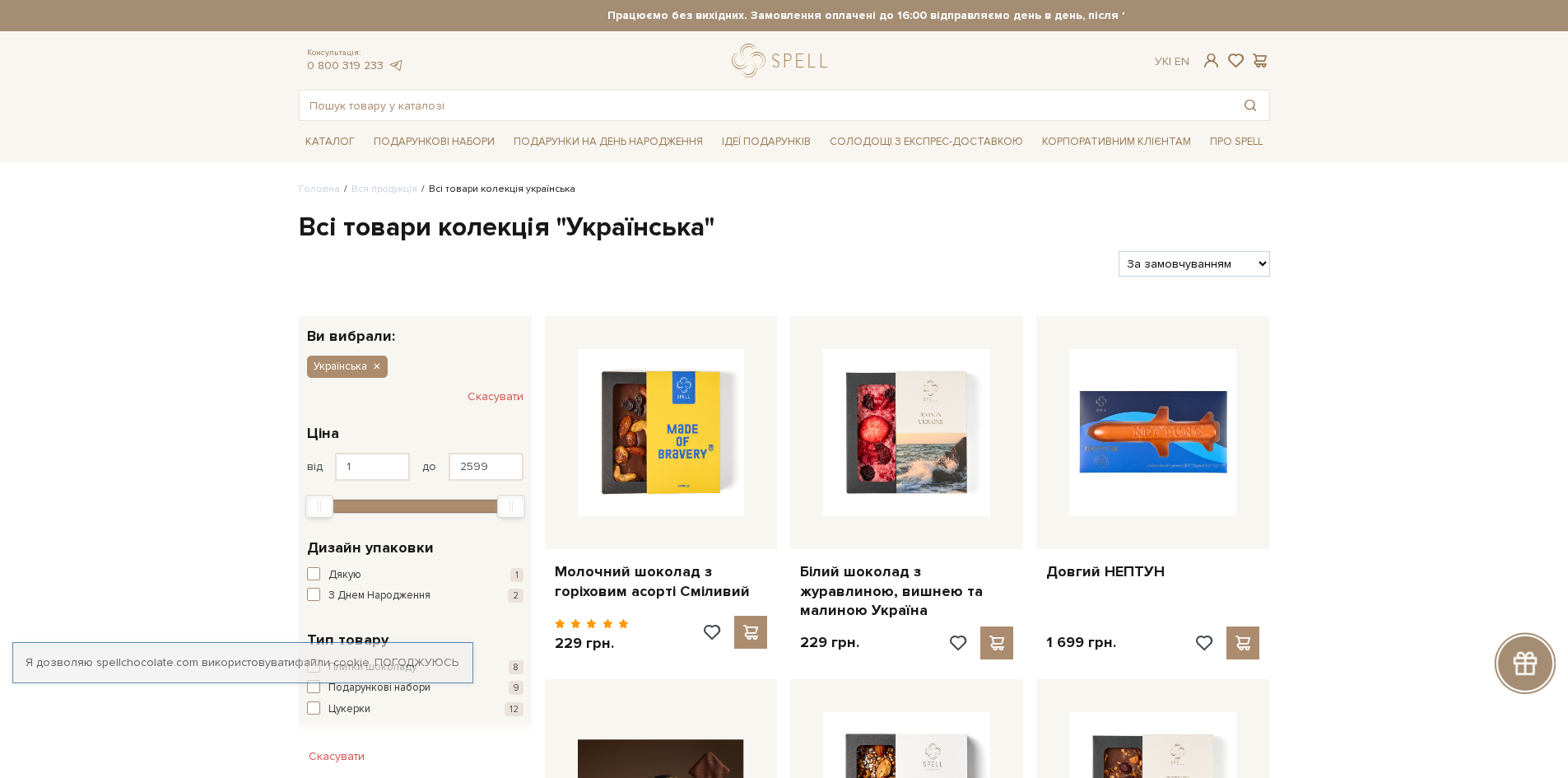 scroll, scrollTop: 0, scrollLeft: 0, axis: both 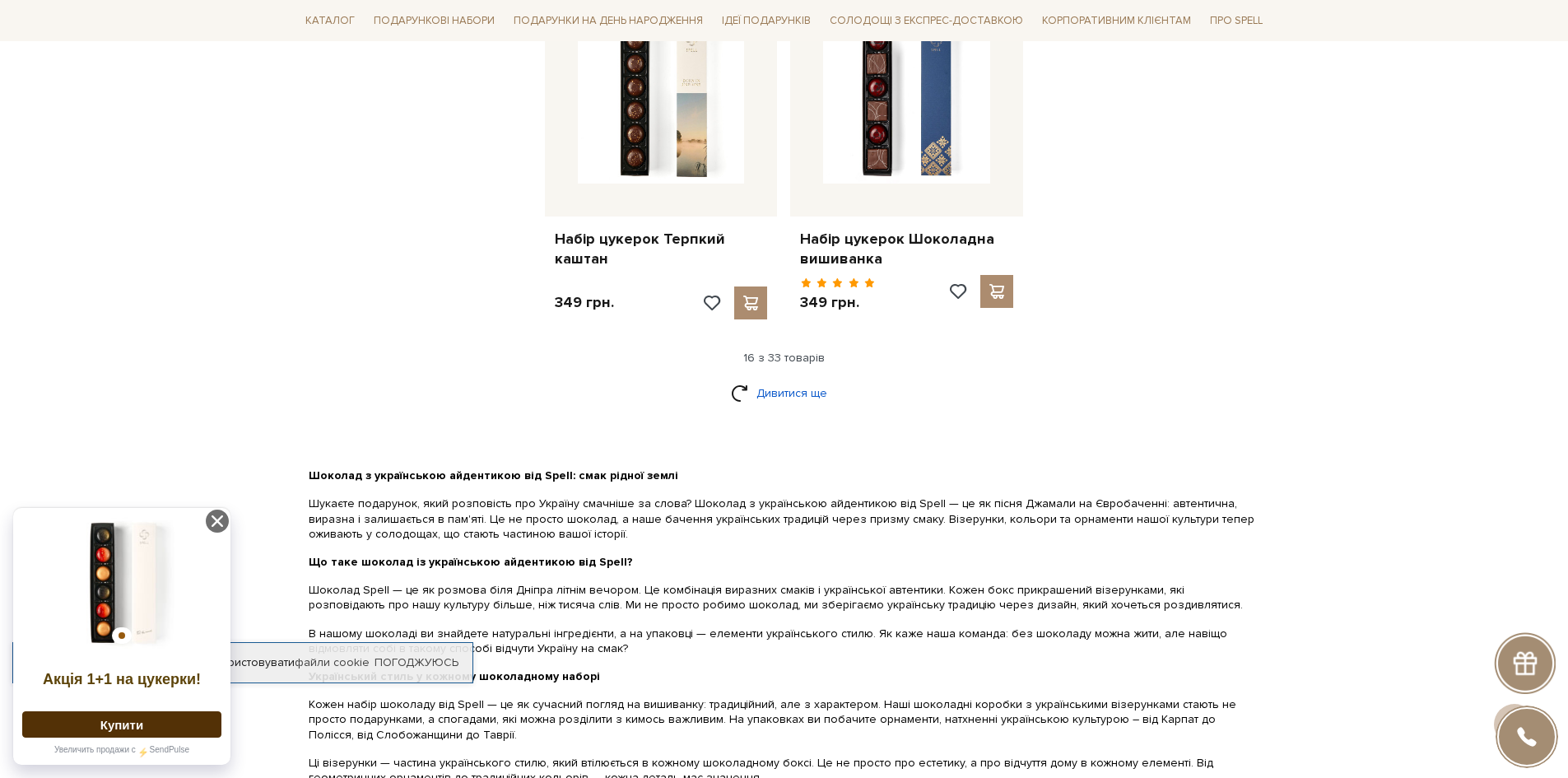 click on "Дивитися ще" at bounding box center [784, 393] 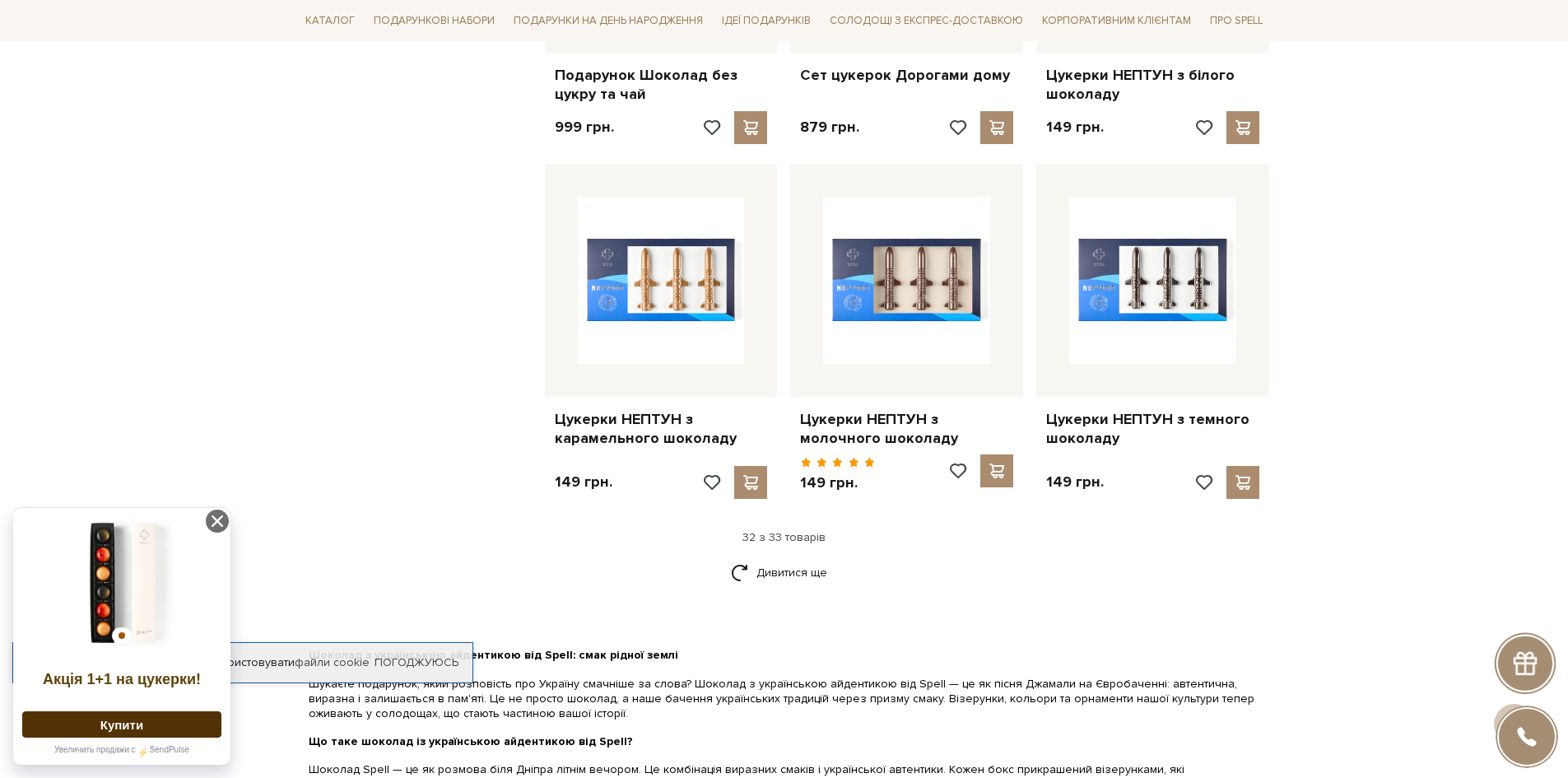 scroll, scrollTop: 3705, scrollLeft: 0, axis: vertical 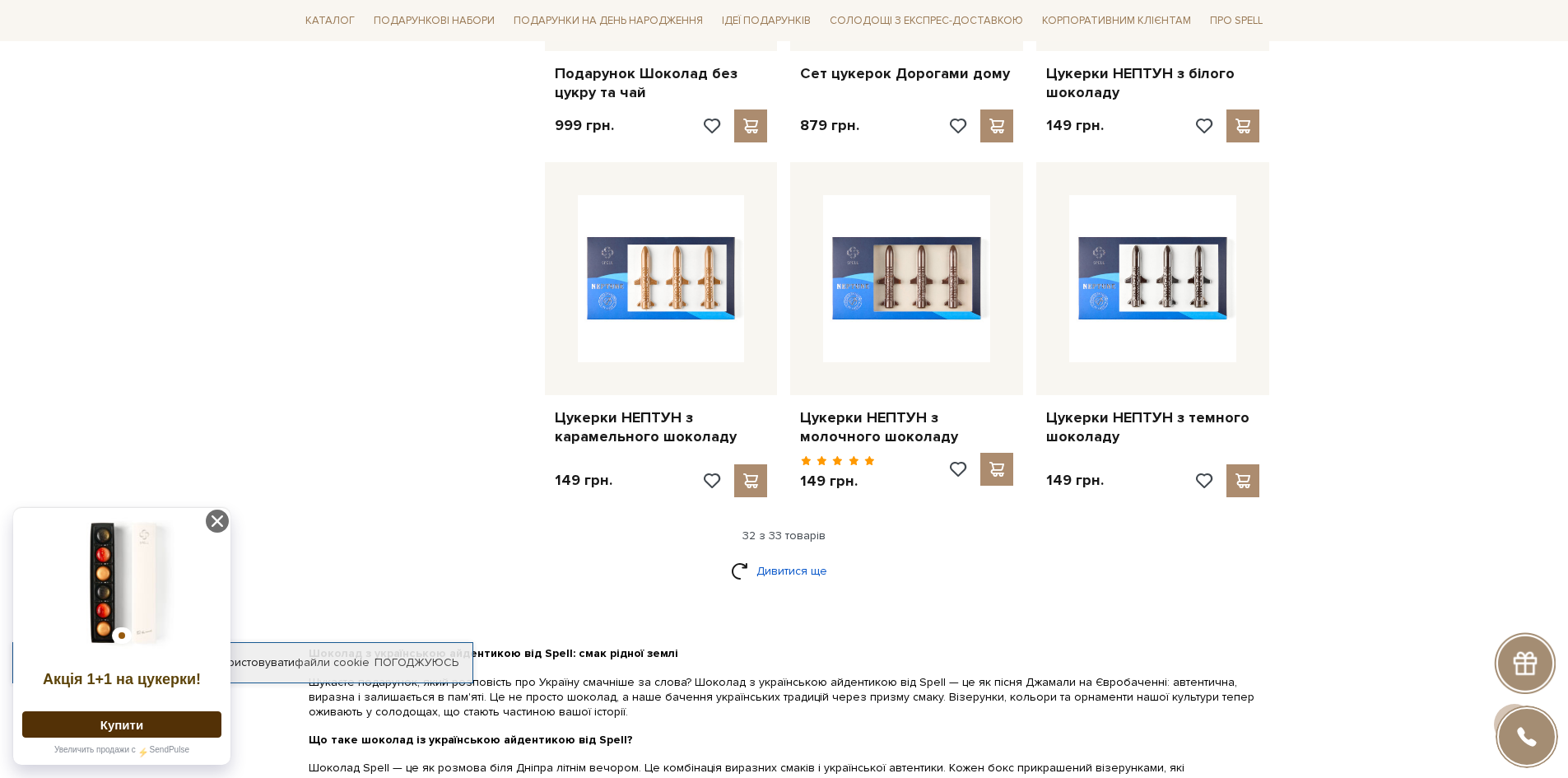 click on "Дивитися ще" at bounding box center [784, 571] 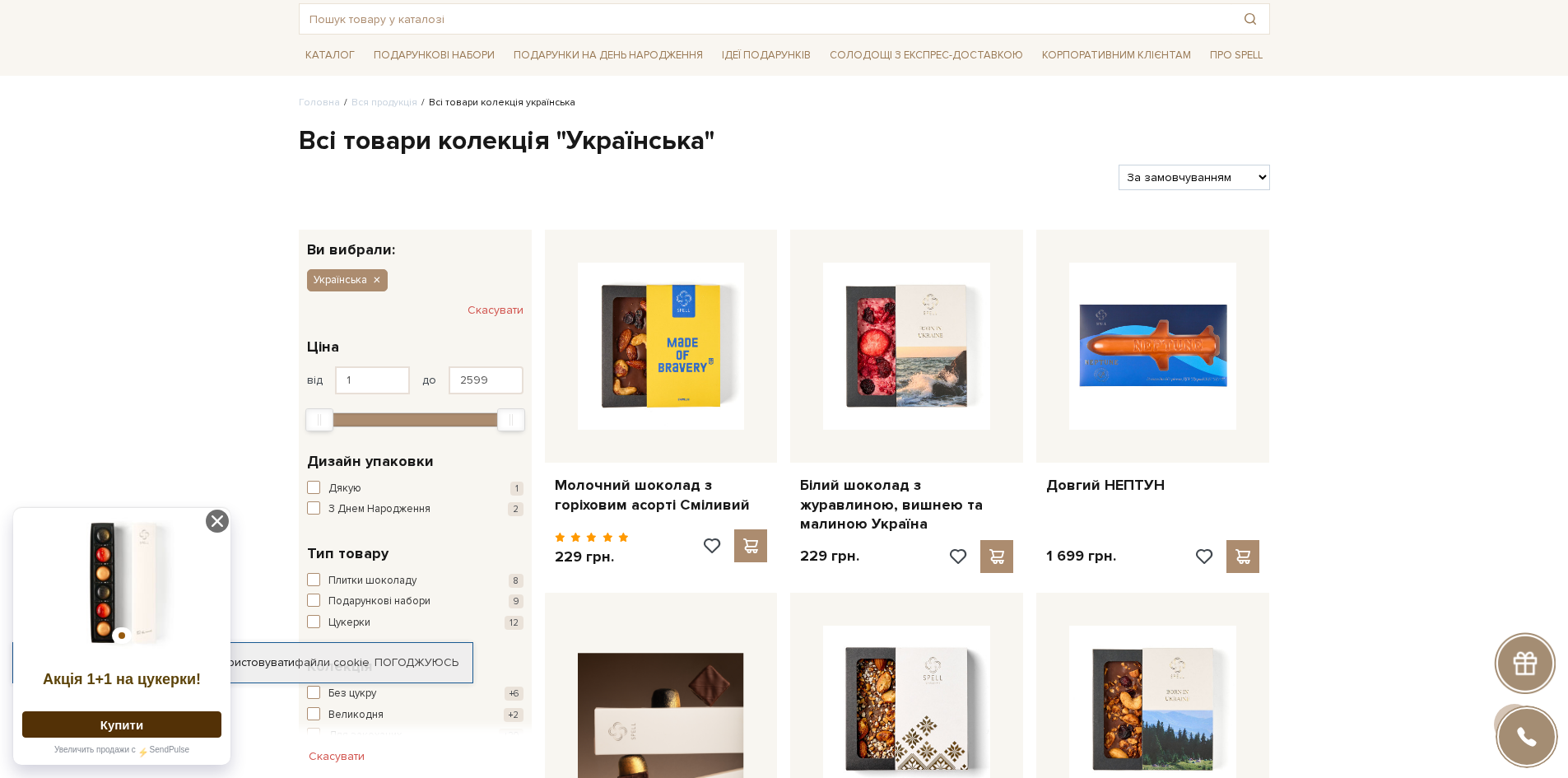 scroll, scrollTop: 82, scrollLeft: 0, axis: vertical 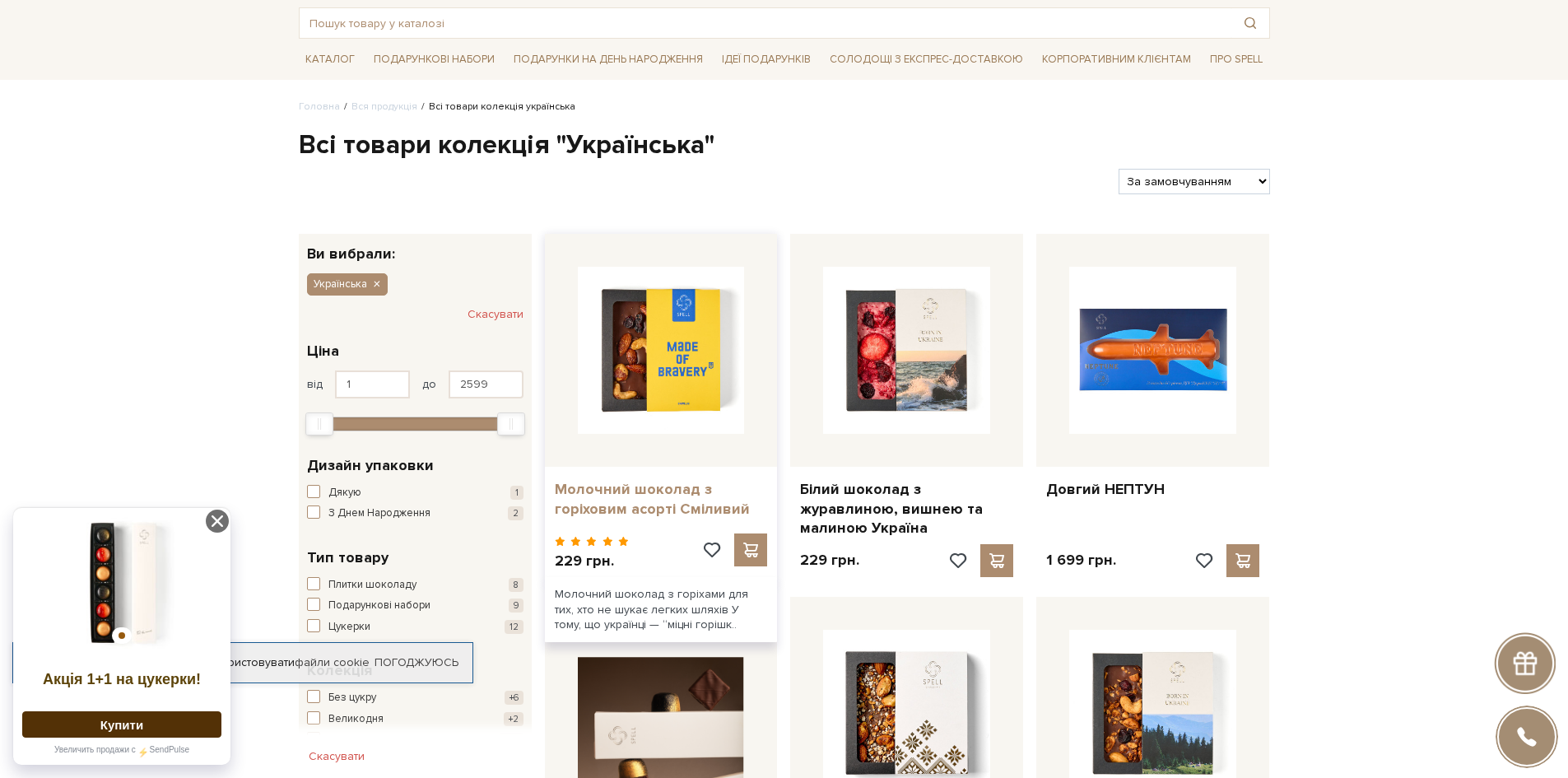 click on "Молочний шоколад з горіховим асорті Сміливий" at bounding box center (661, 499) 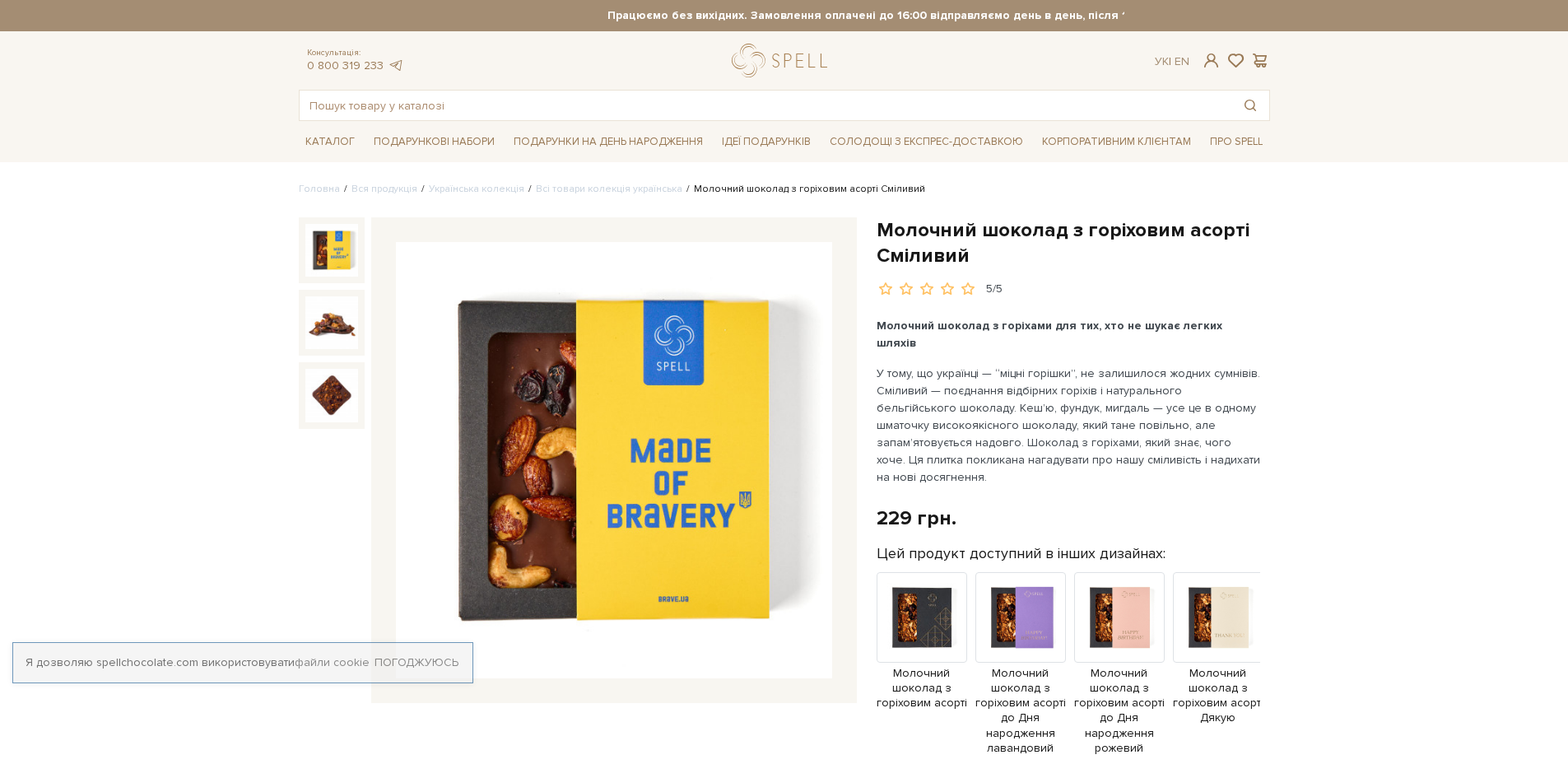 scroll, scrollTop: 0, scrollLeft: 0, axis: both 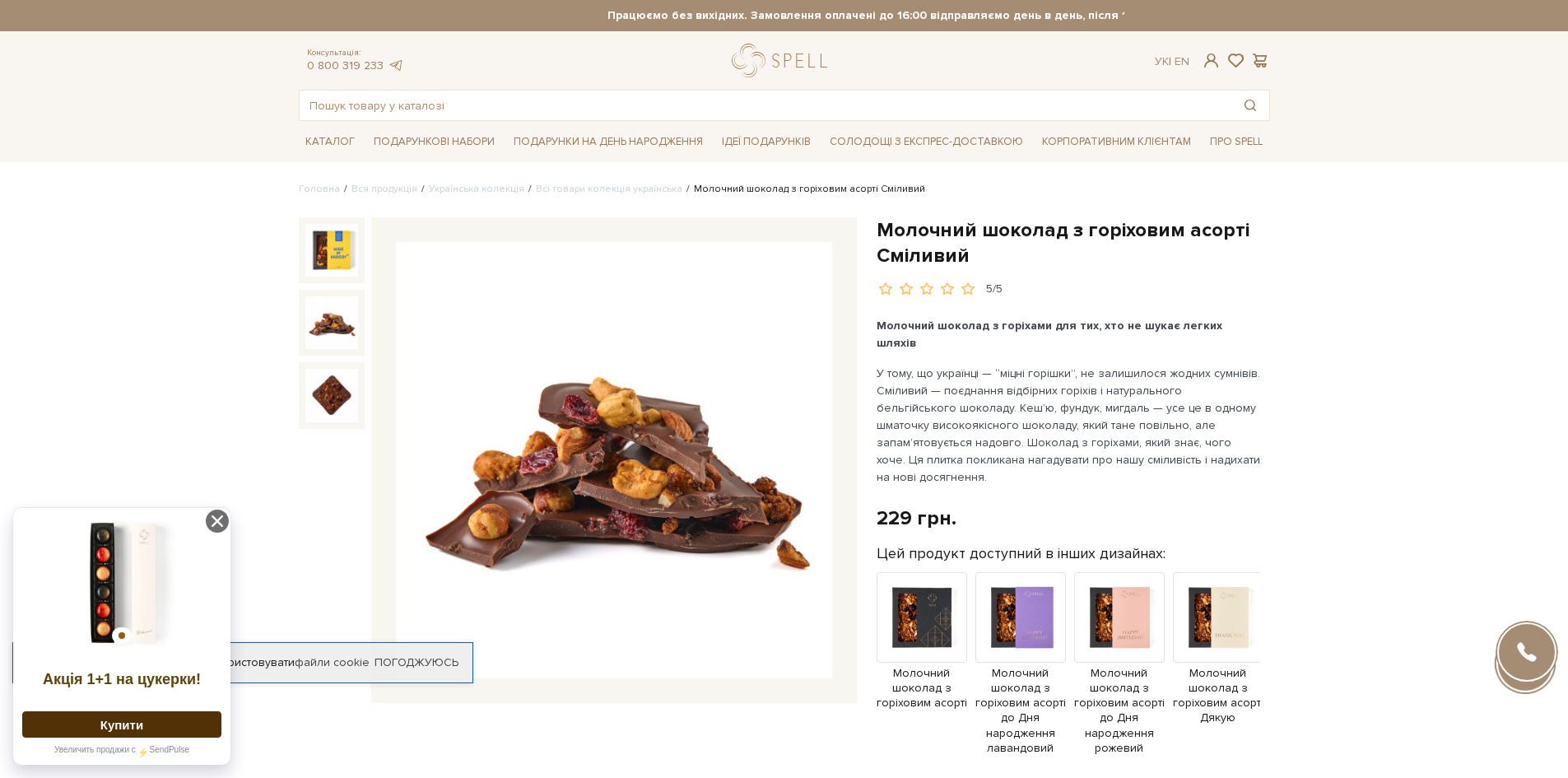 click at bounding box center (332, 323) 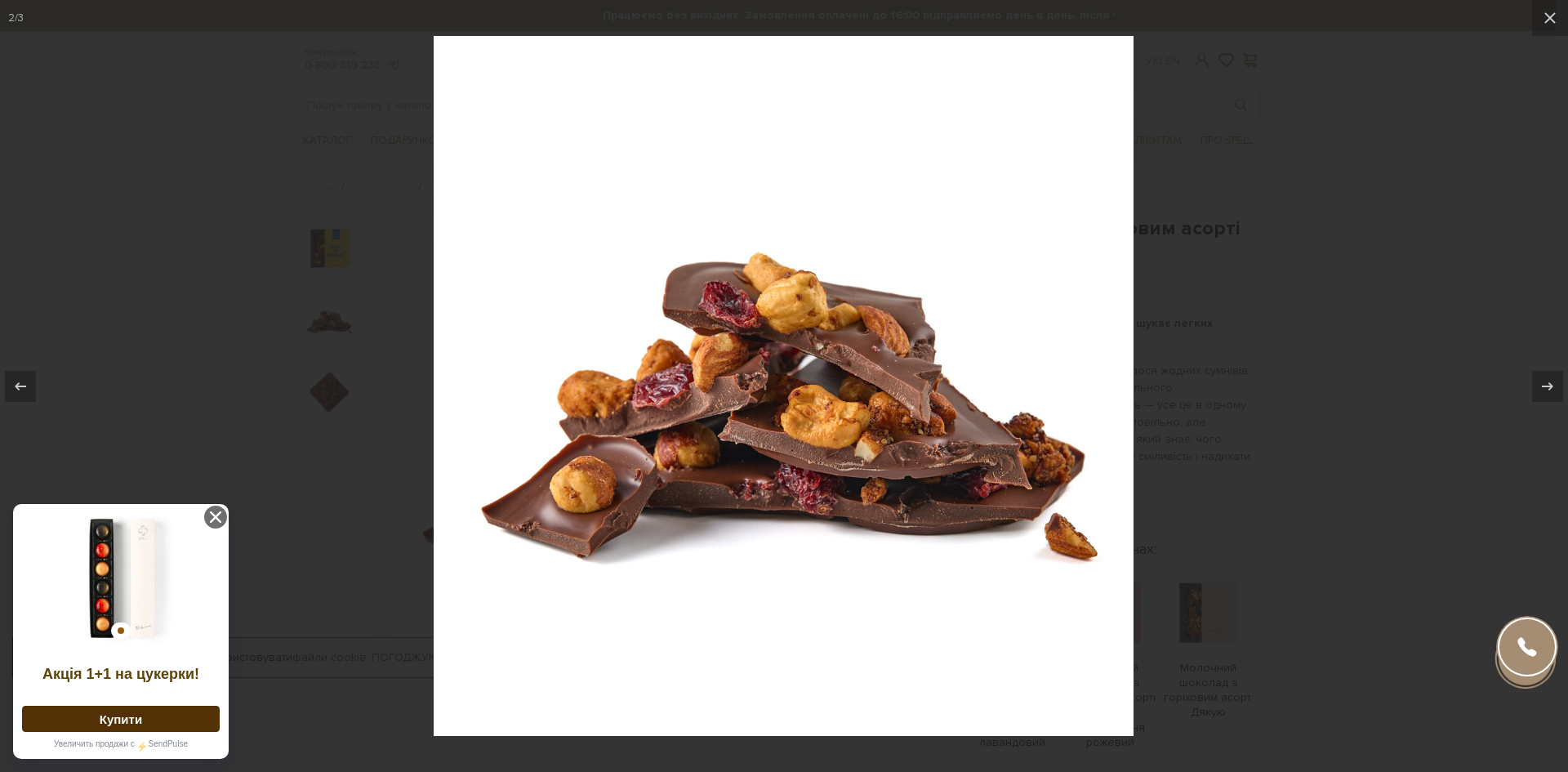 click at bounding box center (784, 386) 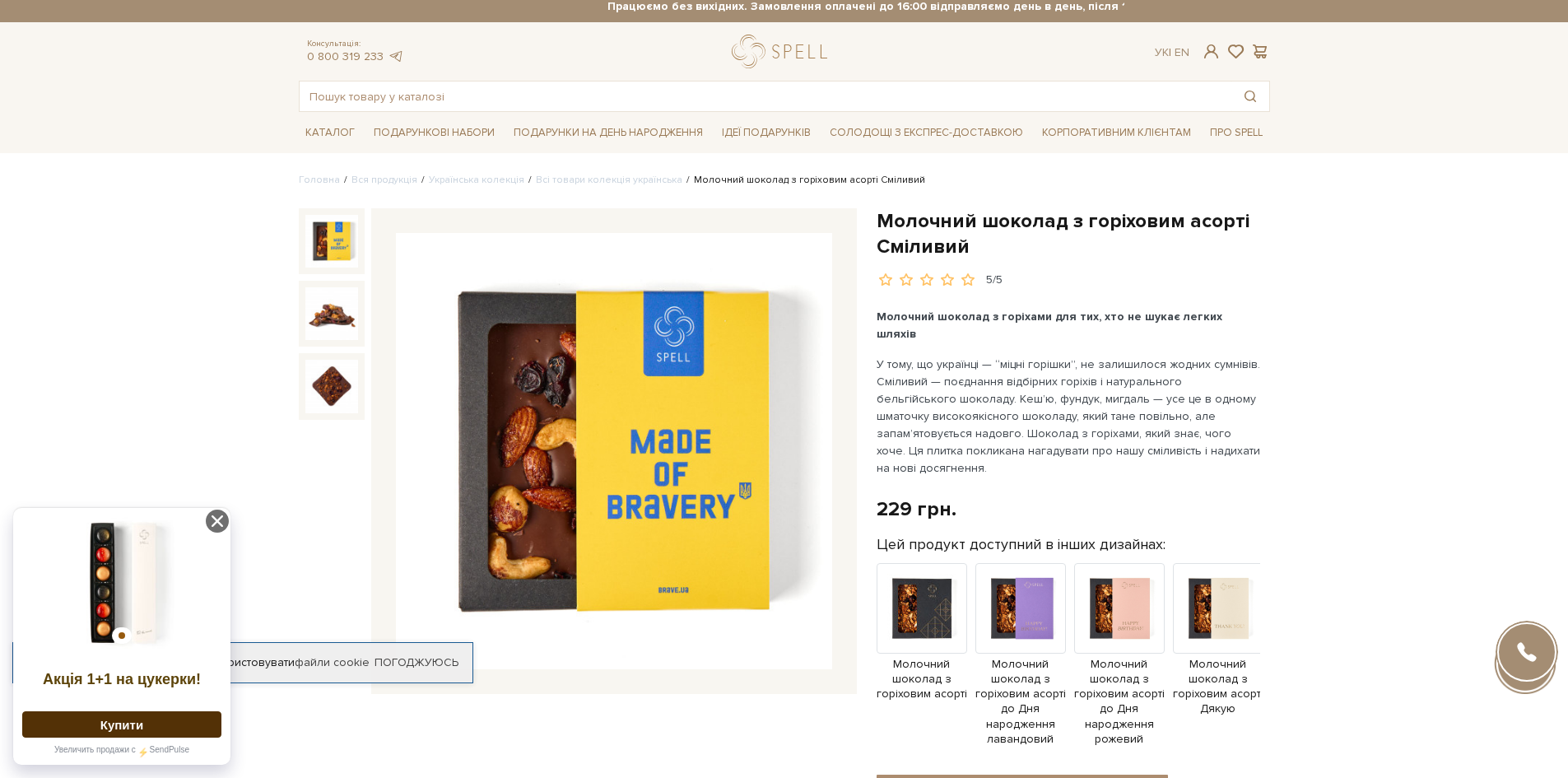 scroll, scrollTop: 0, scrollLeft: 0, axis: both 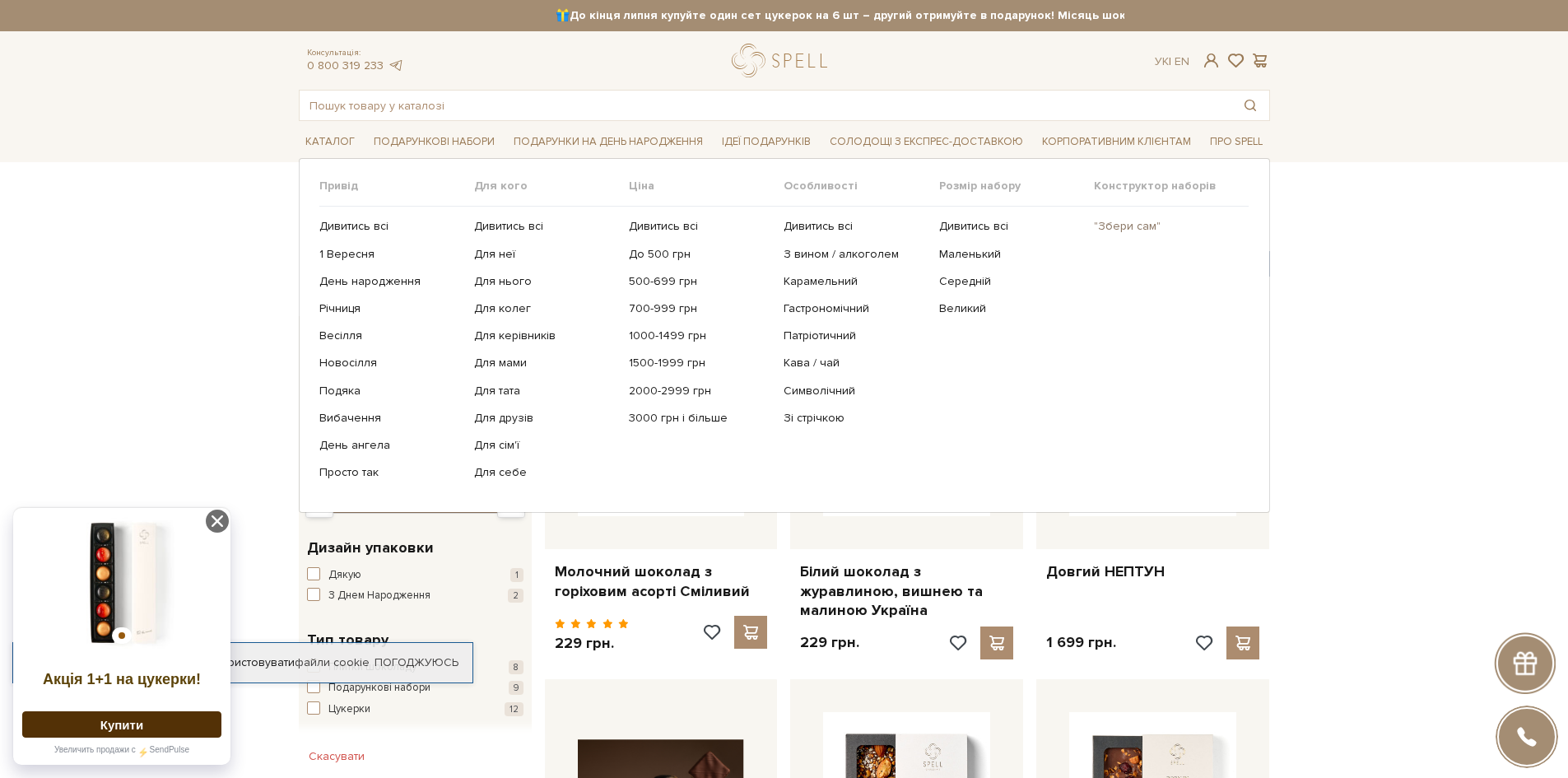 click on ""Збери сам"" at bounding box center (1165, 226) 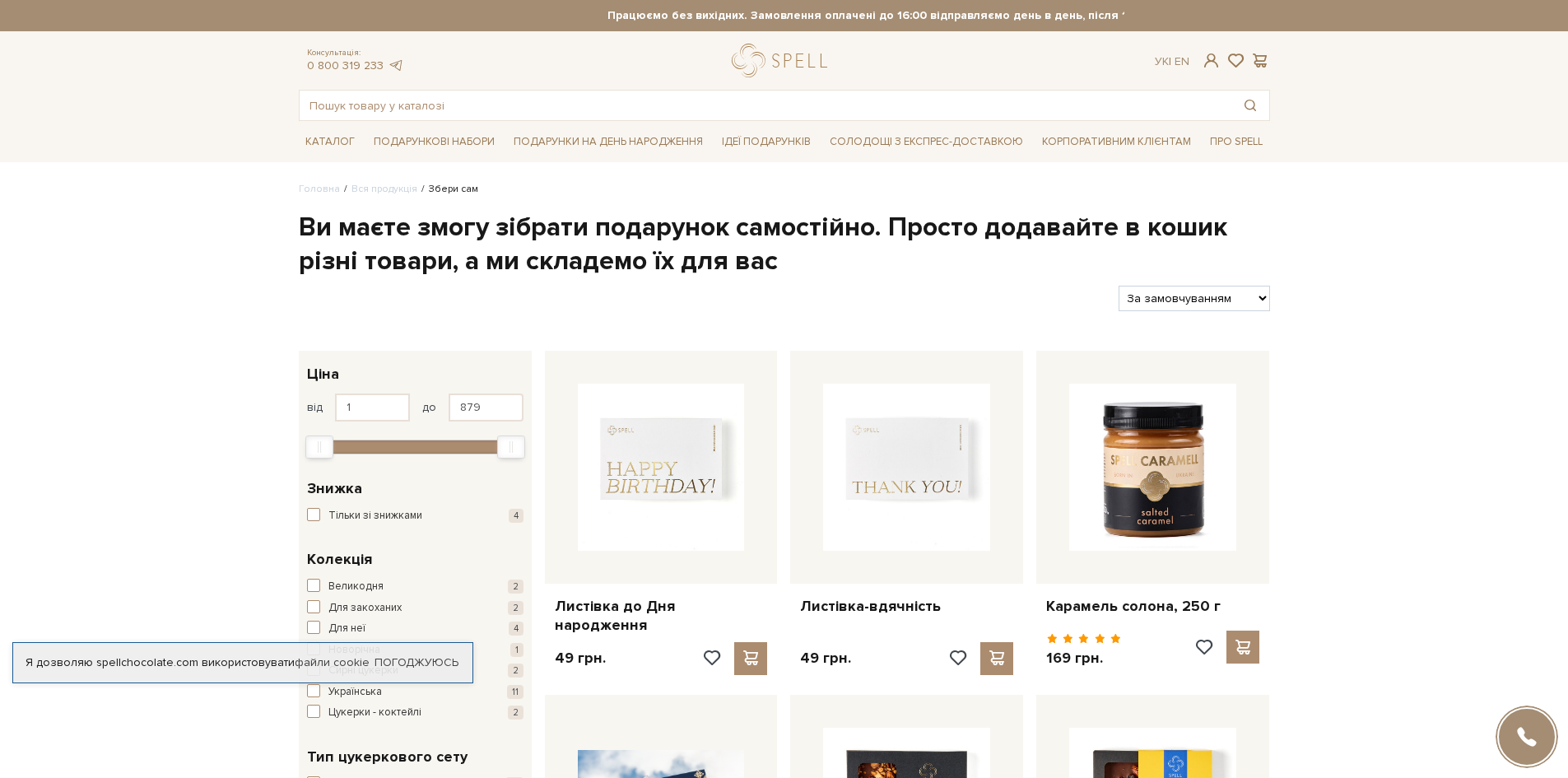 scroll, scrollTop: 0, scrollLeft: 0, axis: both 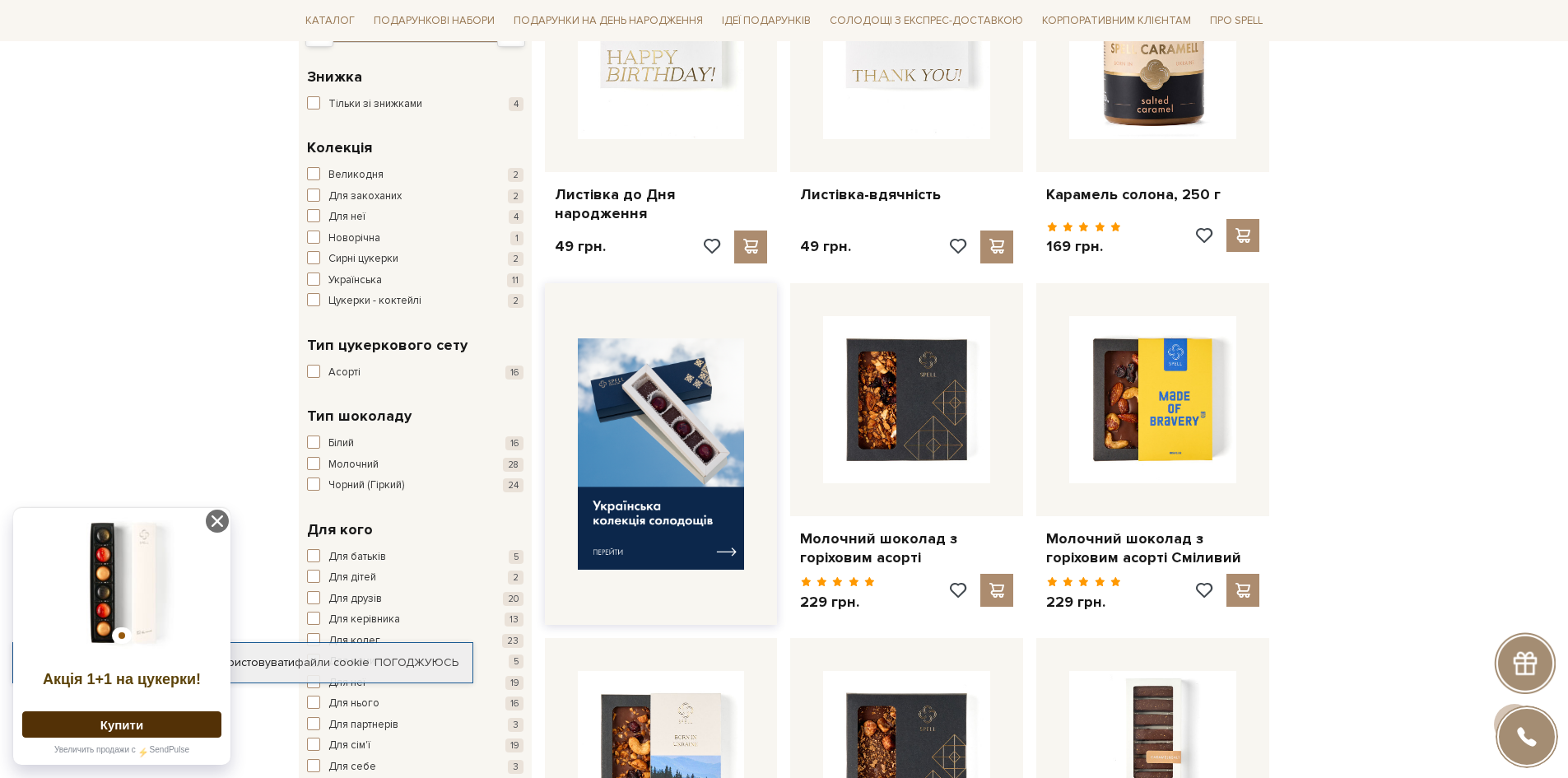 click at bounding box center [661, 454] 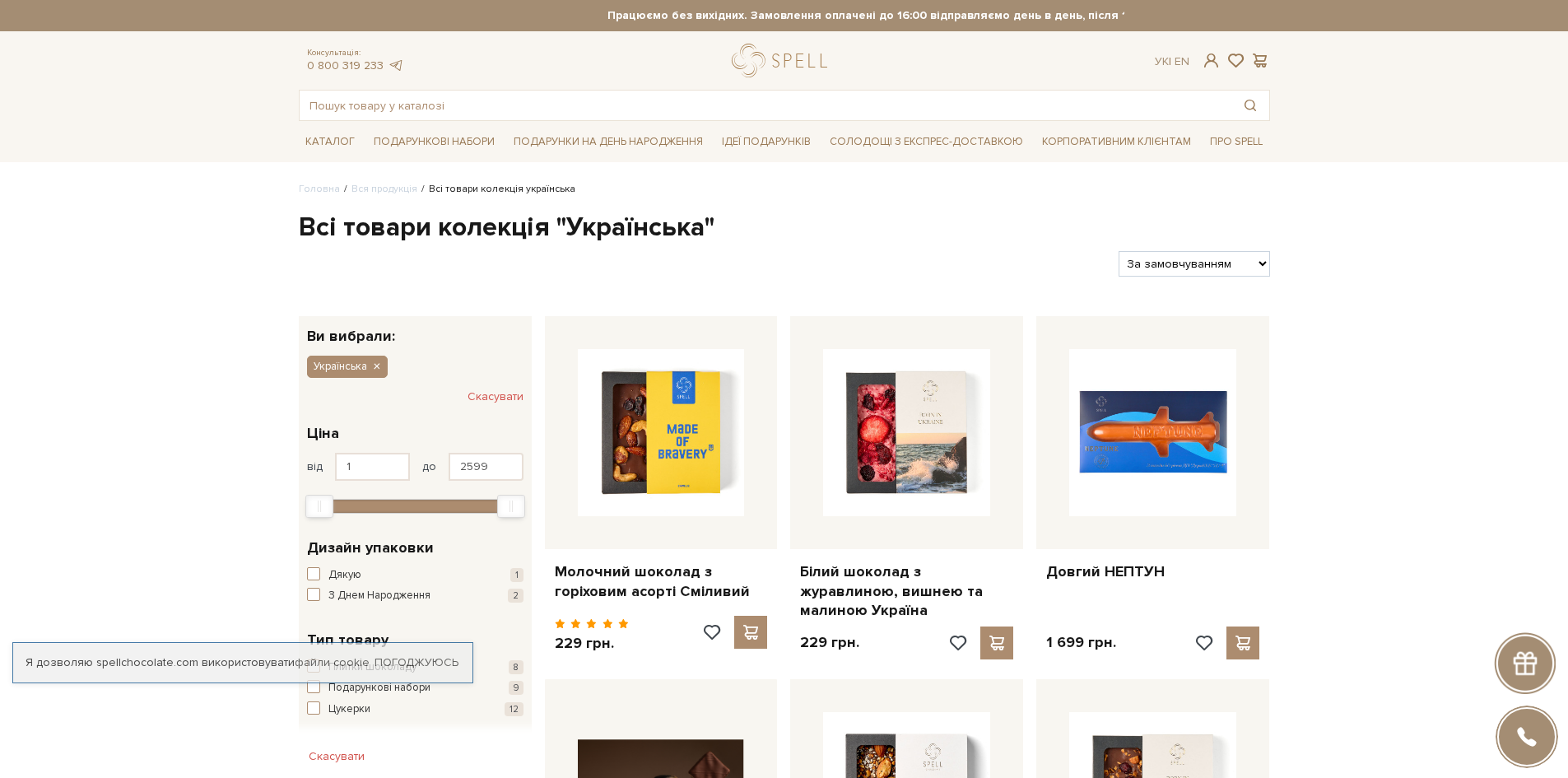 scroll, scrollTop: 0, scrollLeft: 0, axis: both 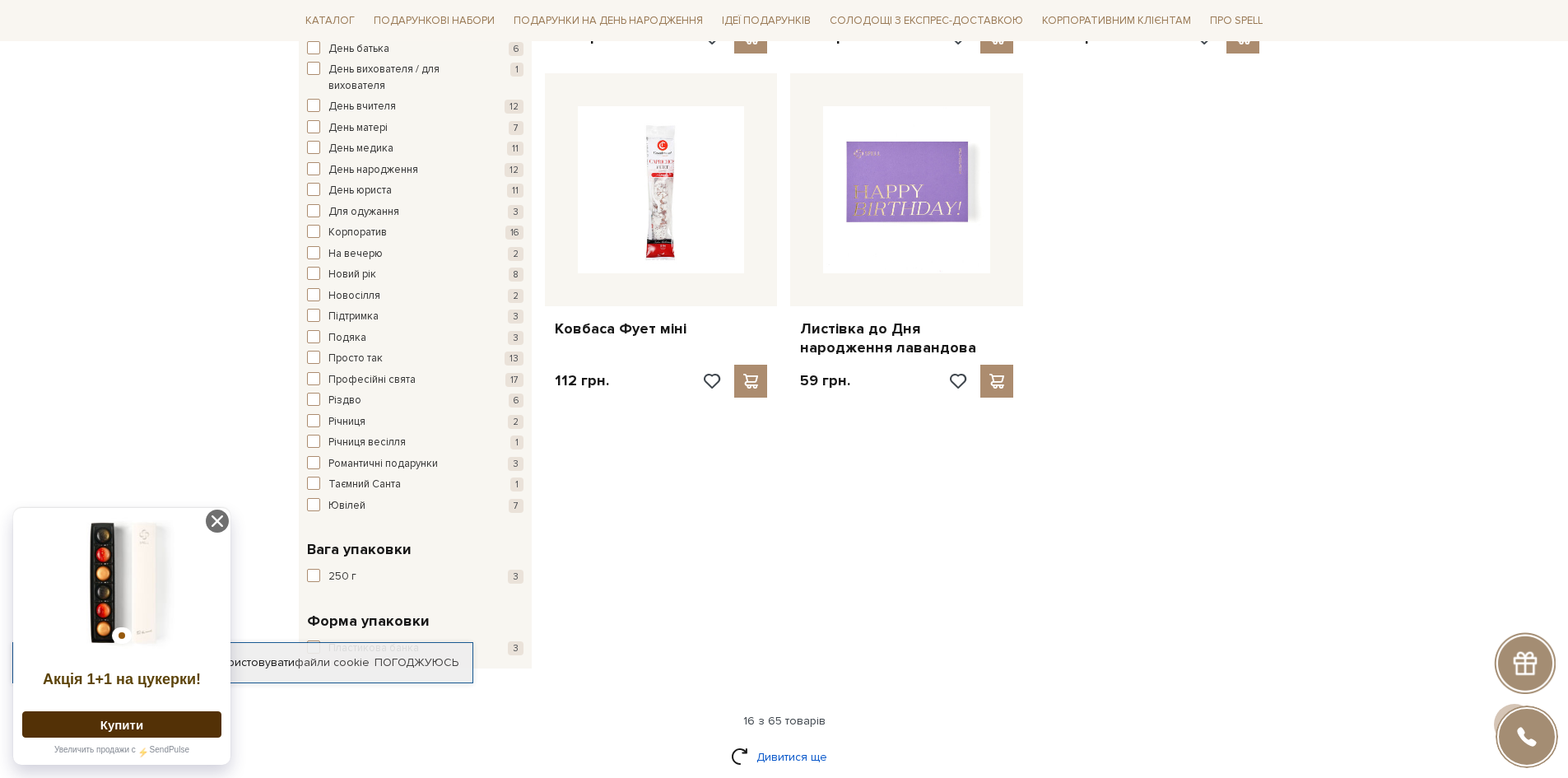 click on "Дивитися ще" at bounding box center [784, 757] 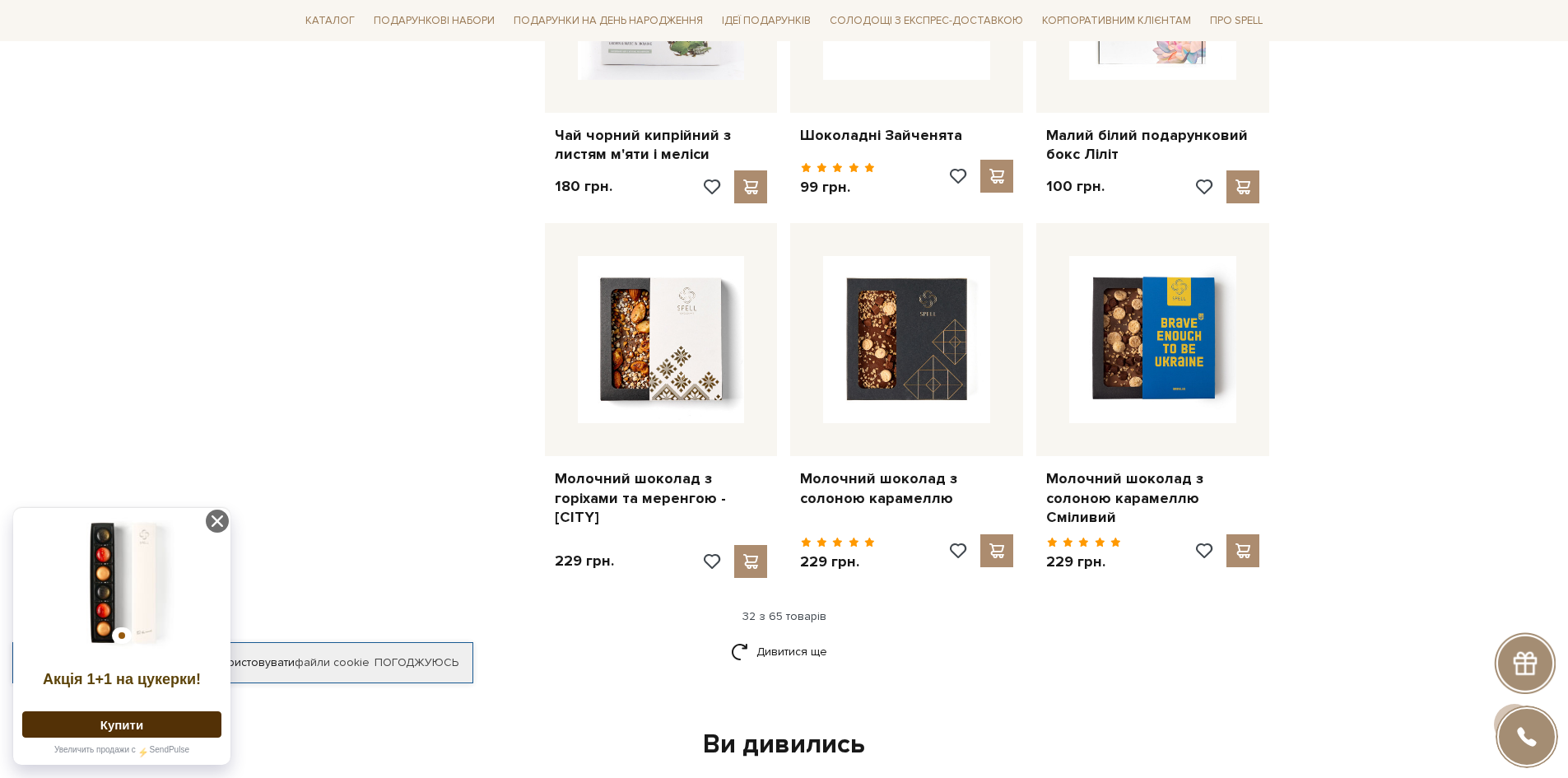 scroll, scrollTop: 3705, scrollLeft: 0, axis: vertical 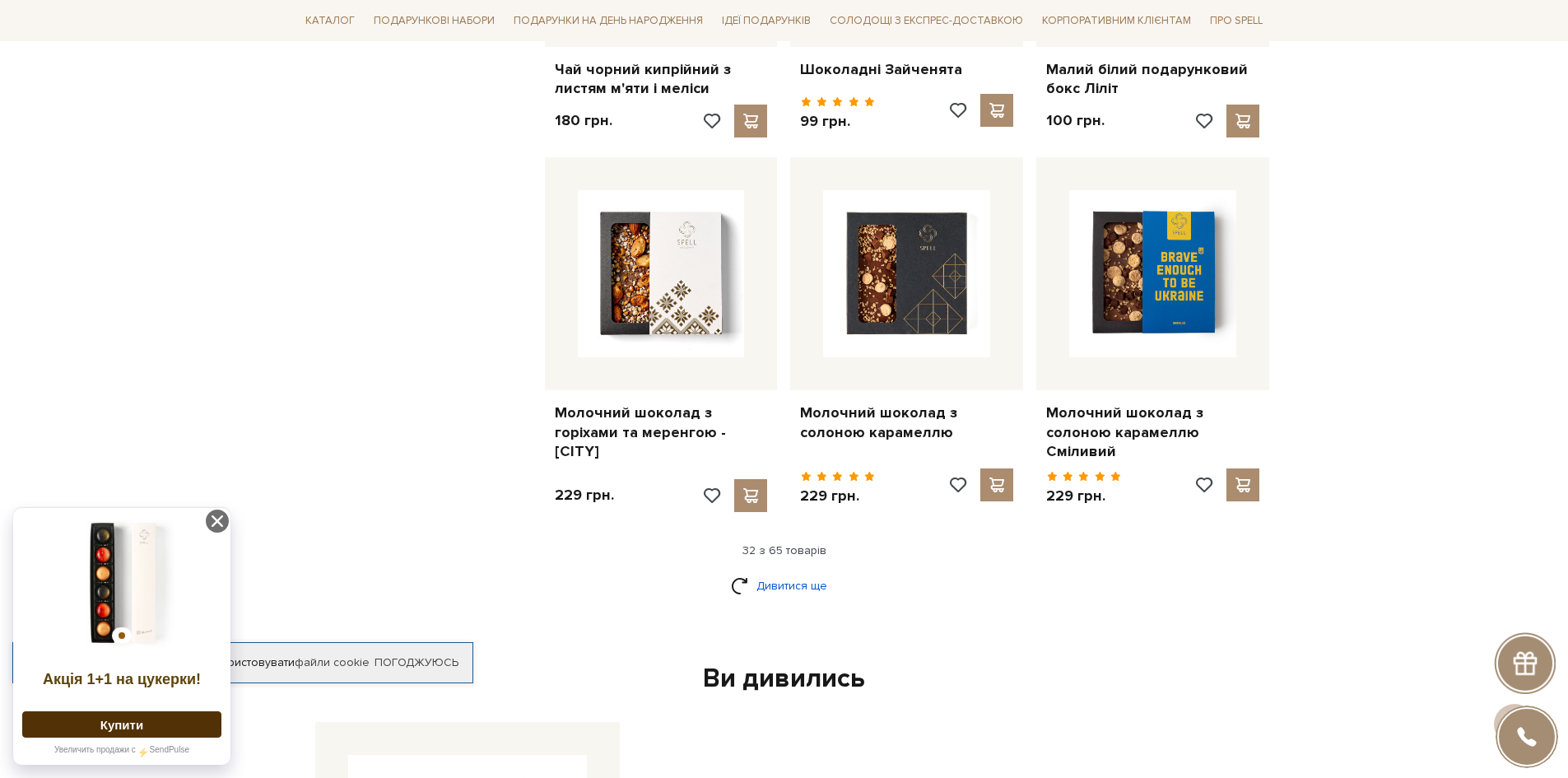 click on "Дивитися ще" at bounding box center [784, 585] 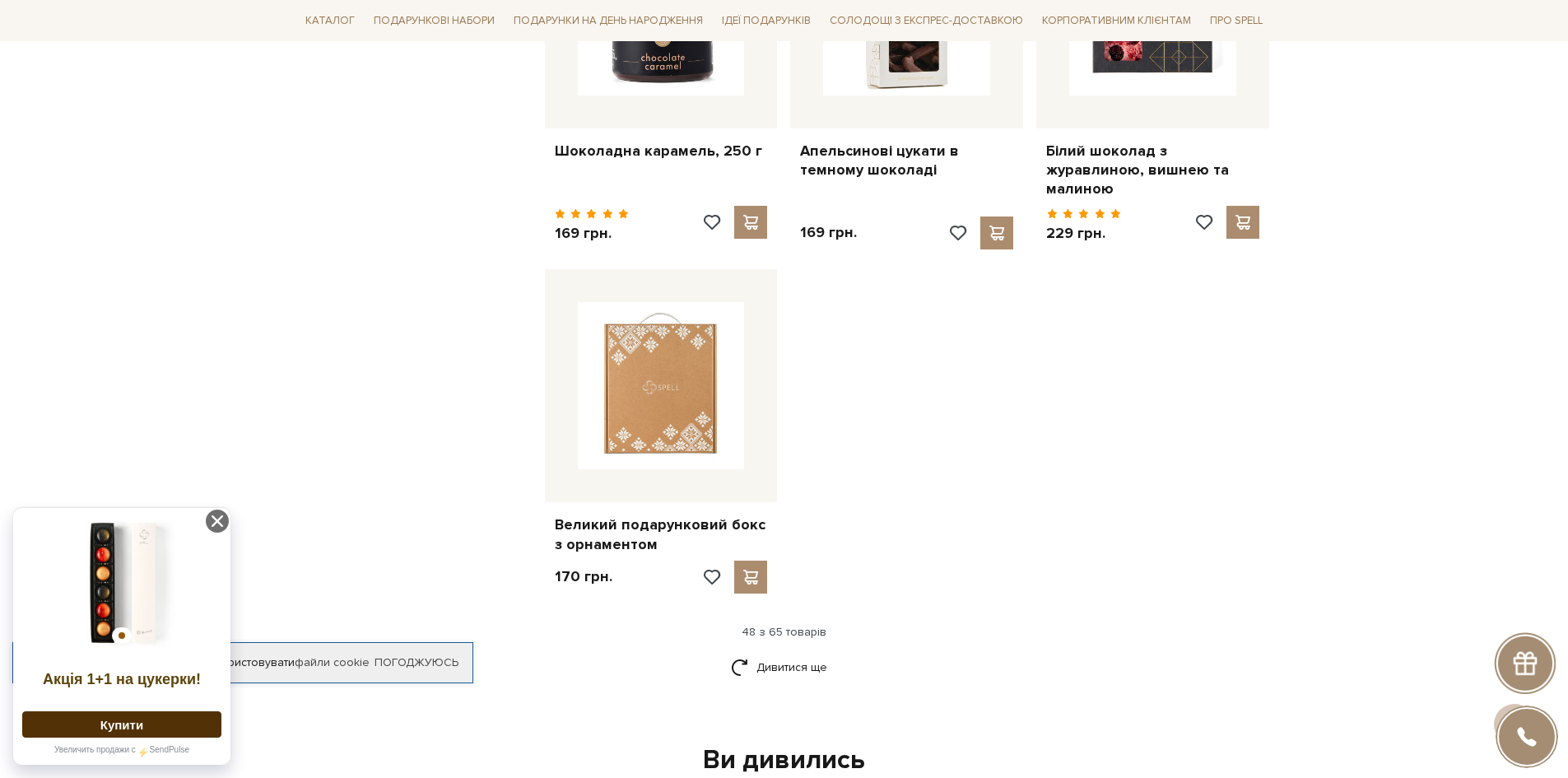 scroll, scrollTop: 5763, scrollLeft: 0, axis: vertical 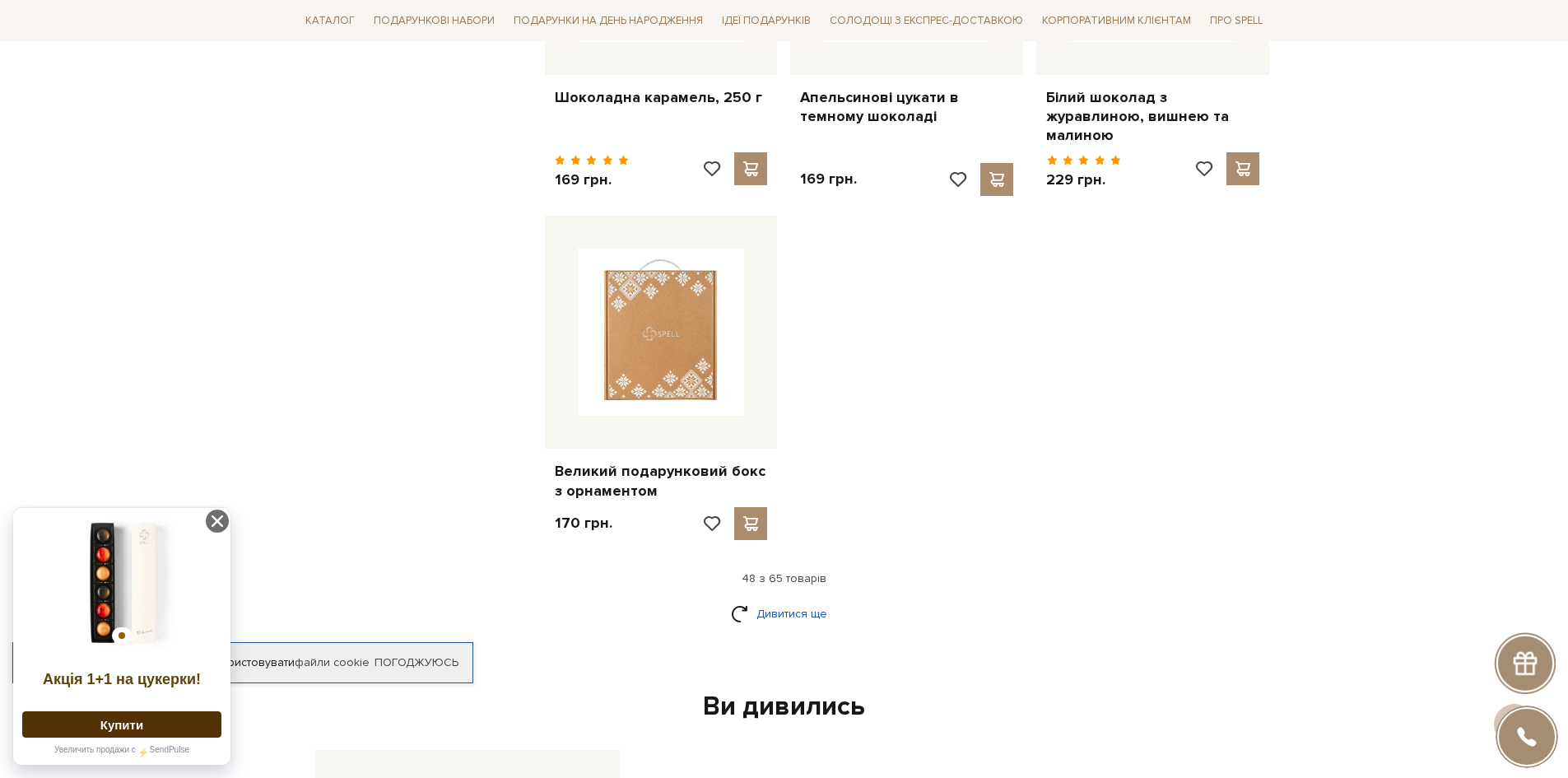 click on "Дивитися ще" at bounding box center (784, 613) 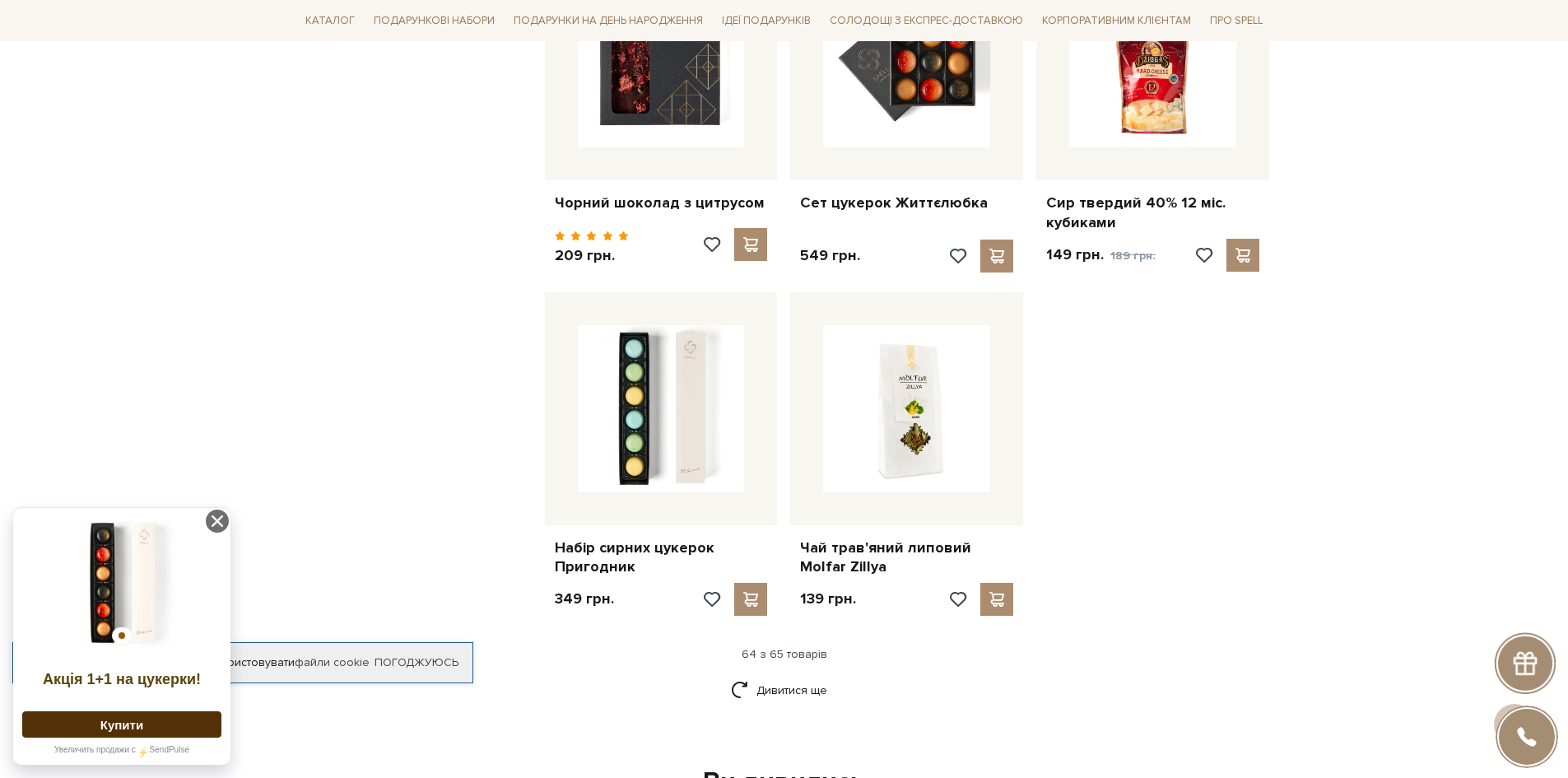 scroll, scrollTop: 7492, scrollLeft: 0, axis: vertical 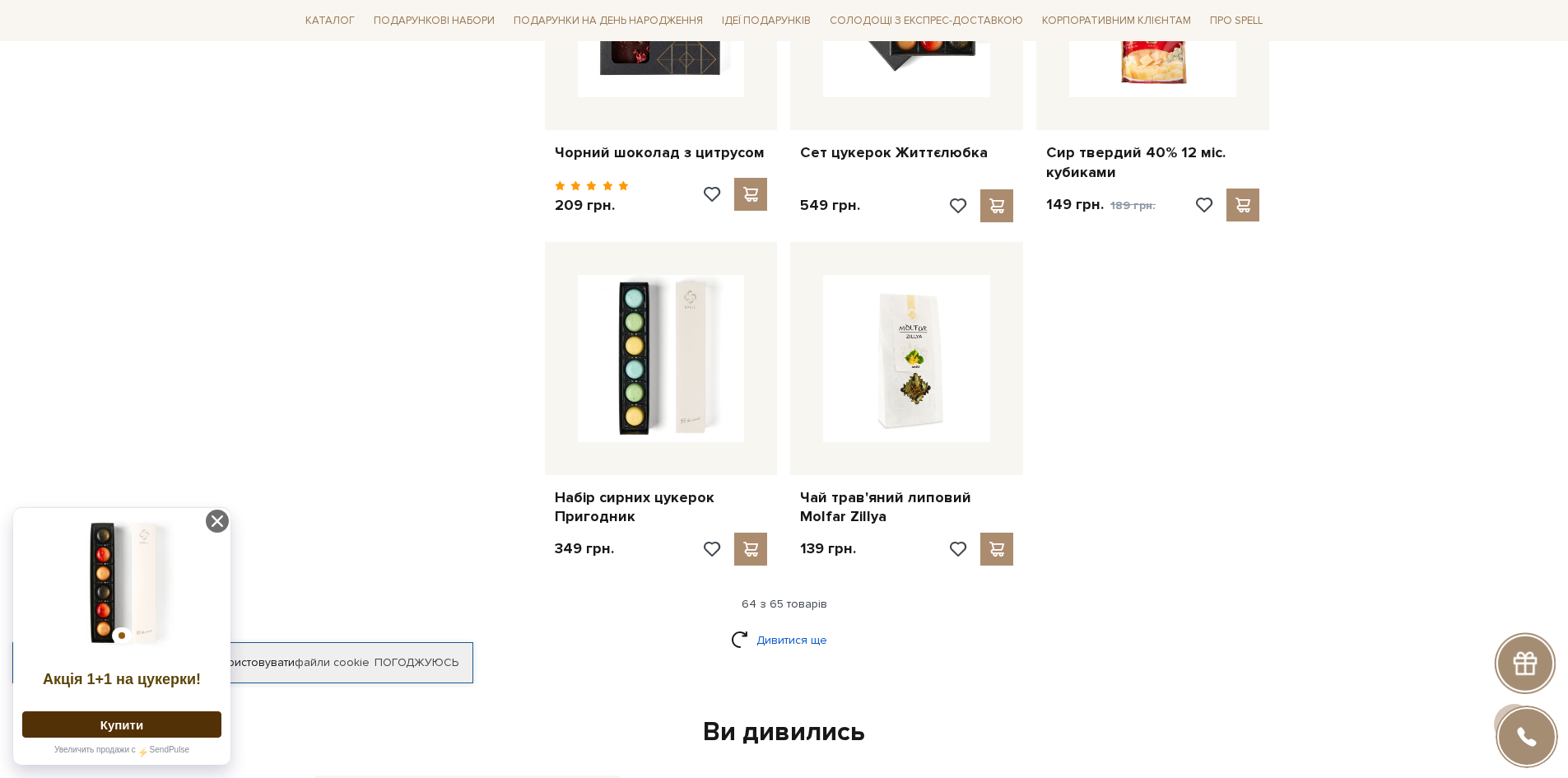 click on "Дивитися ще" at bounding box center (784, 640) 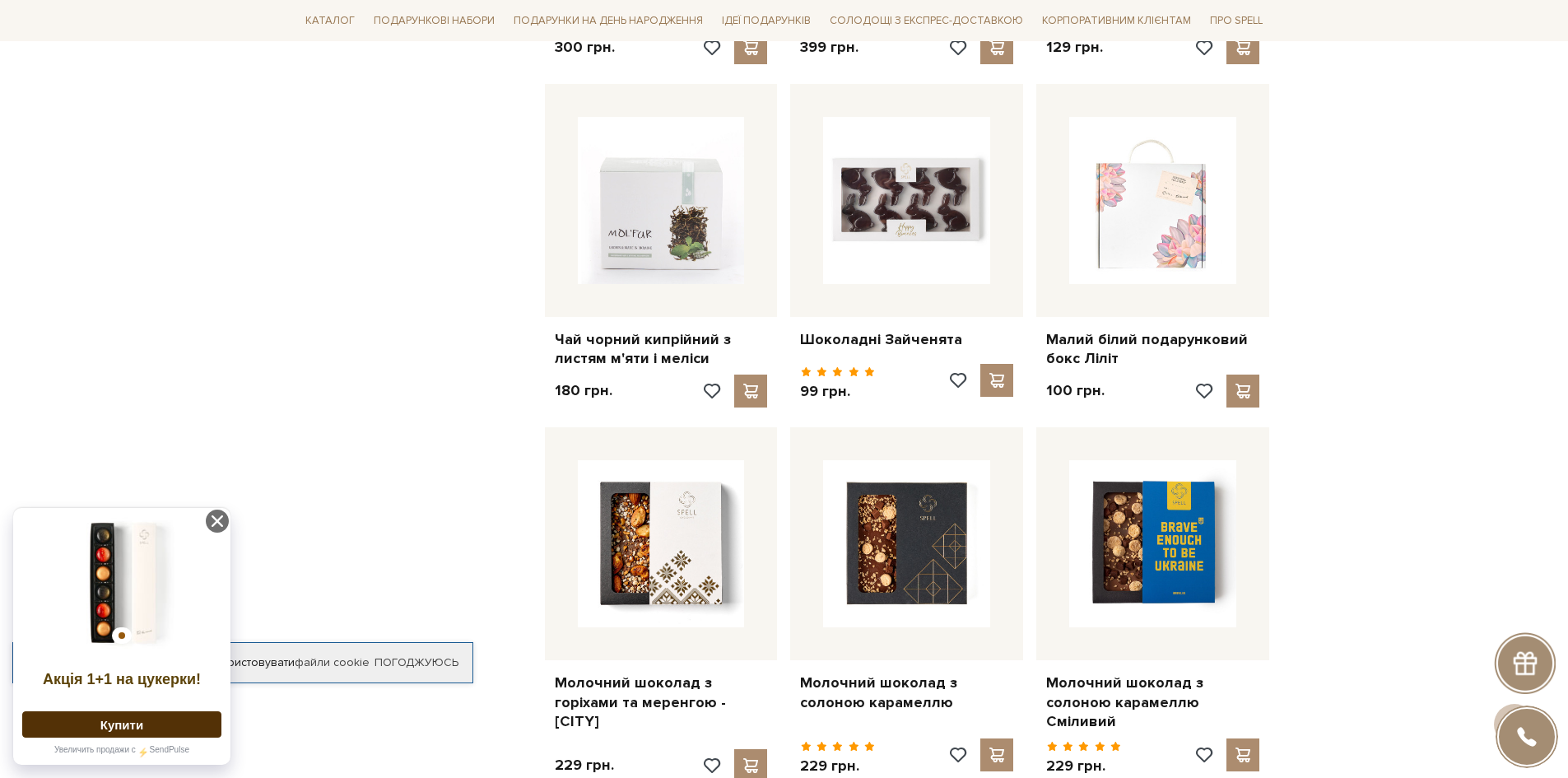 scroll, scrollTop: 3293, scrollLeft: 0, axis: vertical 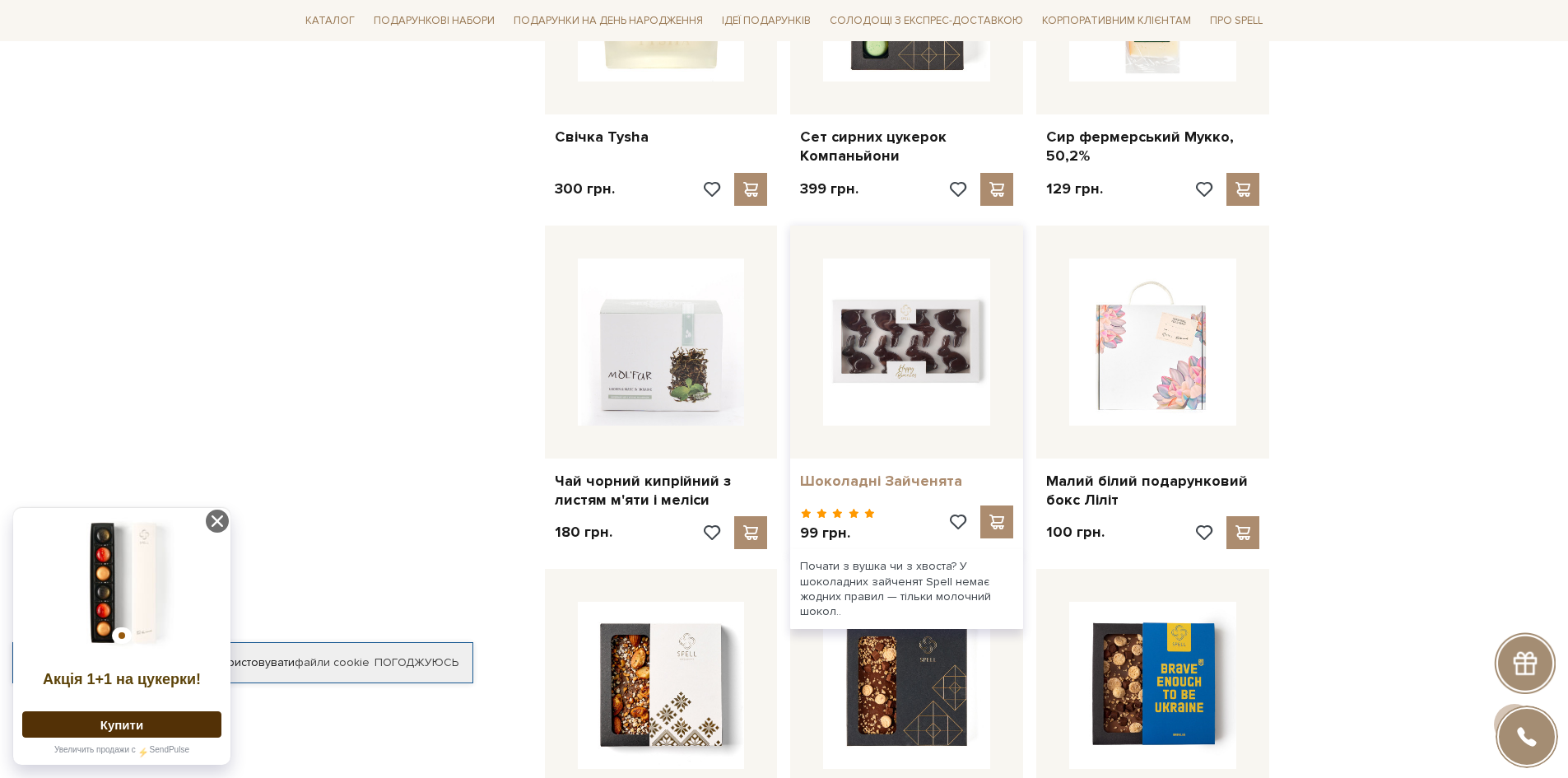 click on "Шоколадні Зайченята" at bounding box center (906, 481) 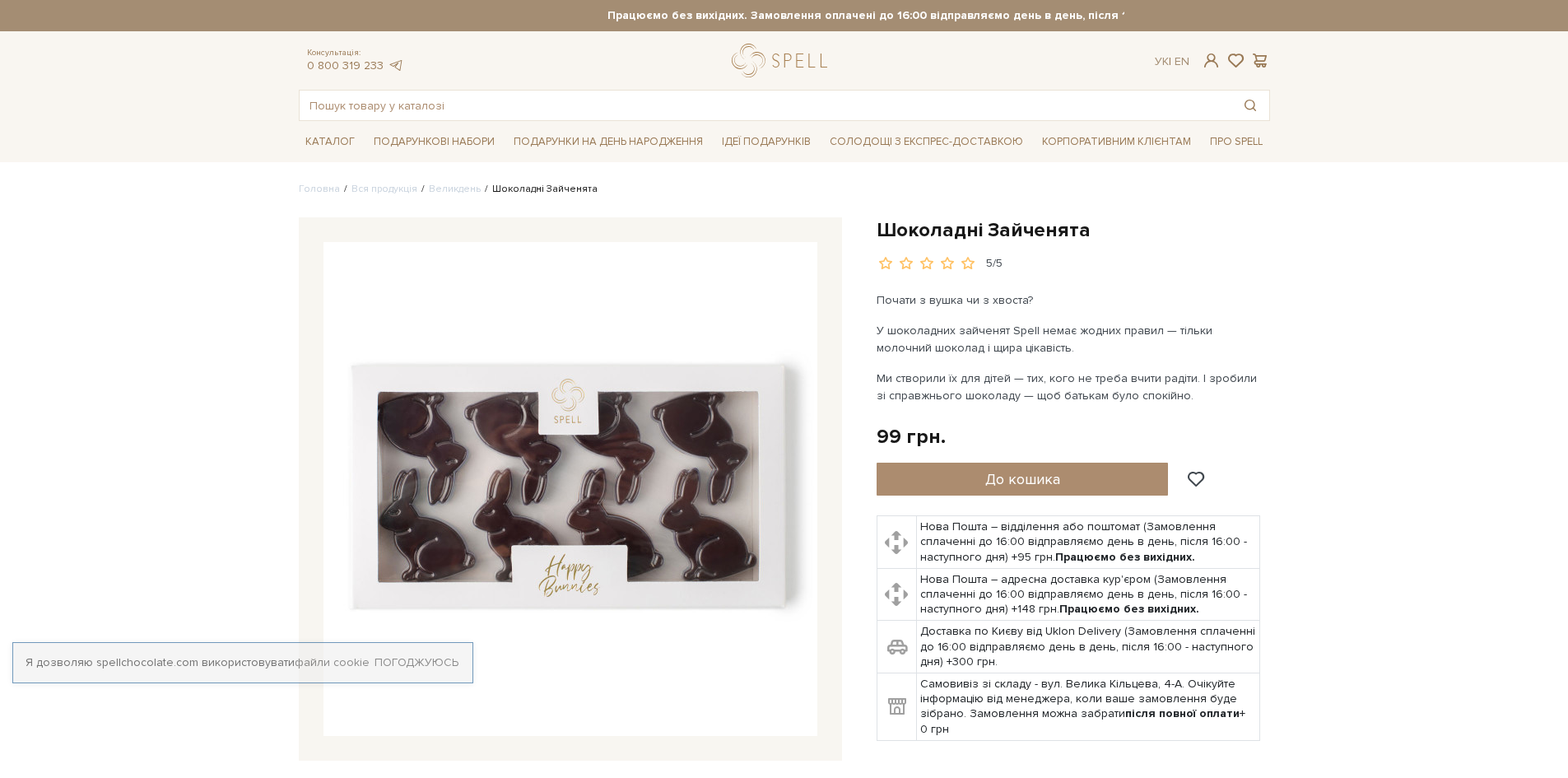scroll, scrollTop: 0, scrollLeft: 0, axis: both 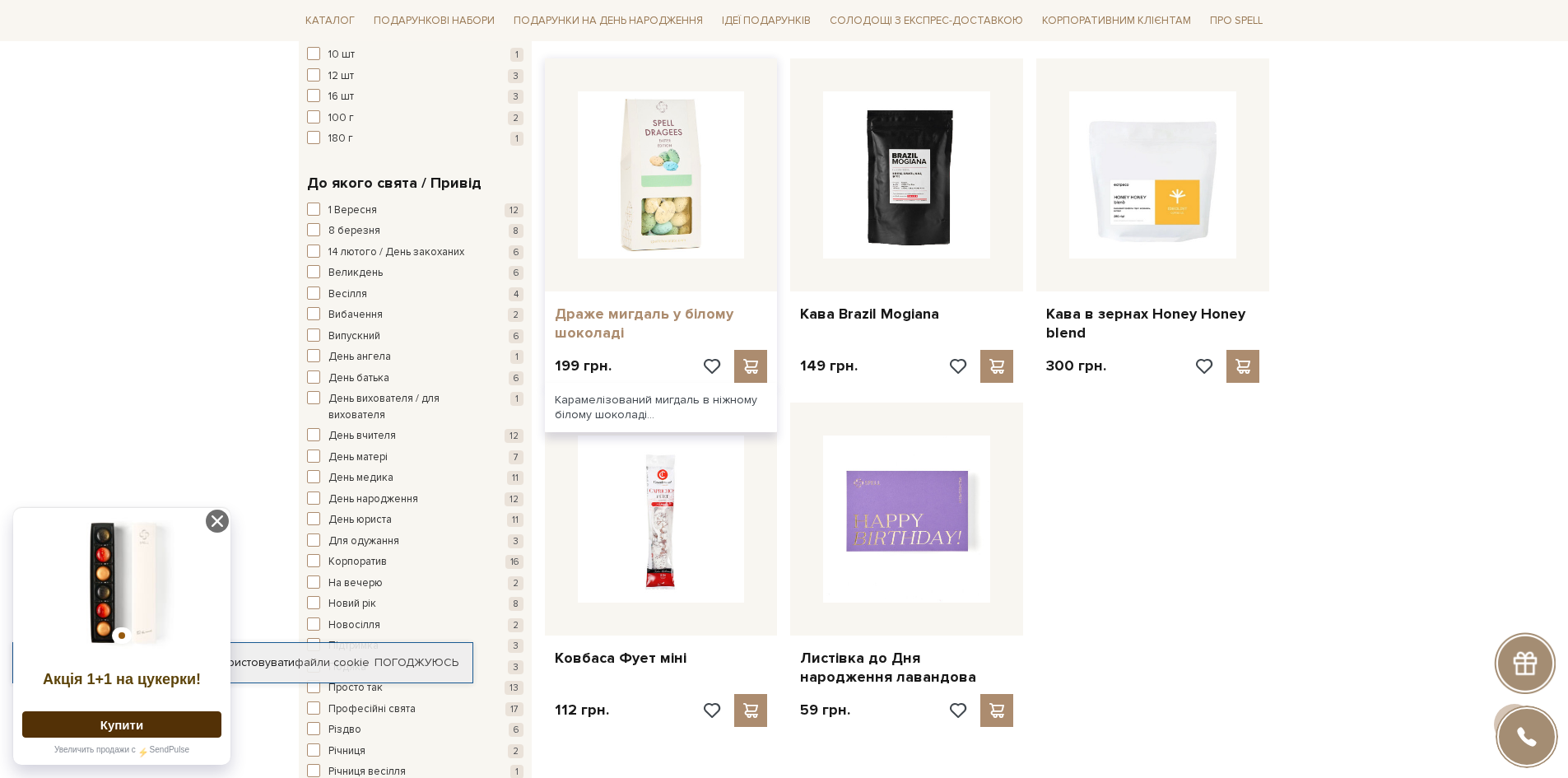 click on "Драже мигдаль у білому шоколаді" at bounding box center (661, 324) 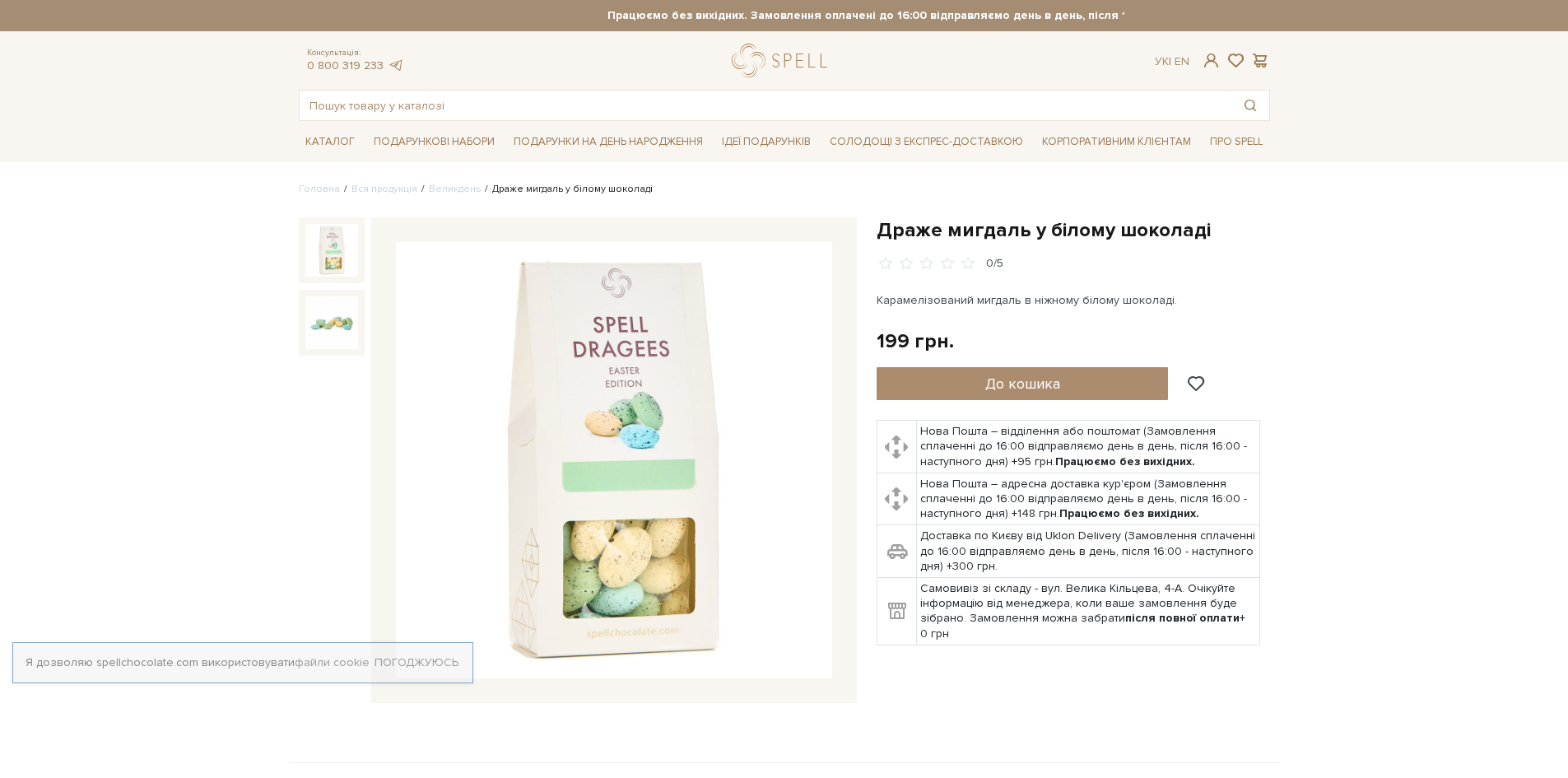 scroll, scrollTop: 0, scrollLeft: 0, axis: both 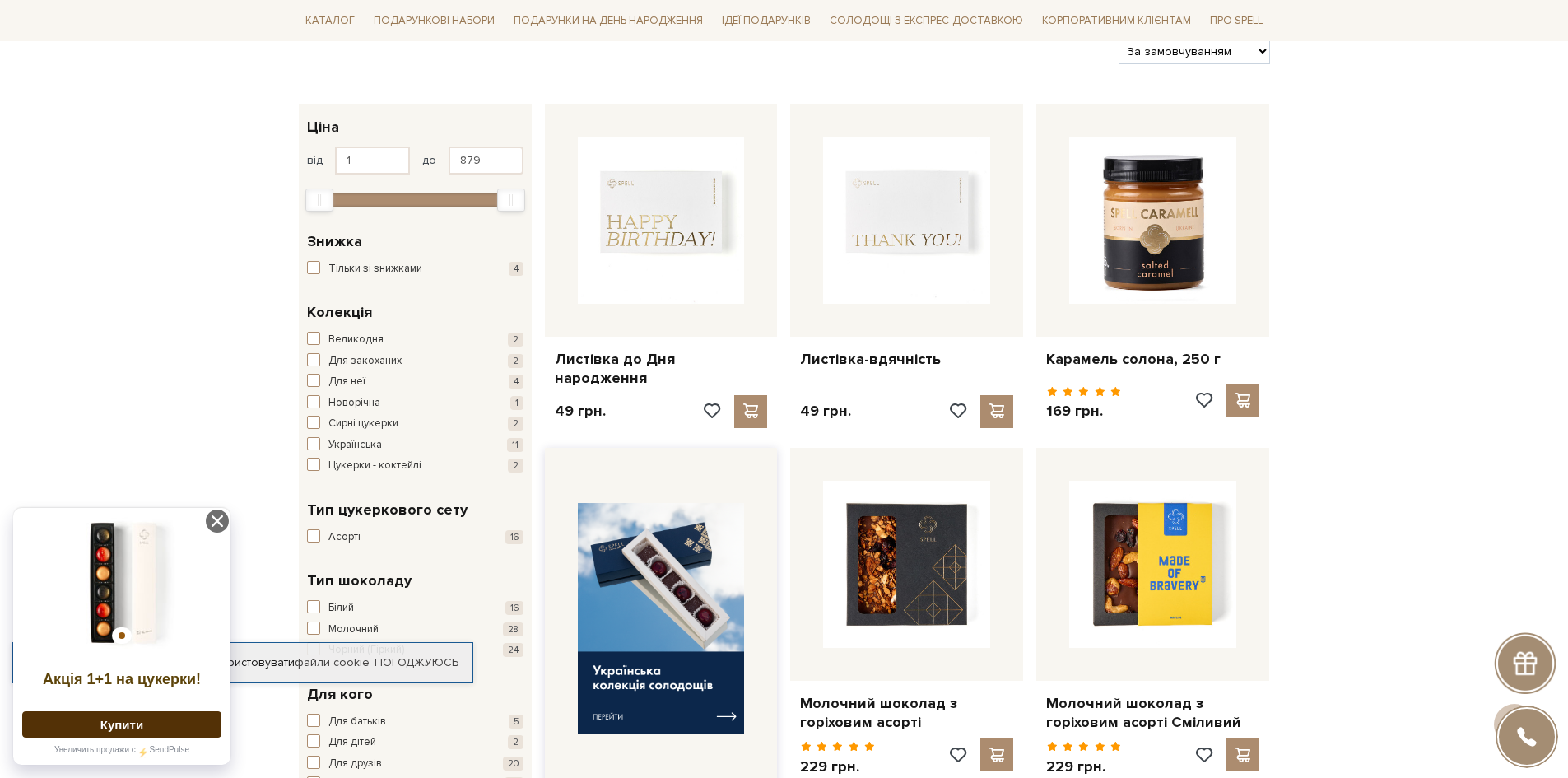 click at bounding box center [661, 618] 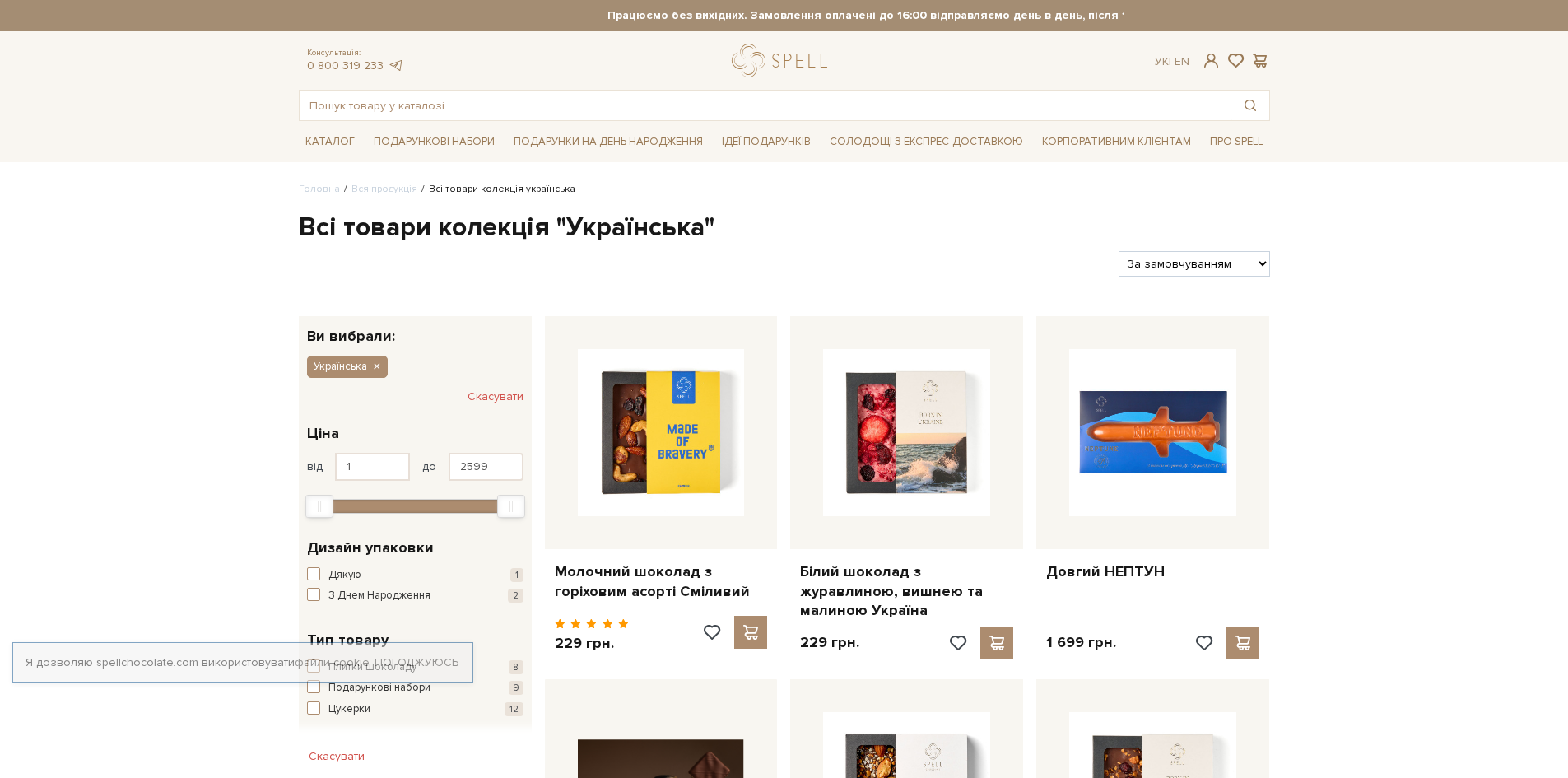 scroll, scrollTop: 0, scrollLeft: 0, axis: both 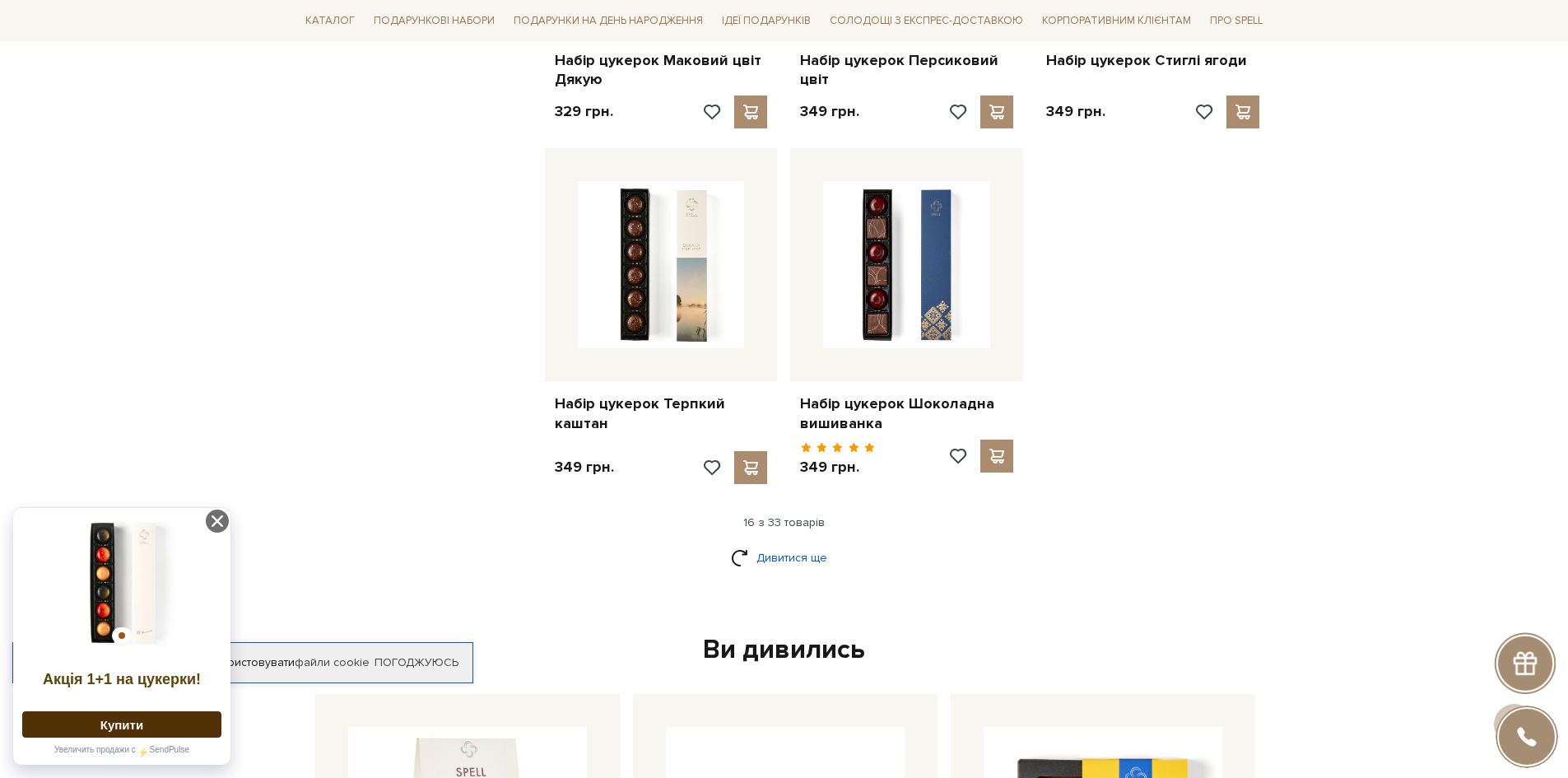 click on "Дивитися ще" at bounding box center [784, 557] 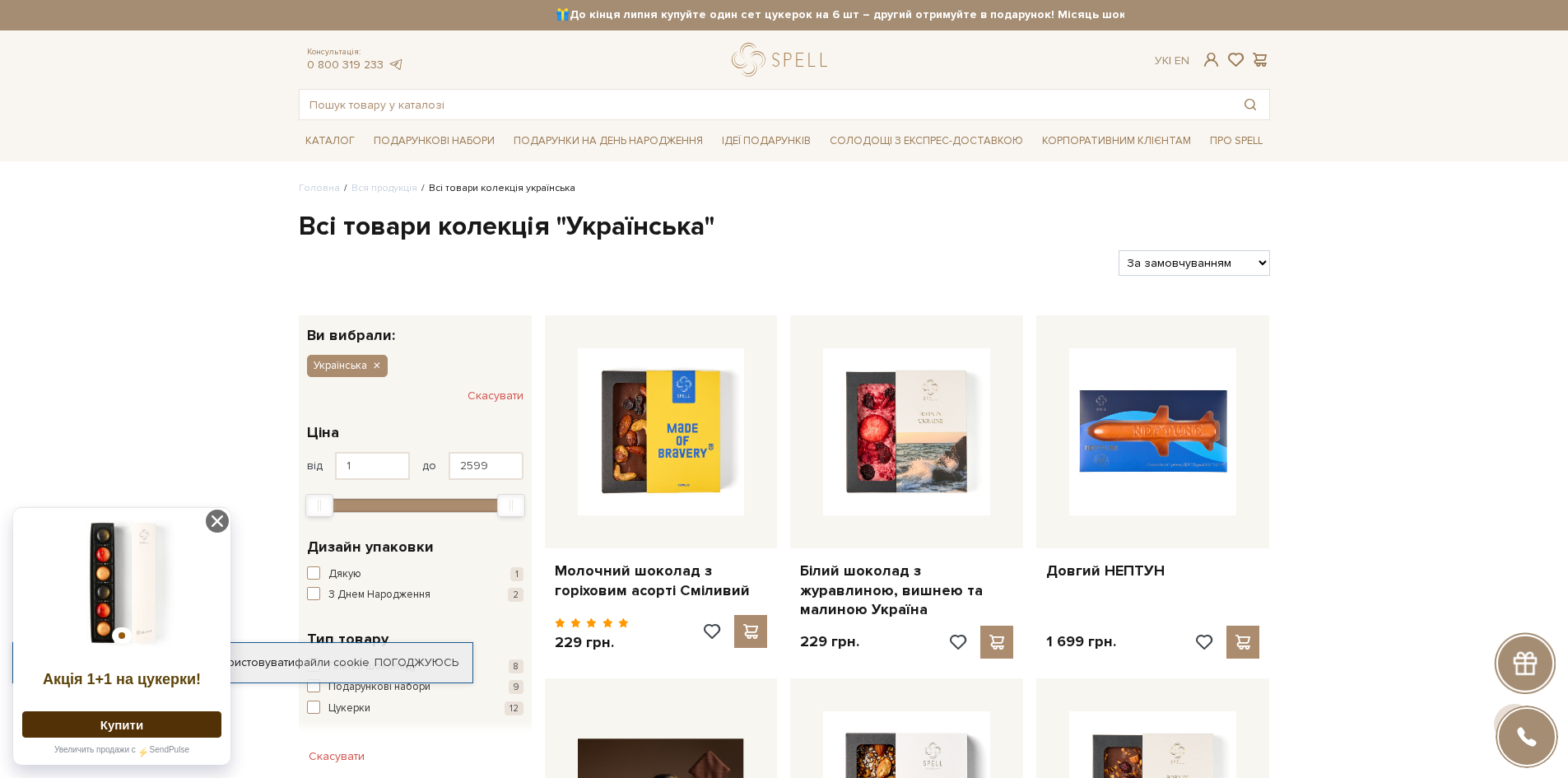 scroll, scrollTop: 0, scrollLeft: 0, axis: both 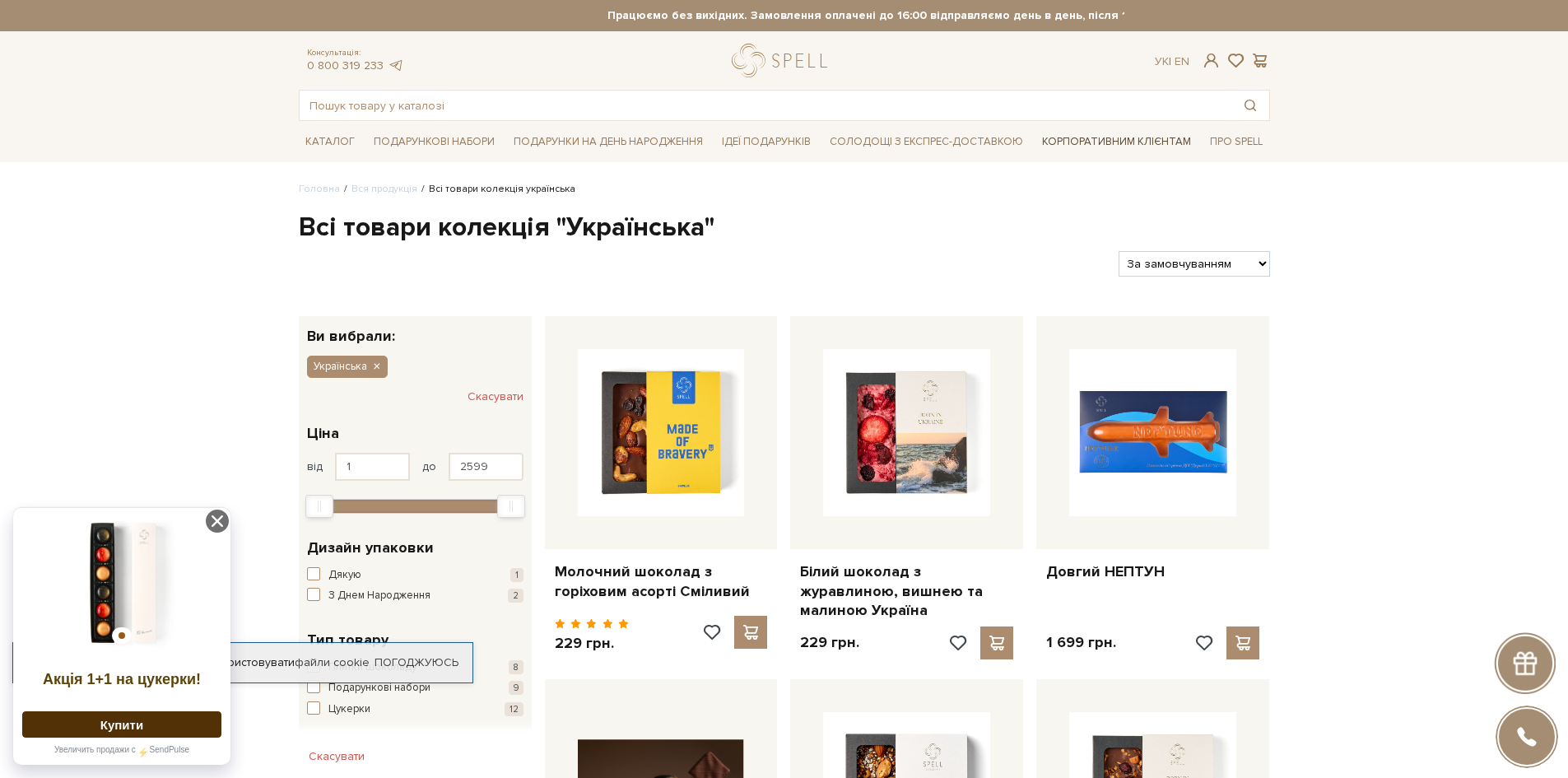 click on "Корпоративним клієнтам" at bounding box center [1116, 142] 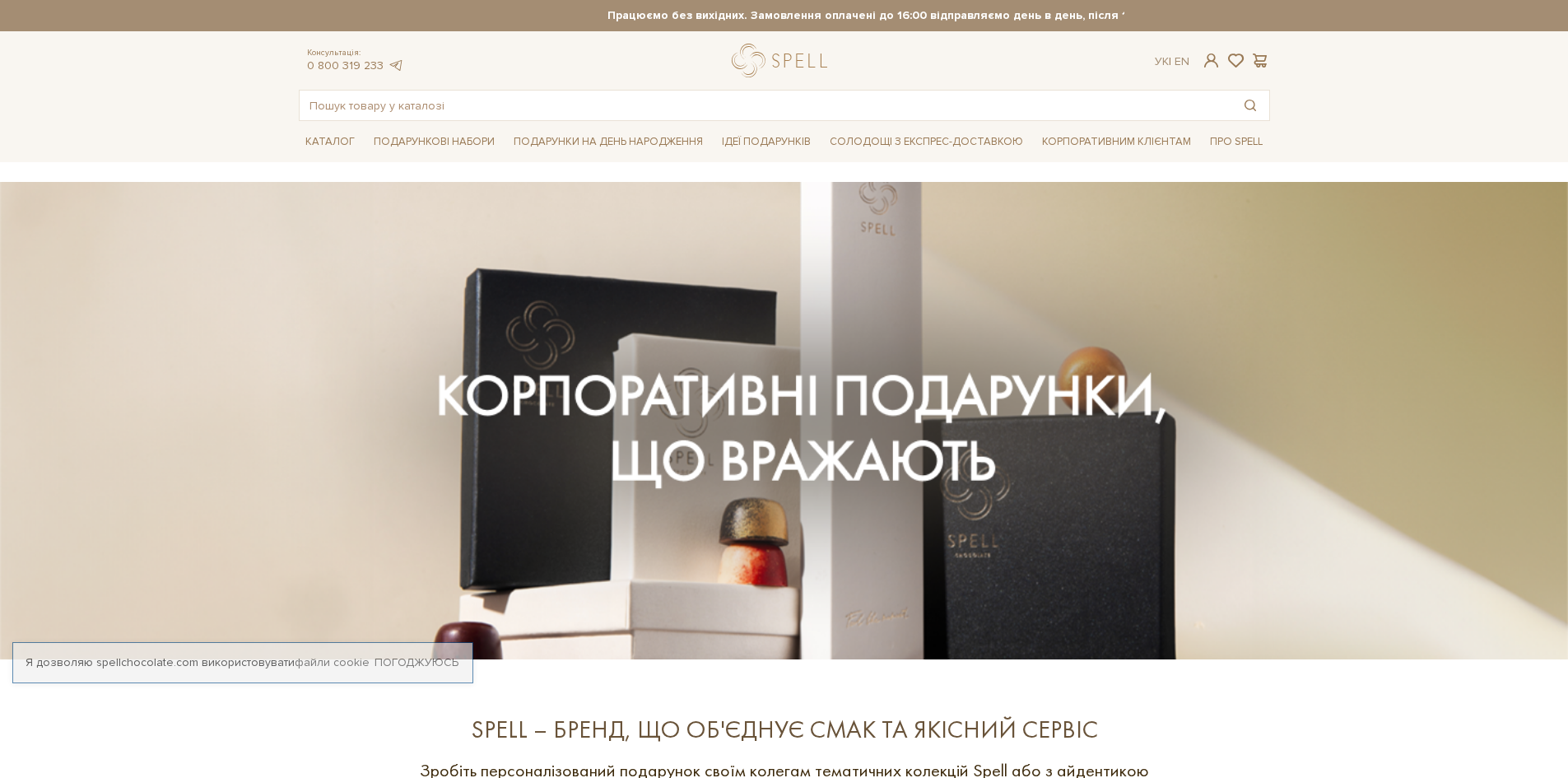 scroll, scrollTop: 0, scrollLeft: 0, axis: both 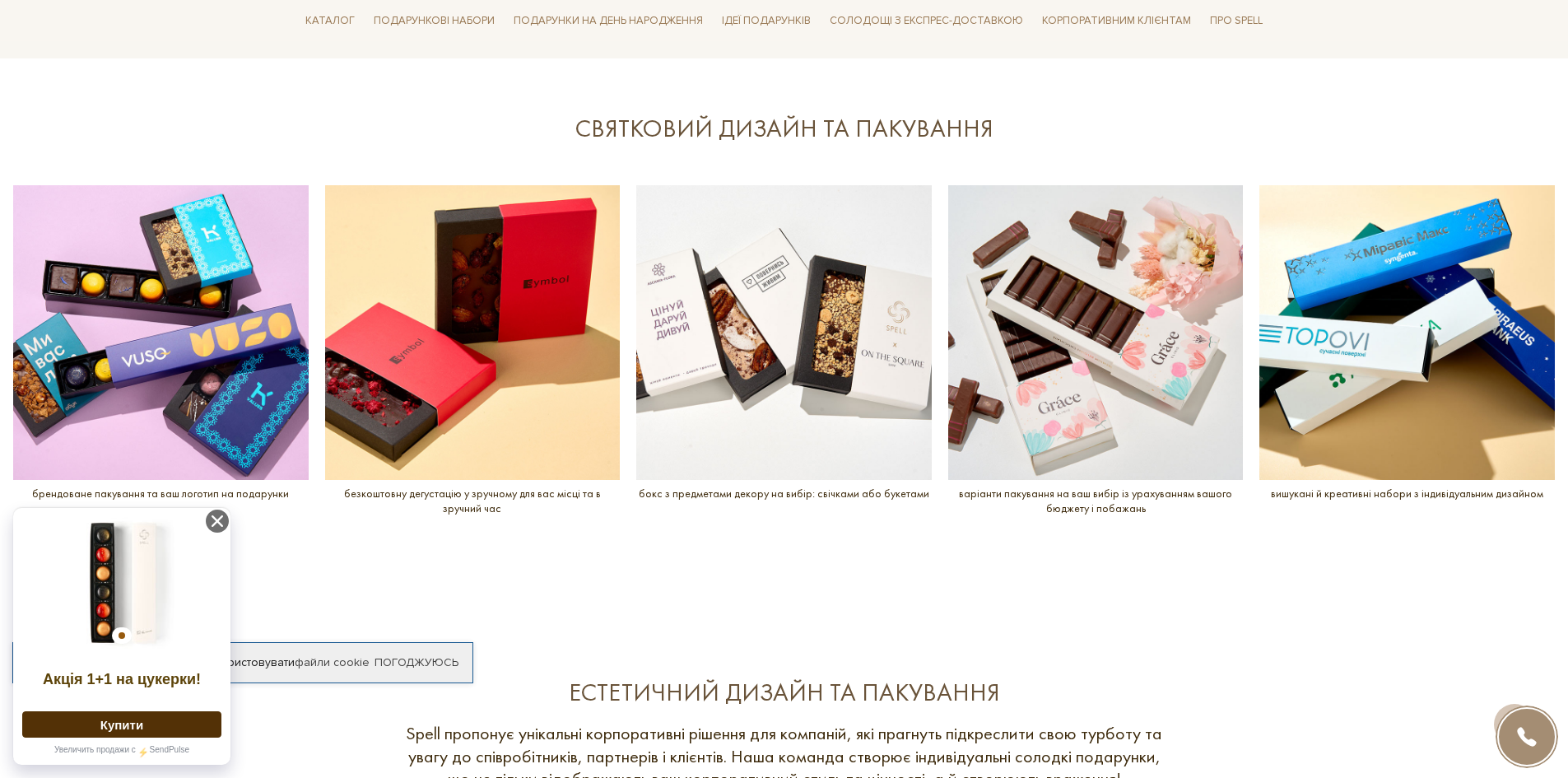 click at bounding box center [1407, 333] 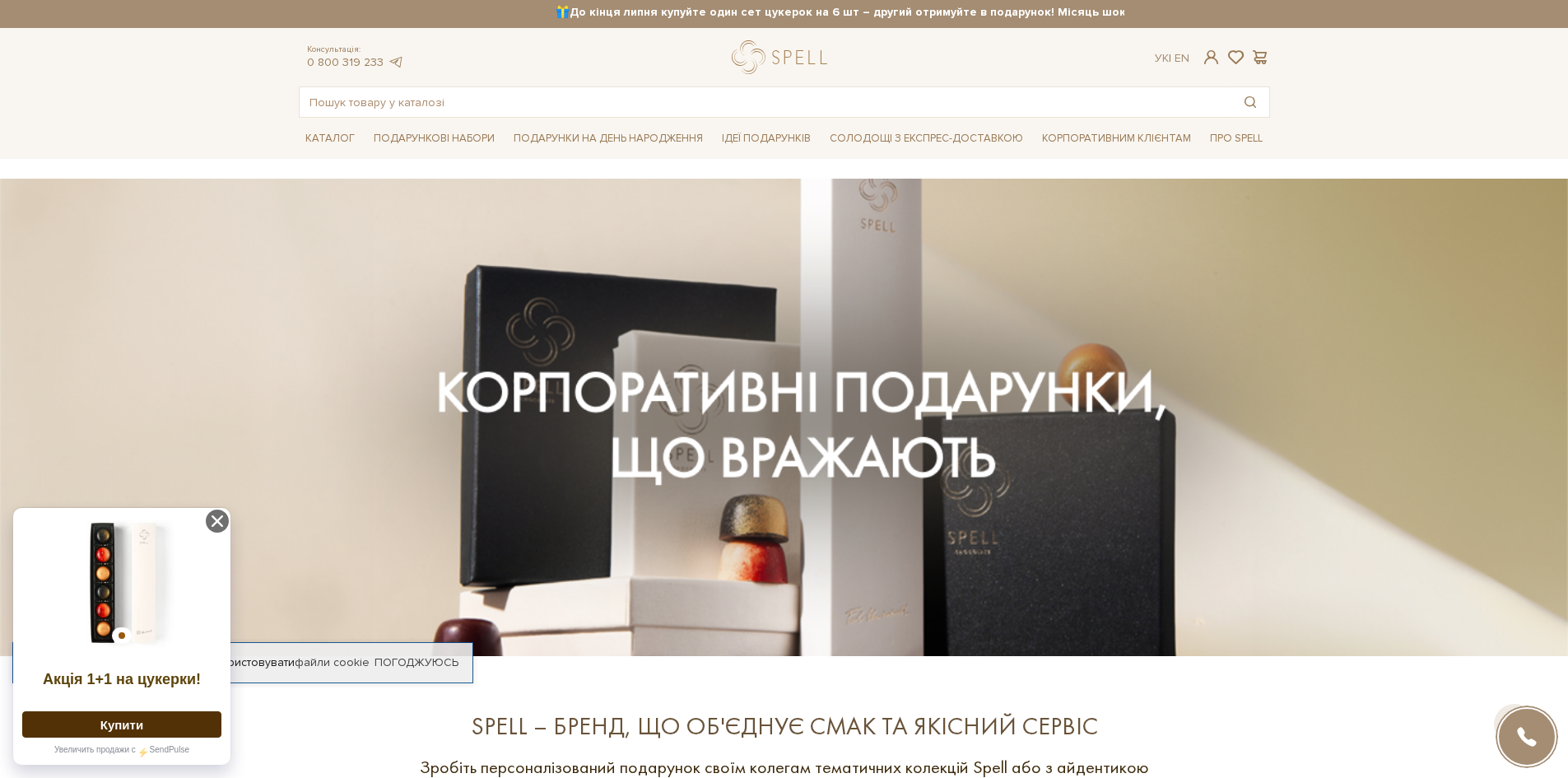 scroll, scrollTop: 0, scrollLeft: 0, axis: both 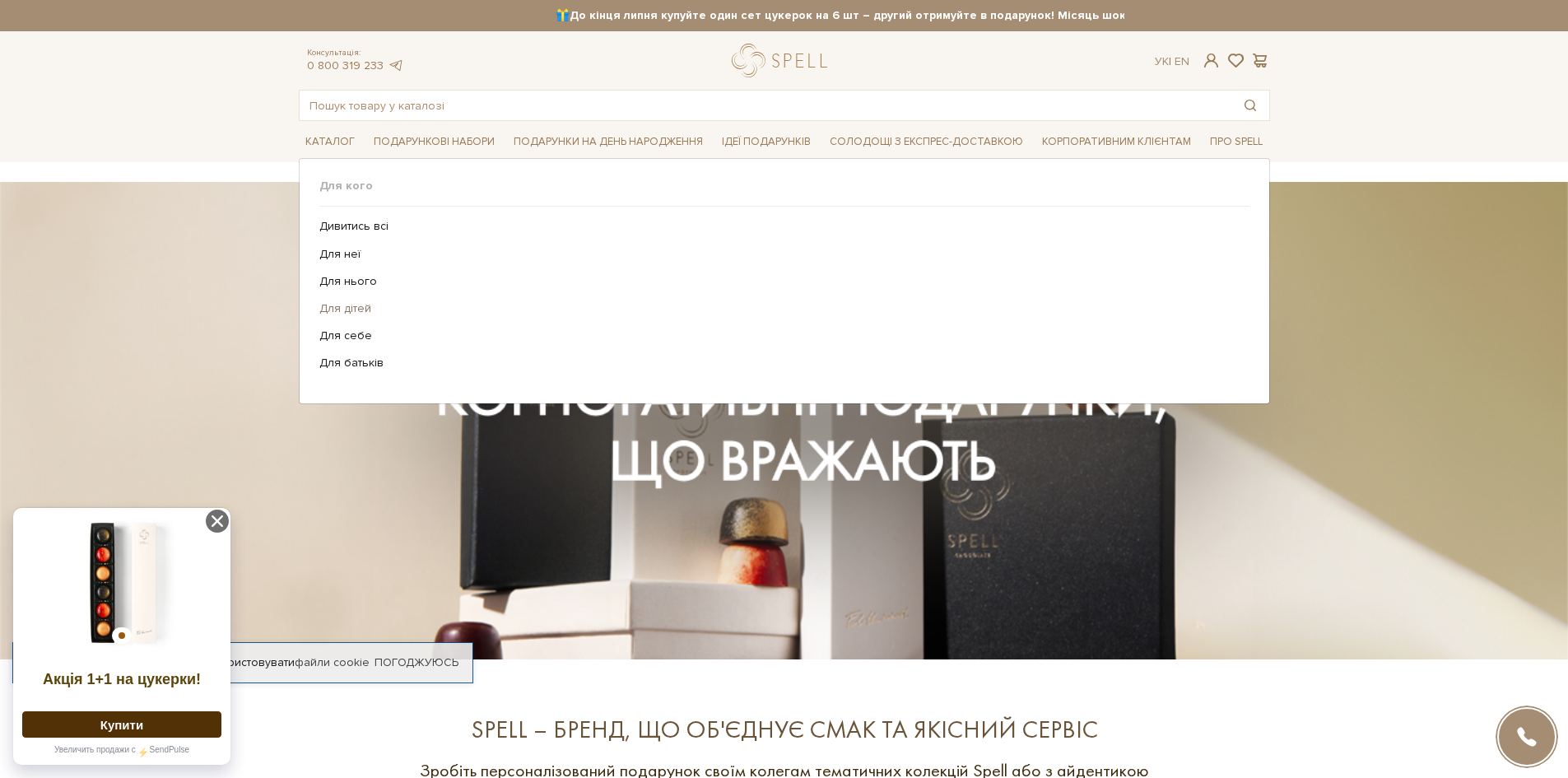 click on "Для дітей" at bounding box center [778, 309] 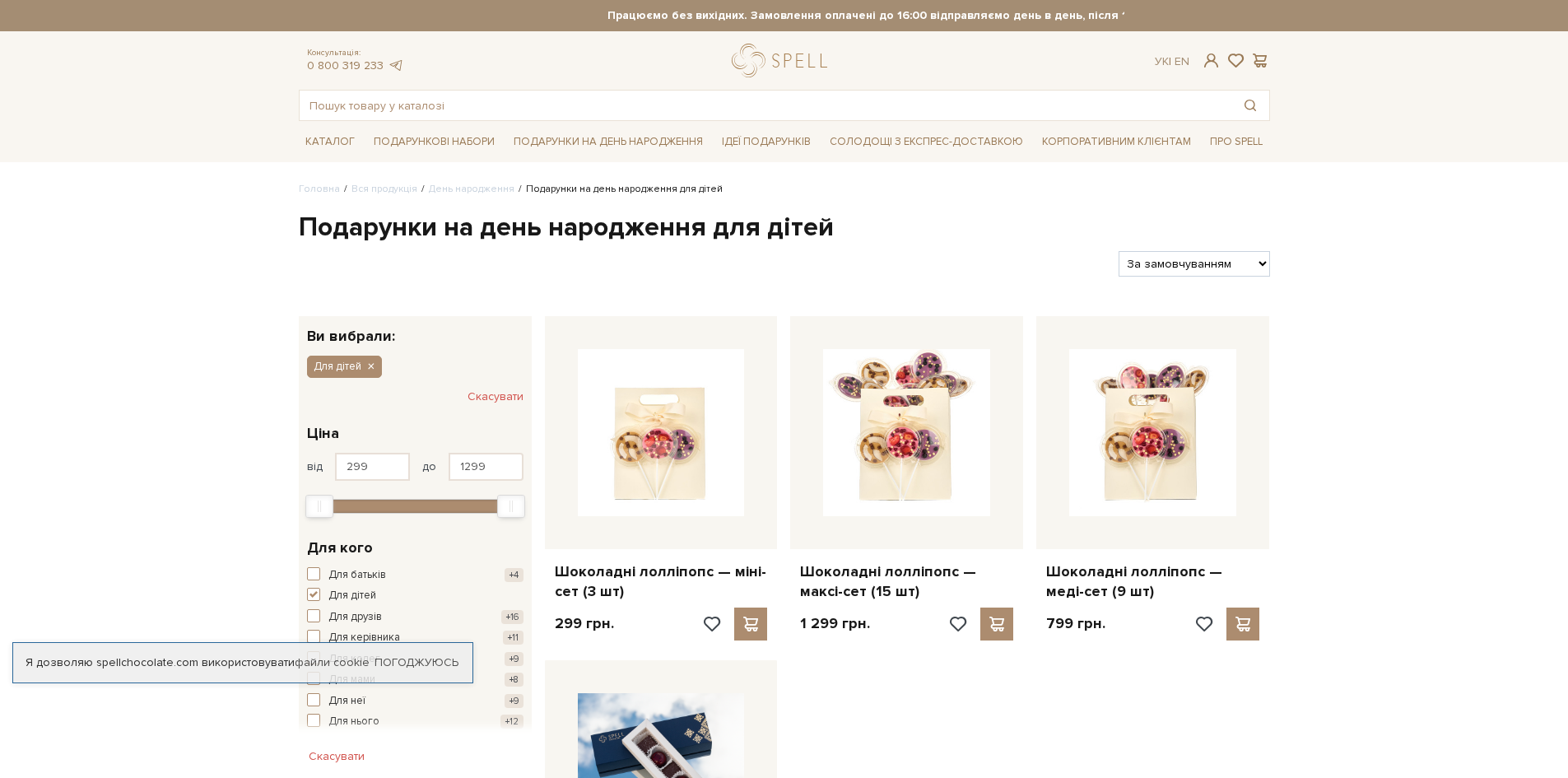 scroll, scrollTop: 0, scrollLeft: 0, axis: both 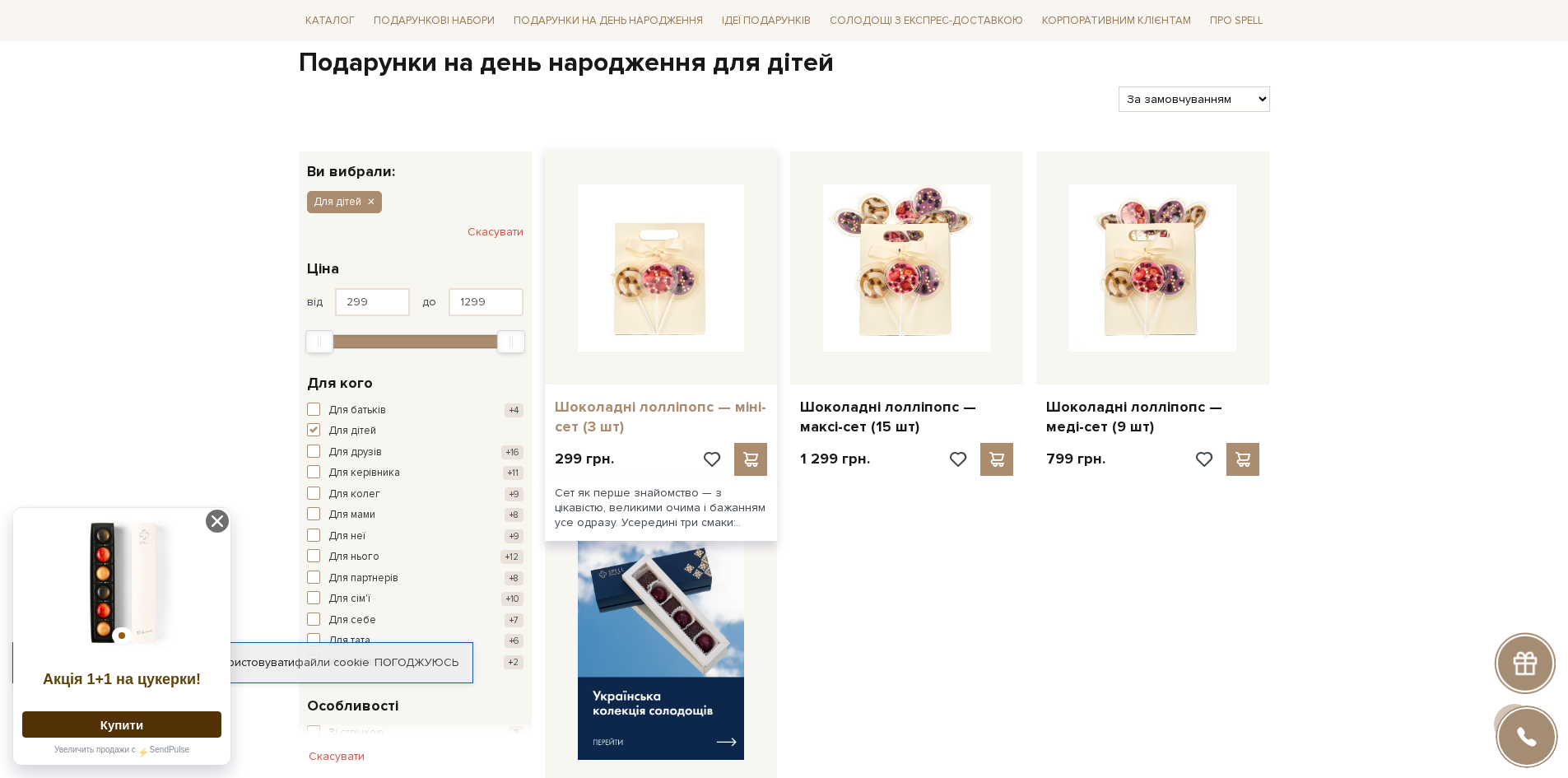 click on "Шоколадні лолліпопс — міні-сет (3 шт)" at bounding box center [661, 417] 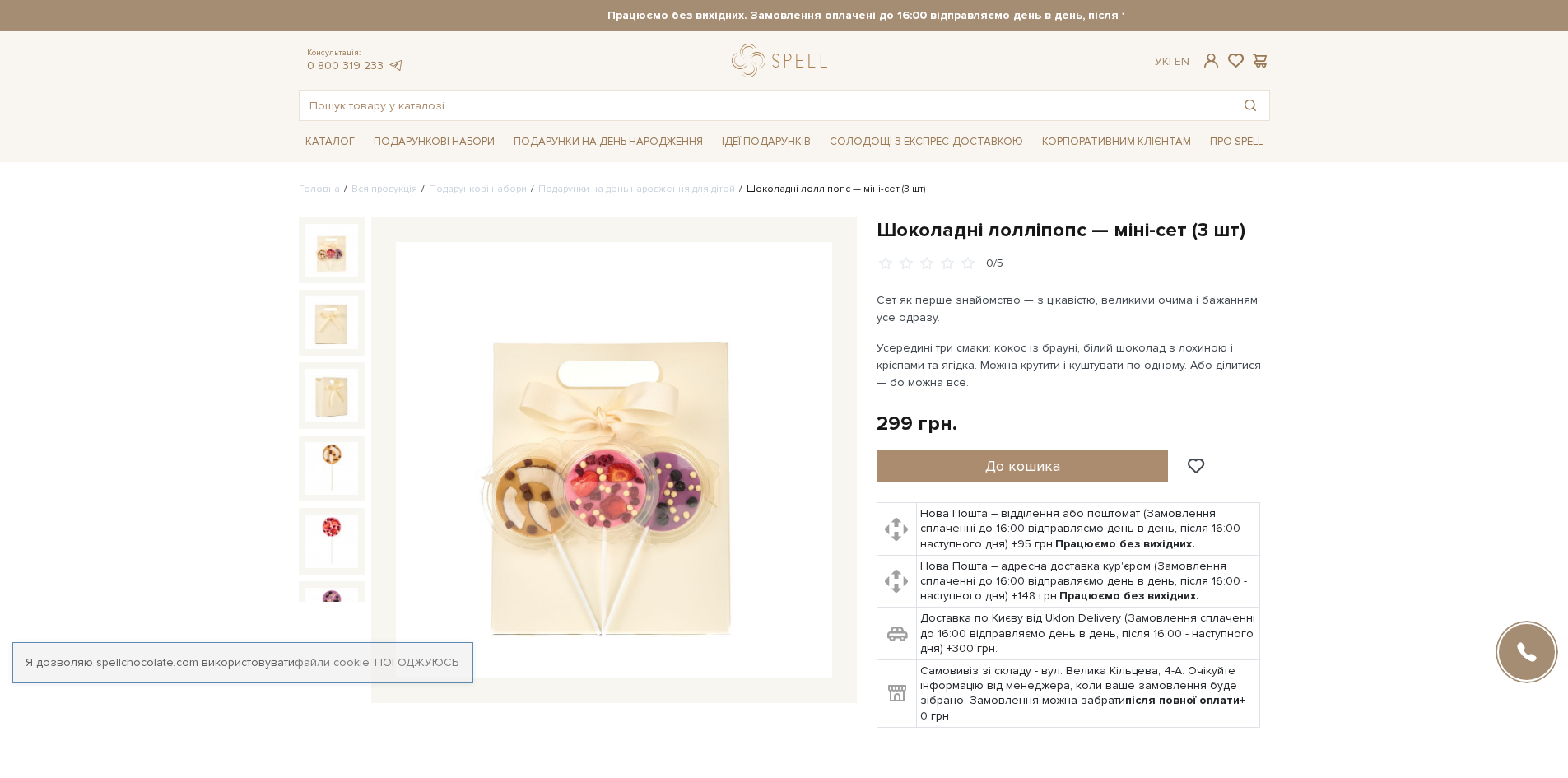 scroll, scrollTop: 0, scrollLeft: 0, axis: both 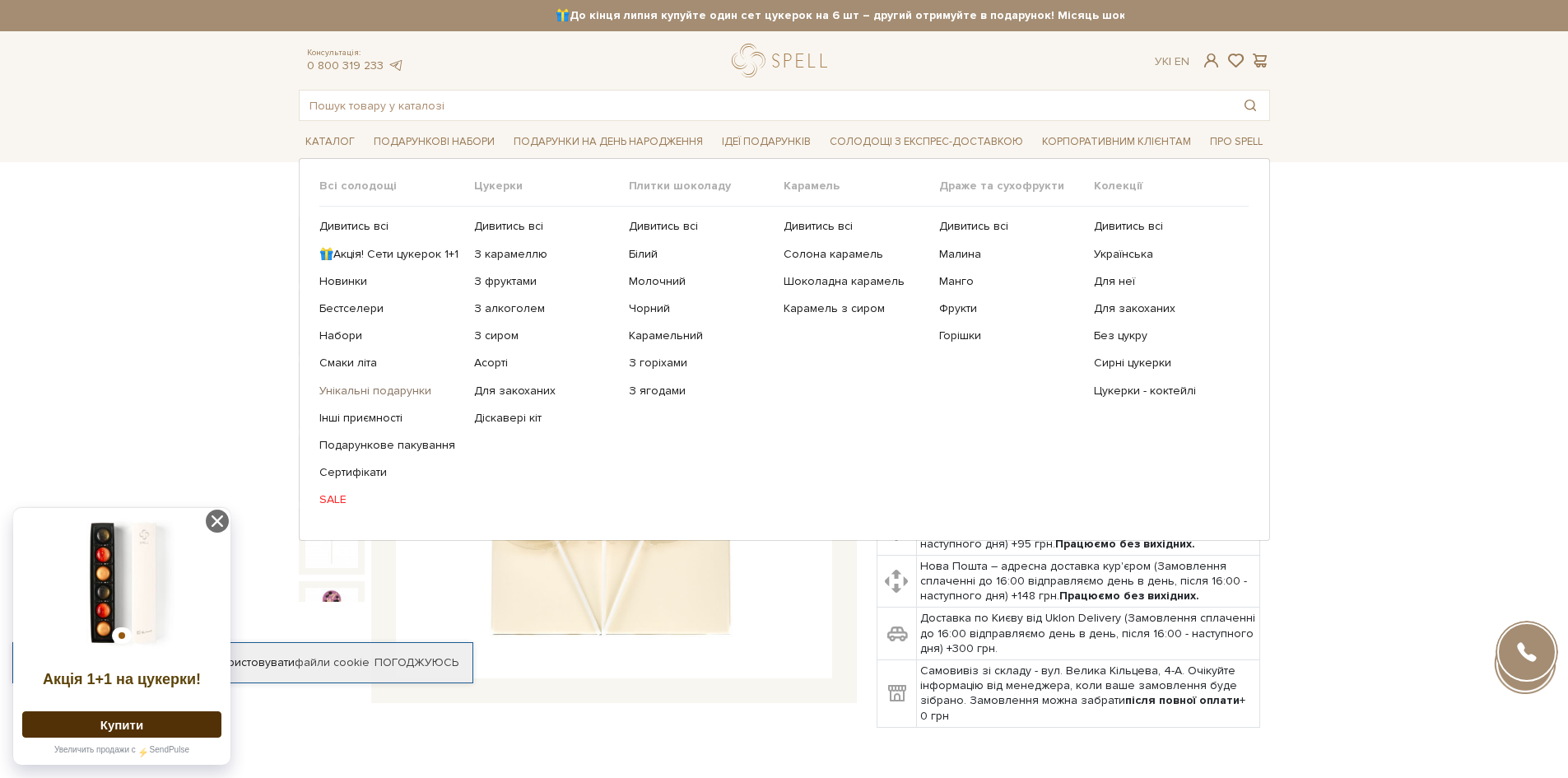 click on "Унікальні подарунки" at bounding box center [390, 391] 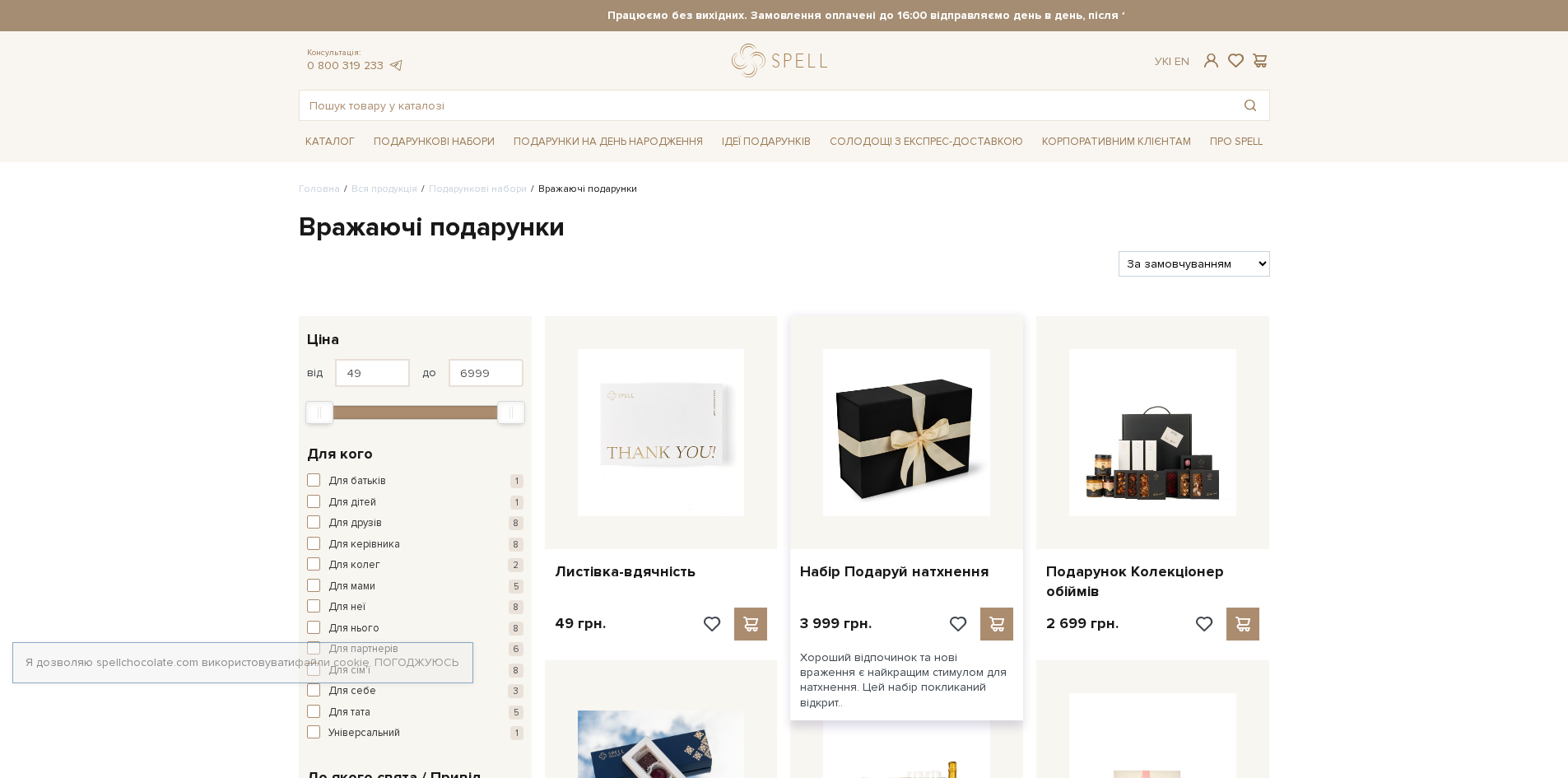 scroll, scrollTop: 0, scrollLeft: 0, axis: both 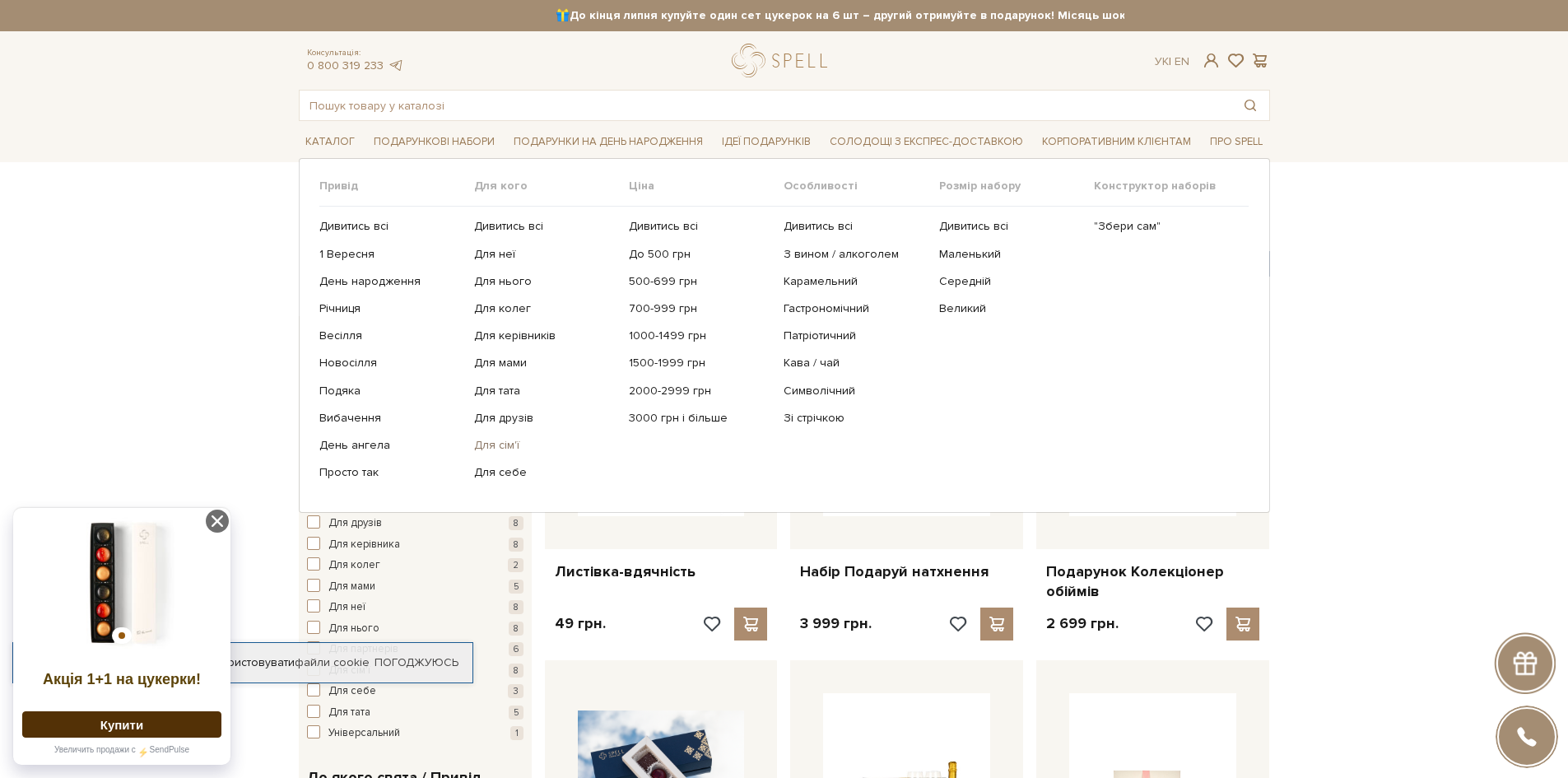 click on "Для сім'ї" at bounding box center [545, 445] 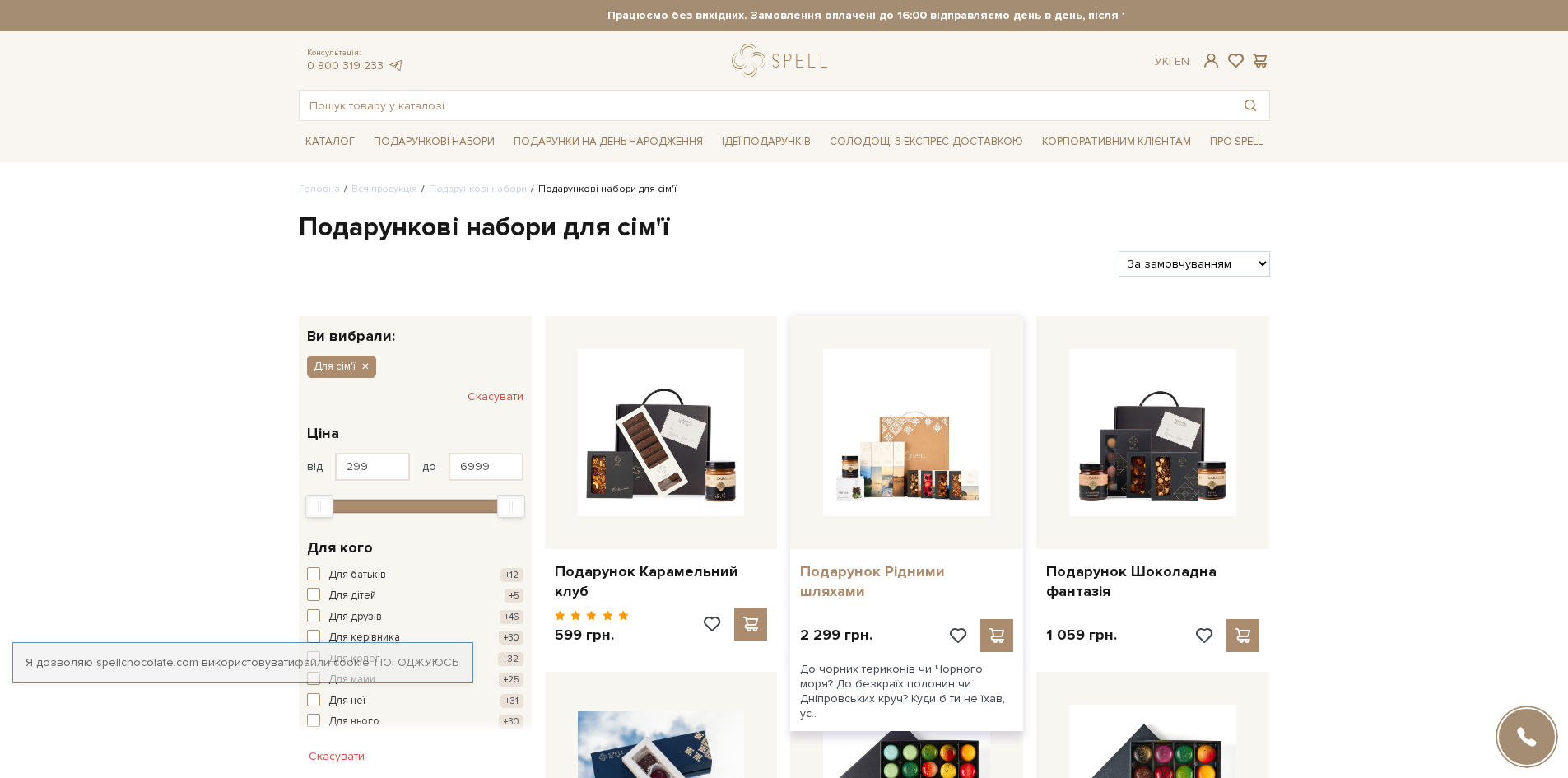 scroll, scrollTop: 0, scrollLeft: 0, axis: both 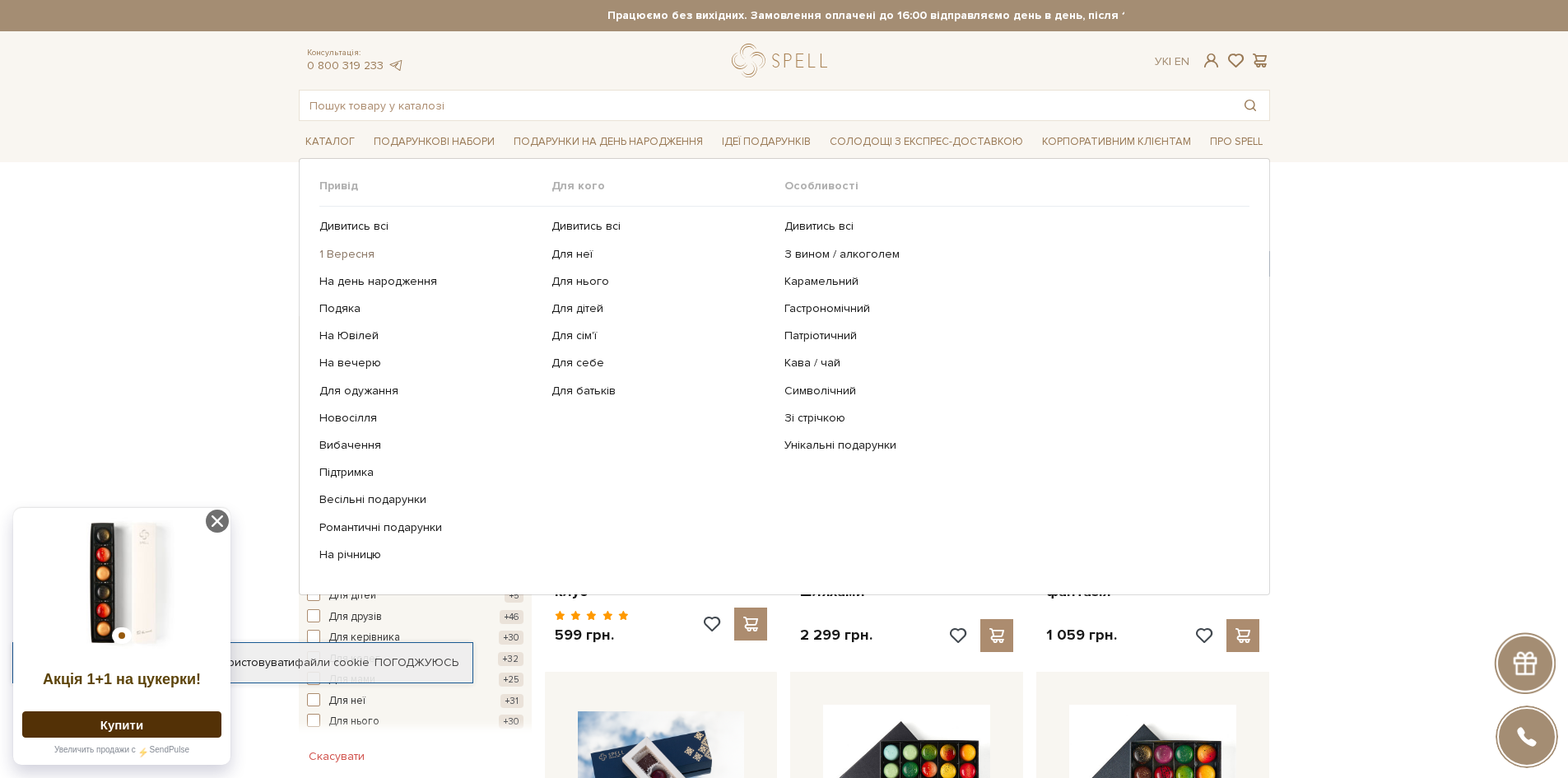 click on "1 Вересня" at bounding box center (430, 254) 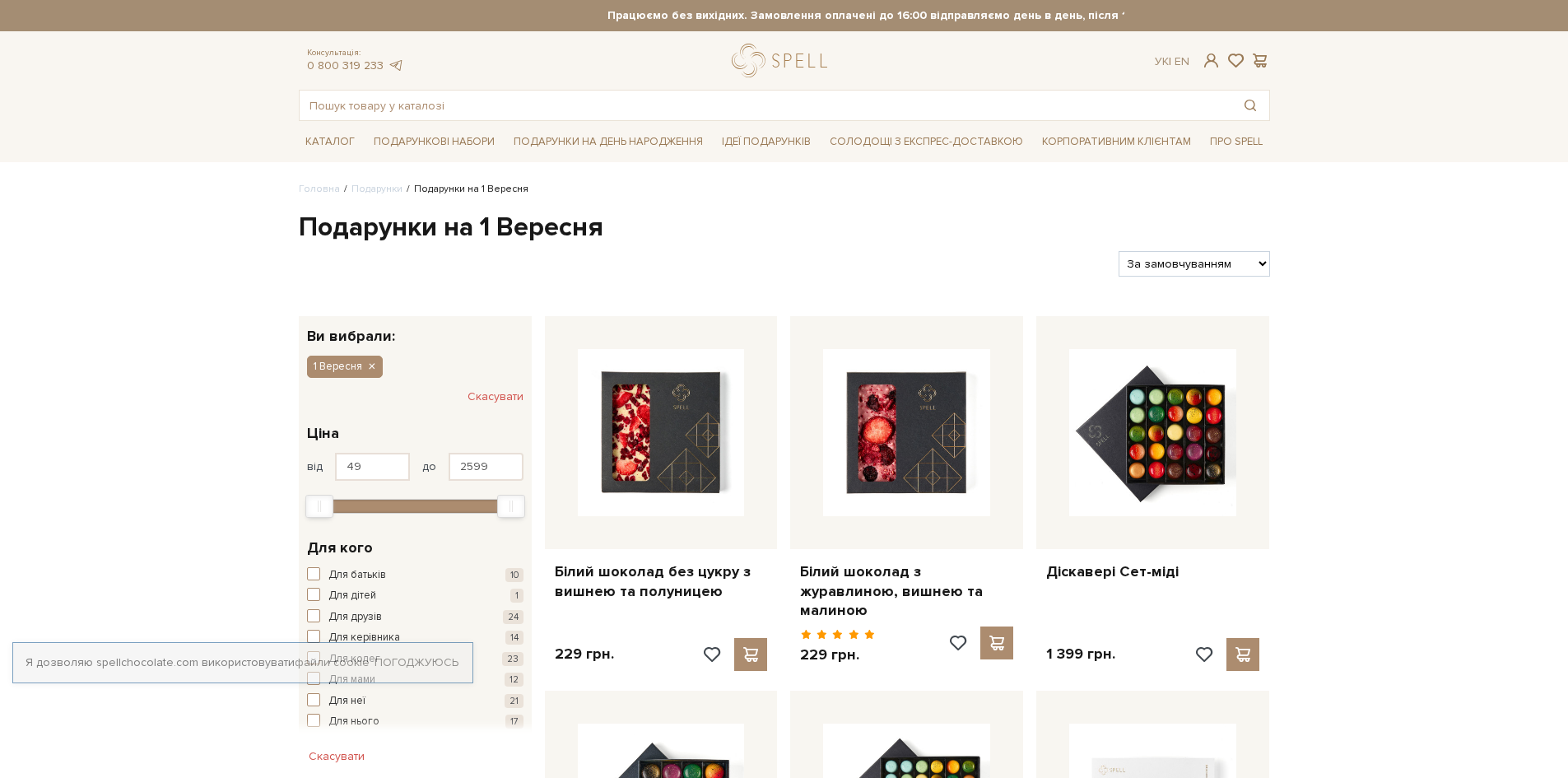scroll, scrollTop: 0, scrollLeft: 0, axis: both 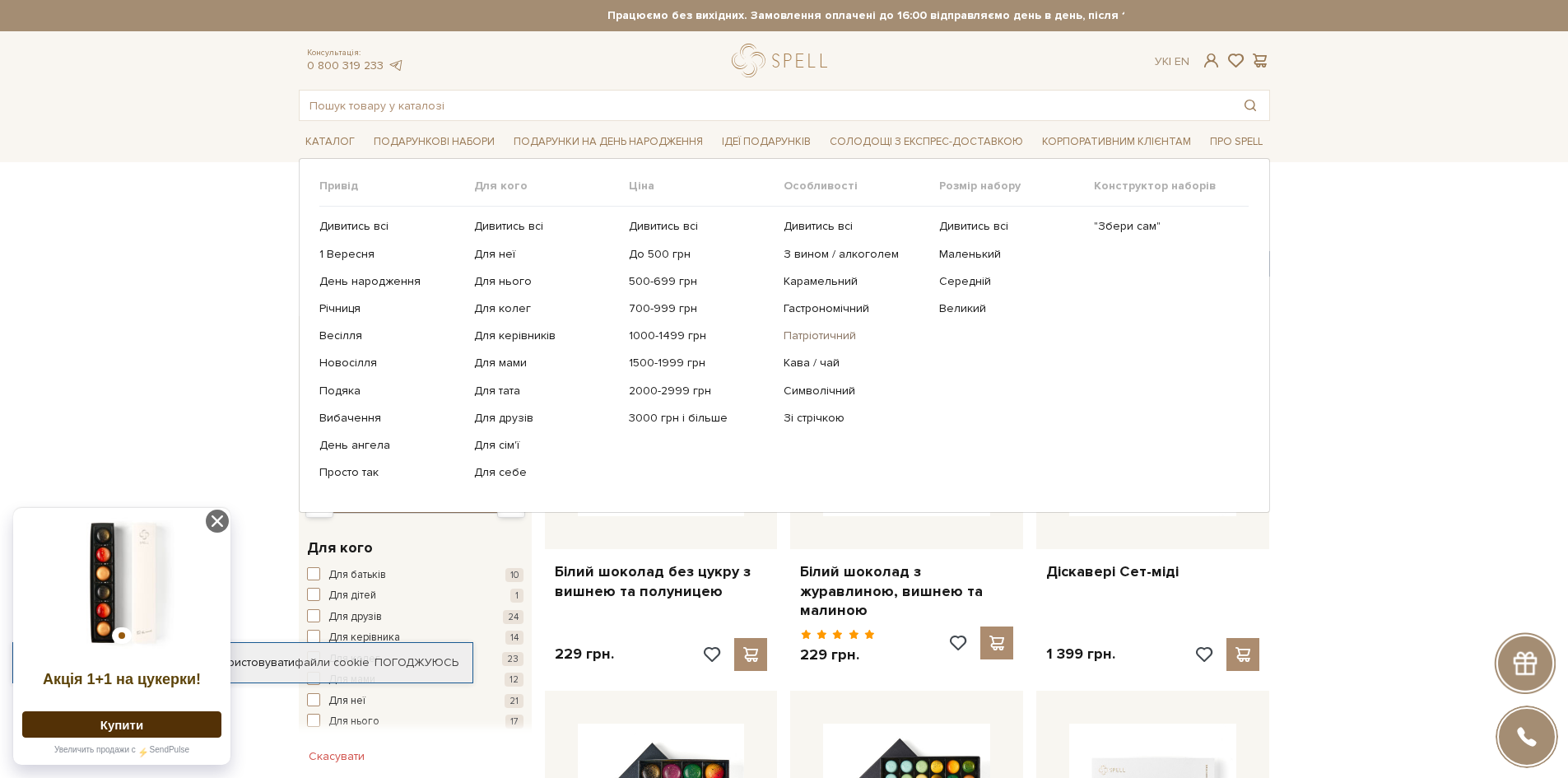 click on "Патріотичний" at bounding box center [854, 336] 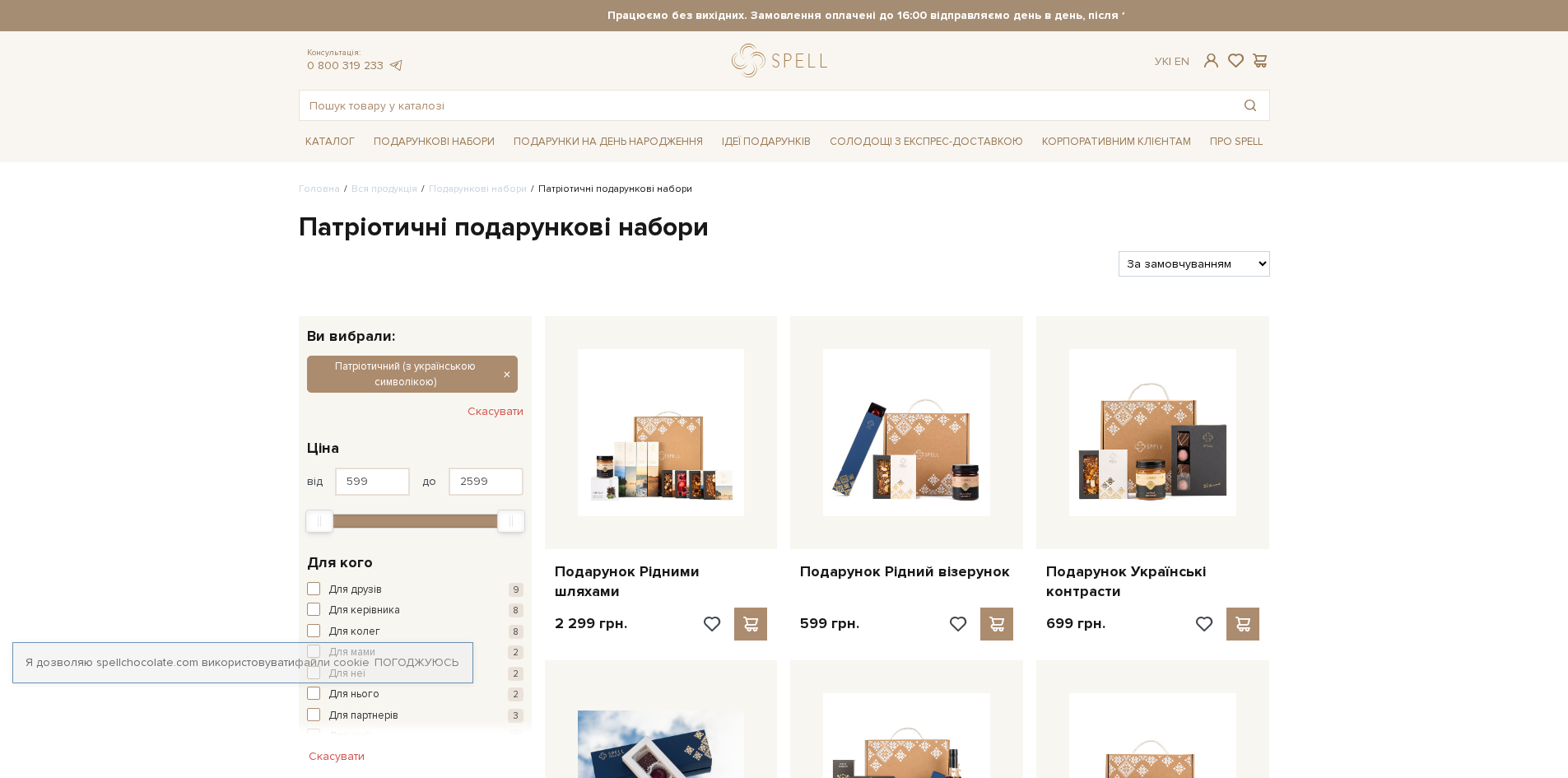 scroll, scrollTop: 0, scrollLeft: 0, axis: both 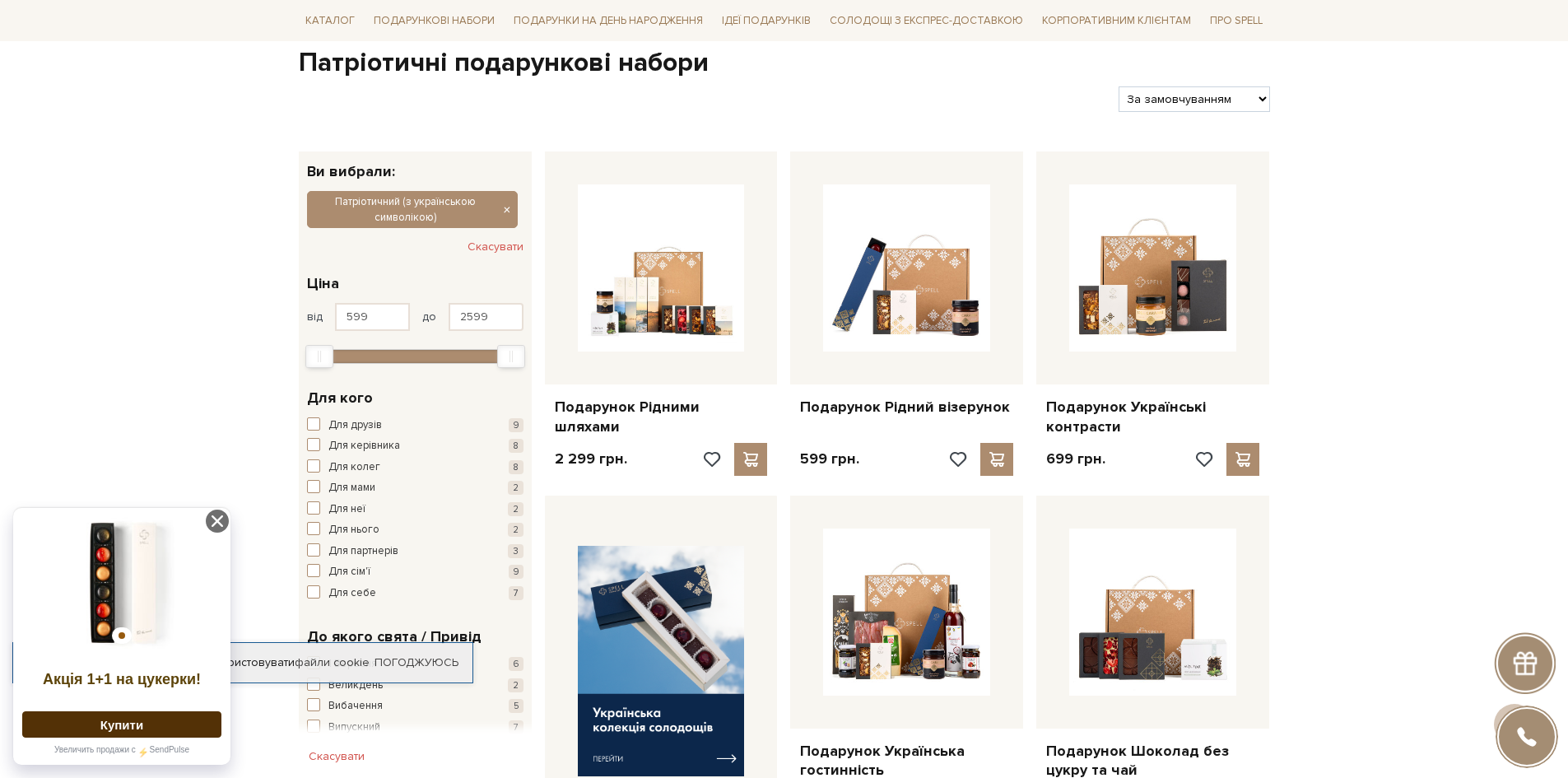 click at bounding box center [122, 583] 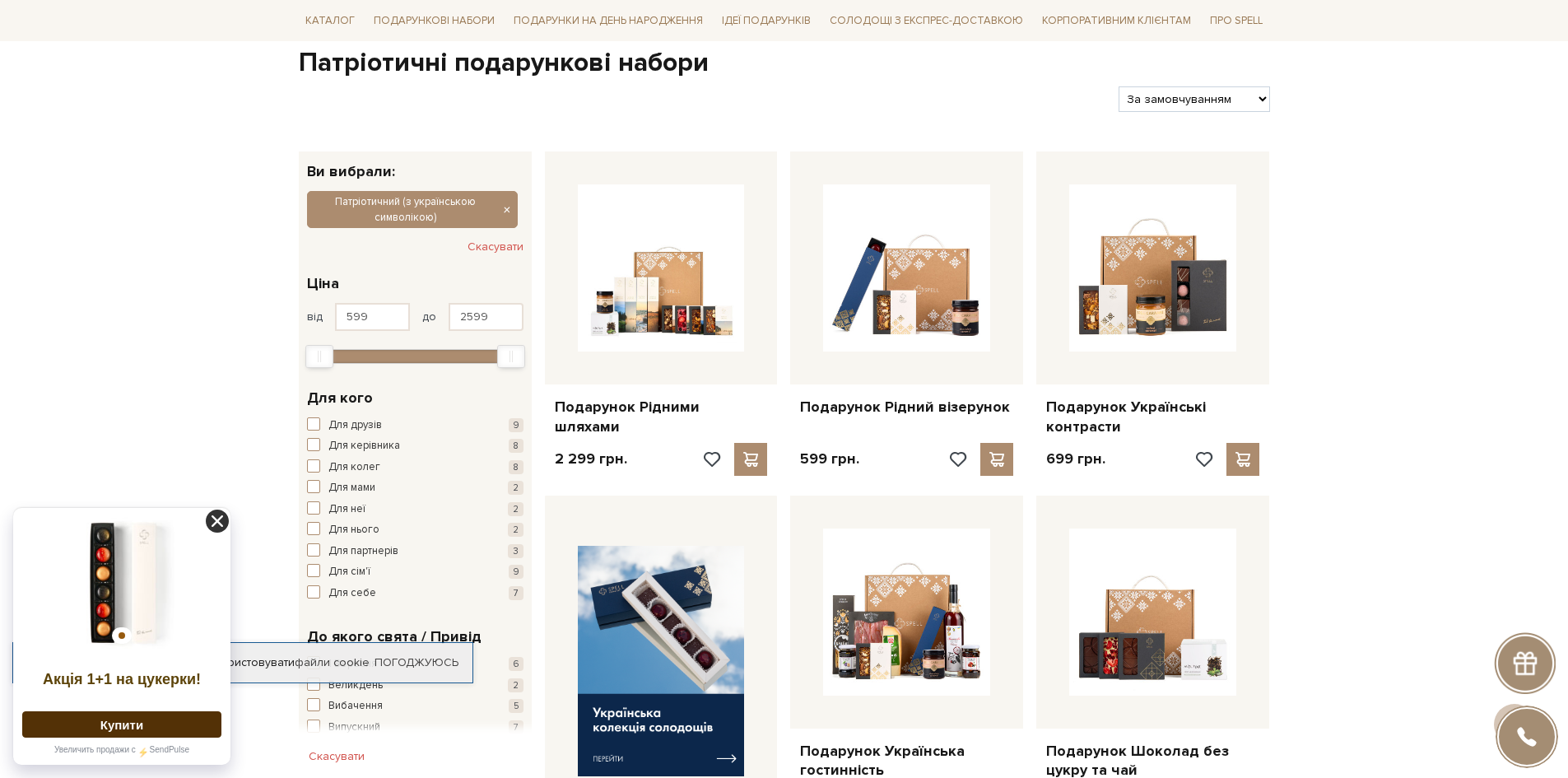click 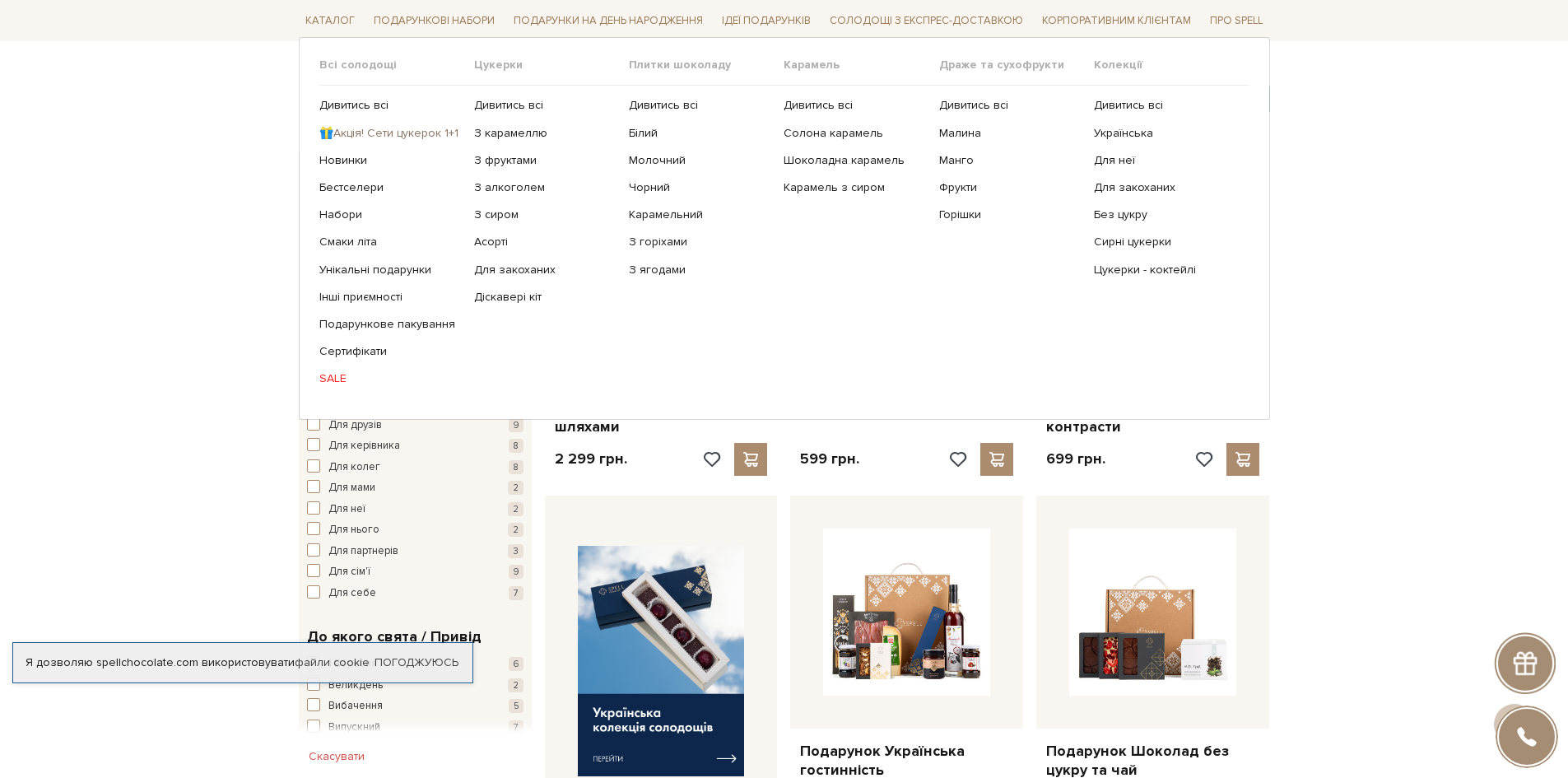 click on "🎁Акція! Сети цукерок 1+1" at bounding box center [390, 133] 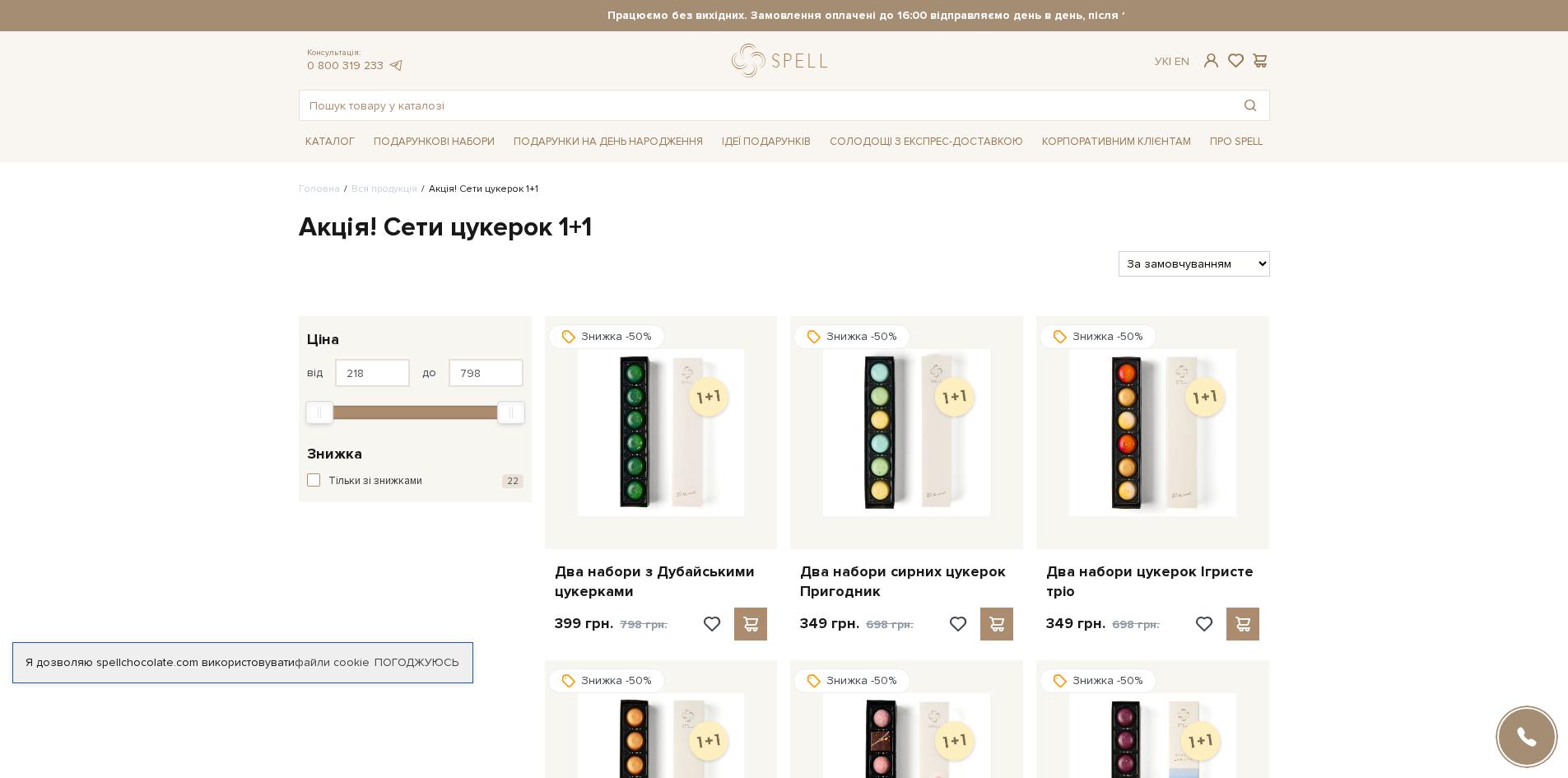 scroll, scrollTop: 0, scrollLeft: 0, axis: both 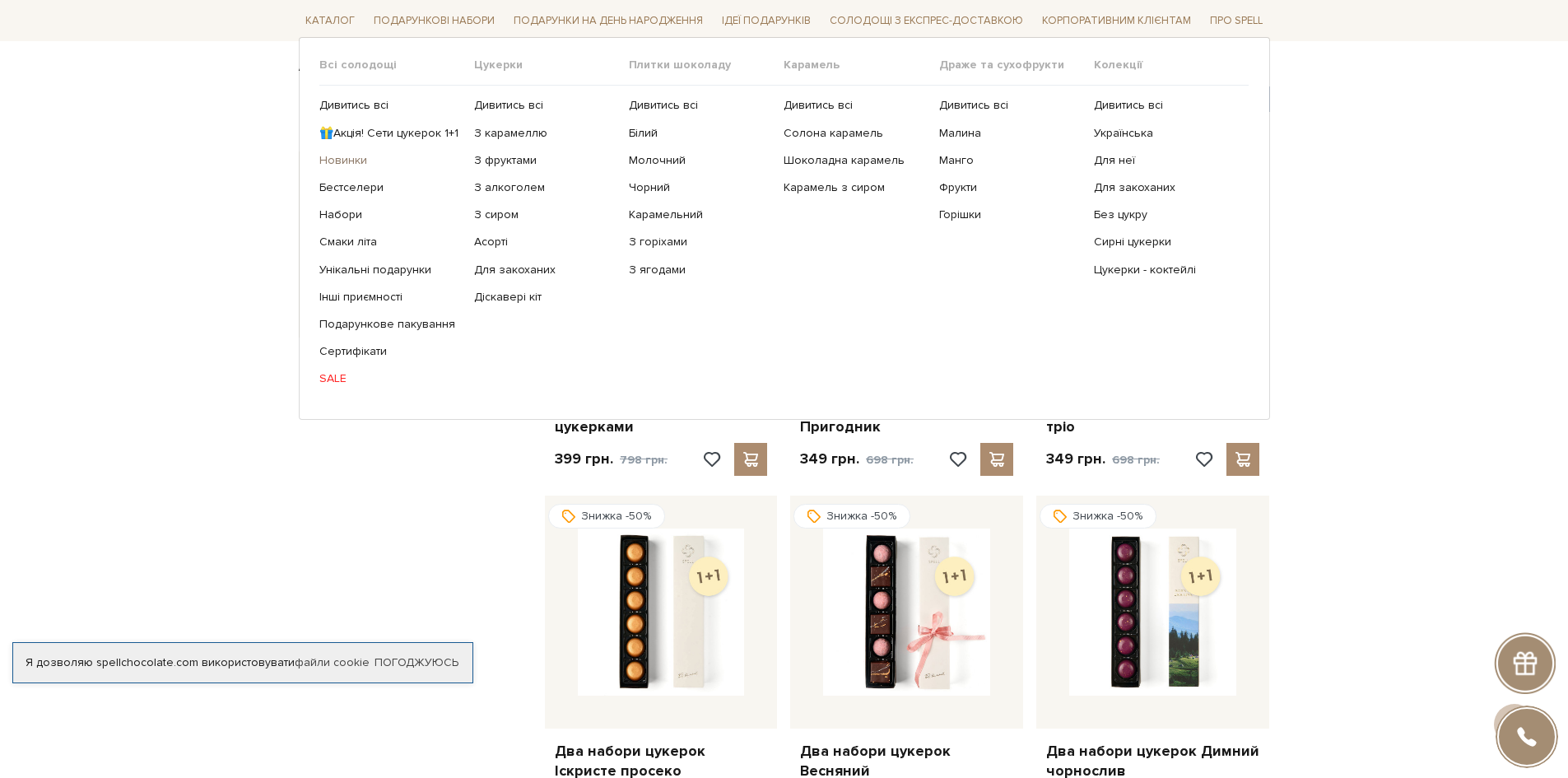 click on "Новинки" at bounding box center (390, 161) 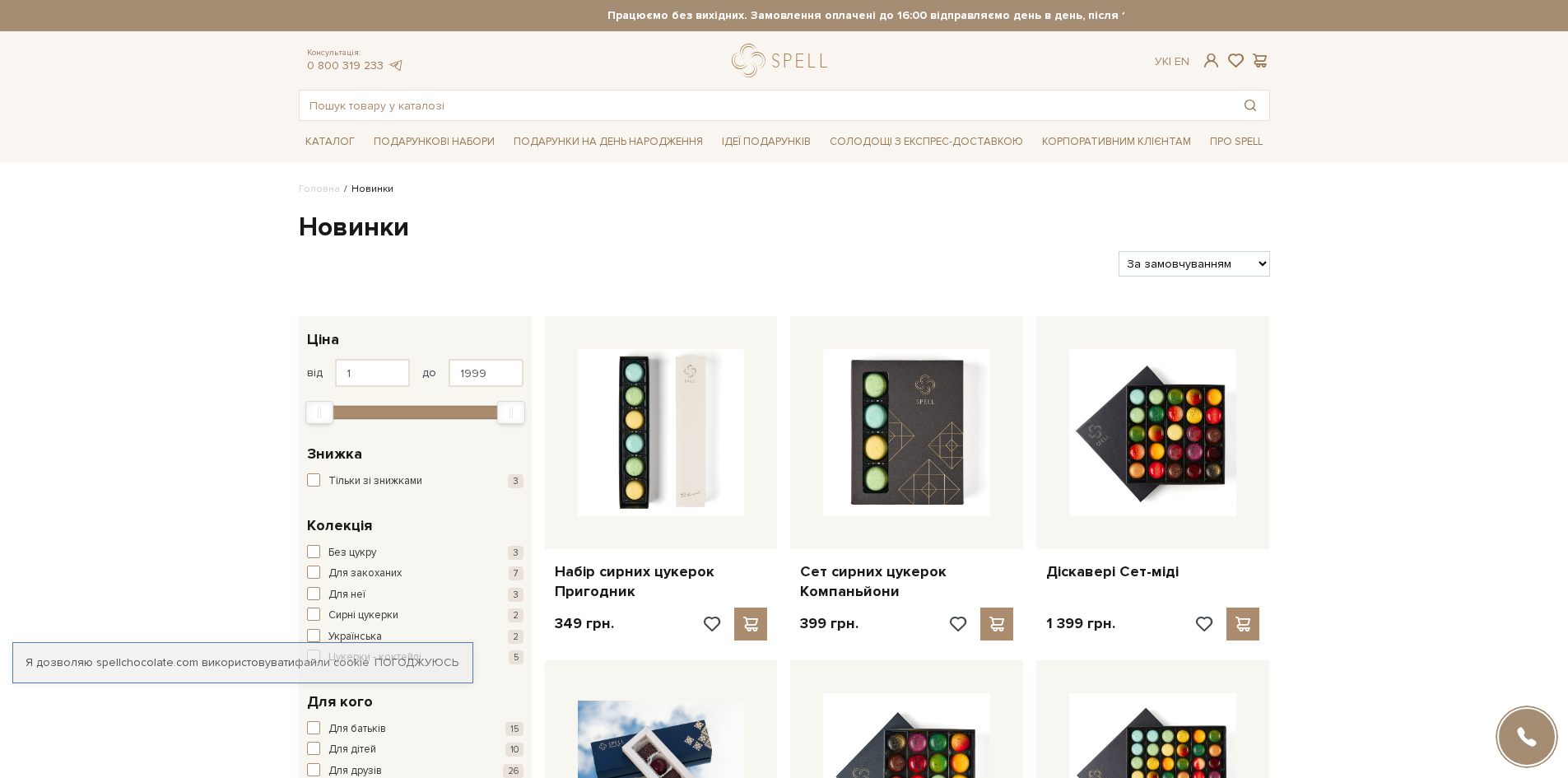 scroll, scrollTop: 0, scrollLeft: 0, axis: both 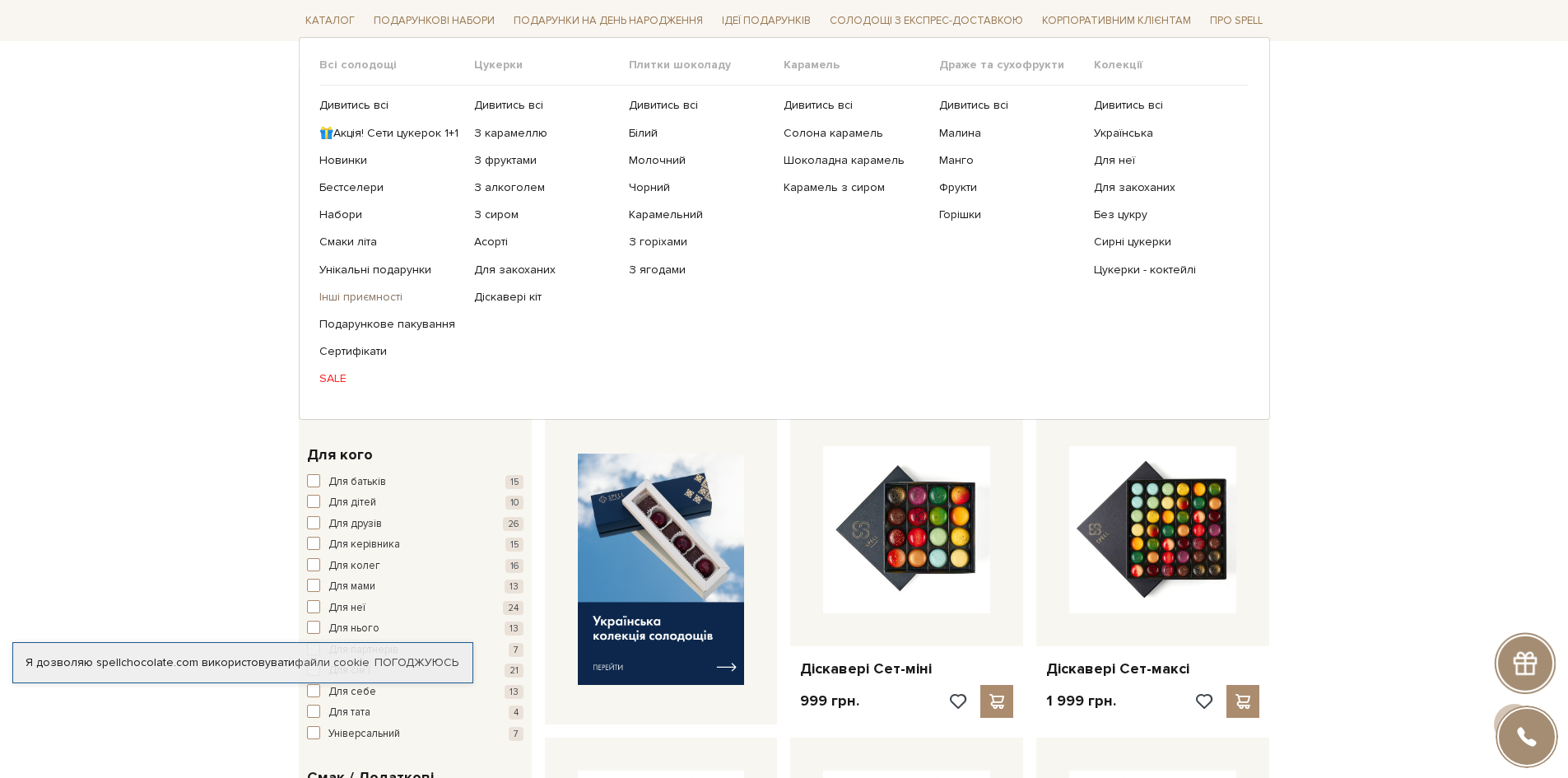 click on "Інші приємності" at bounding box center (390, 297) 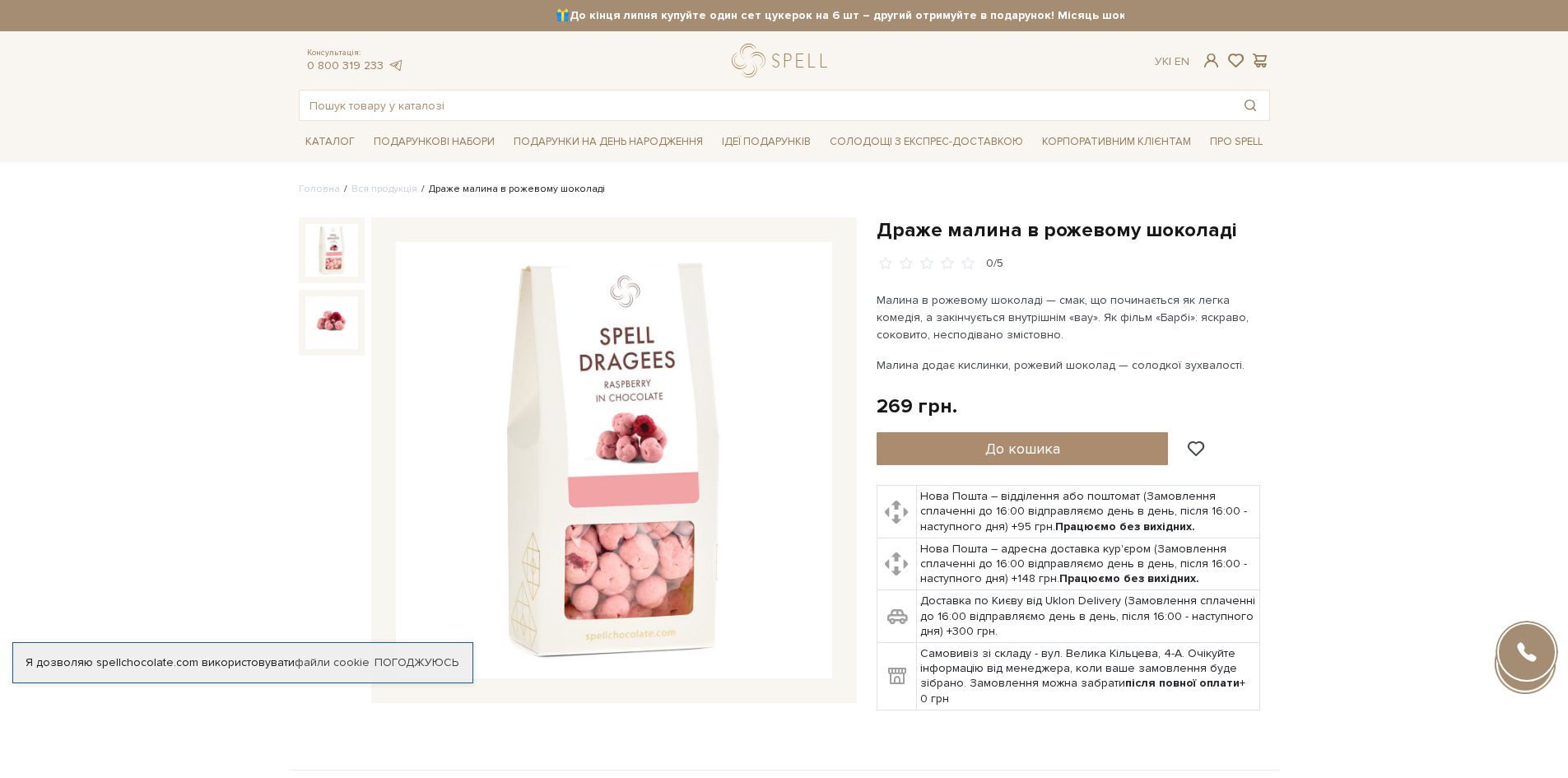 scroll, scrollTop: 0, scrollLeft: 0, axis: both 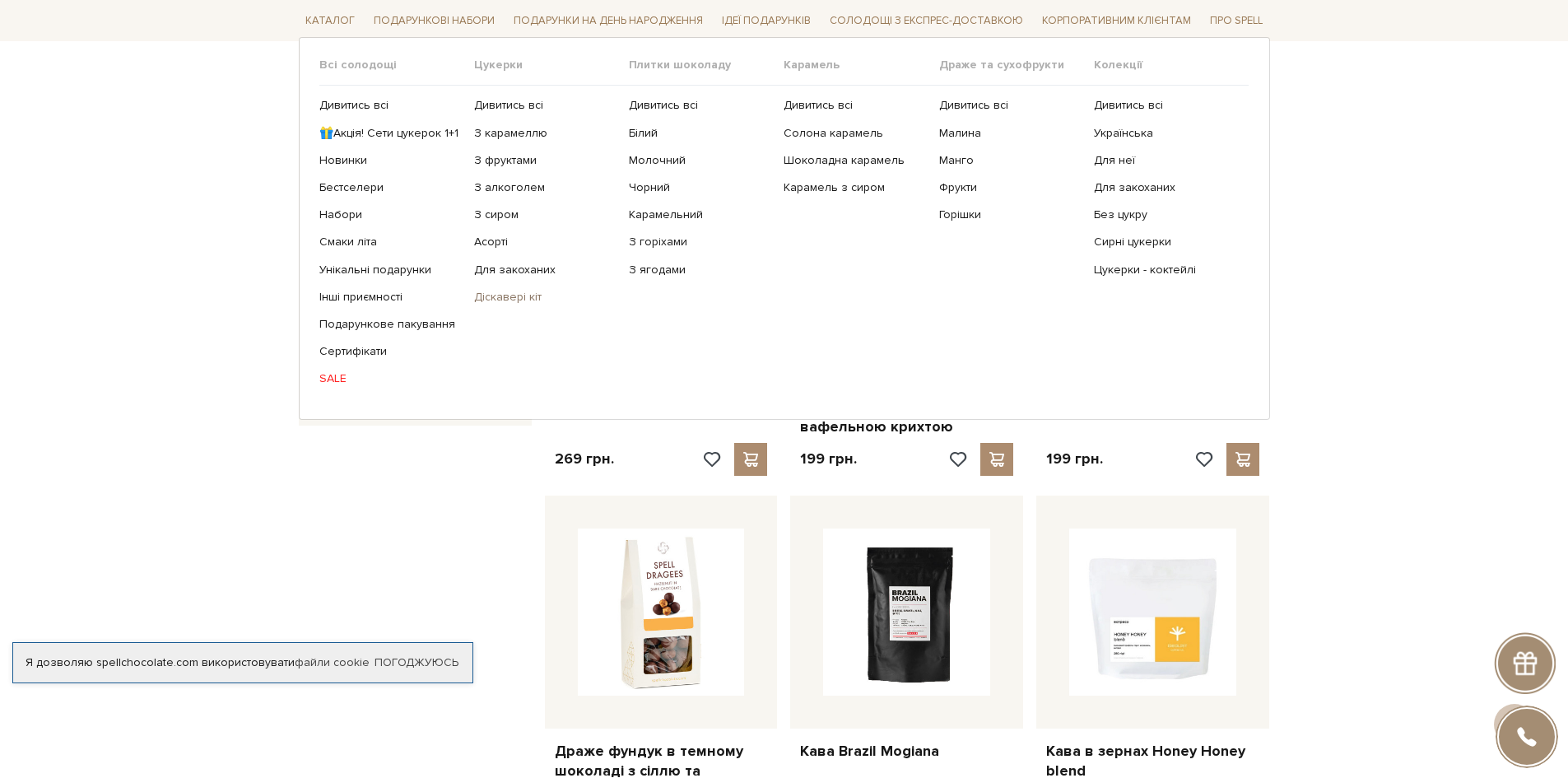 click on "Діскавері кіт" at bounding box center (545, 297) 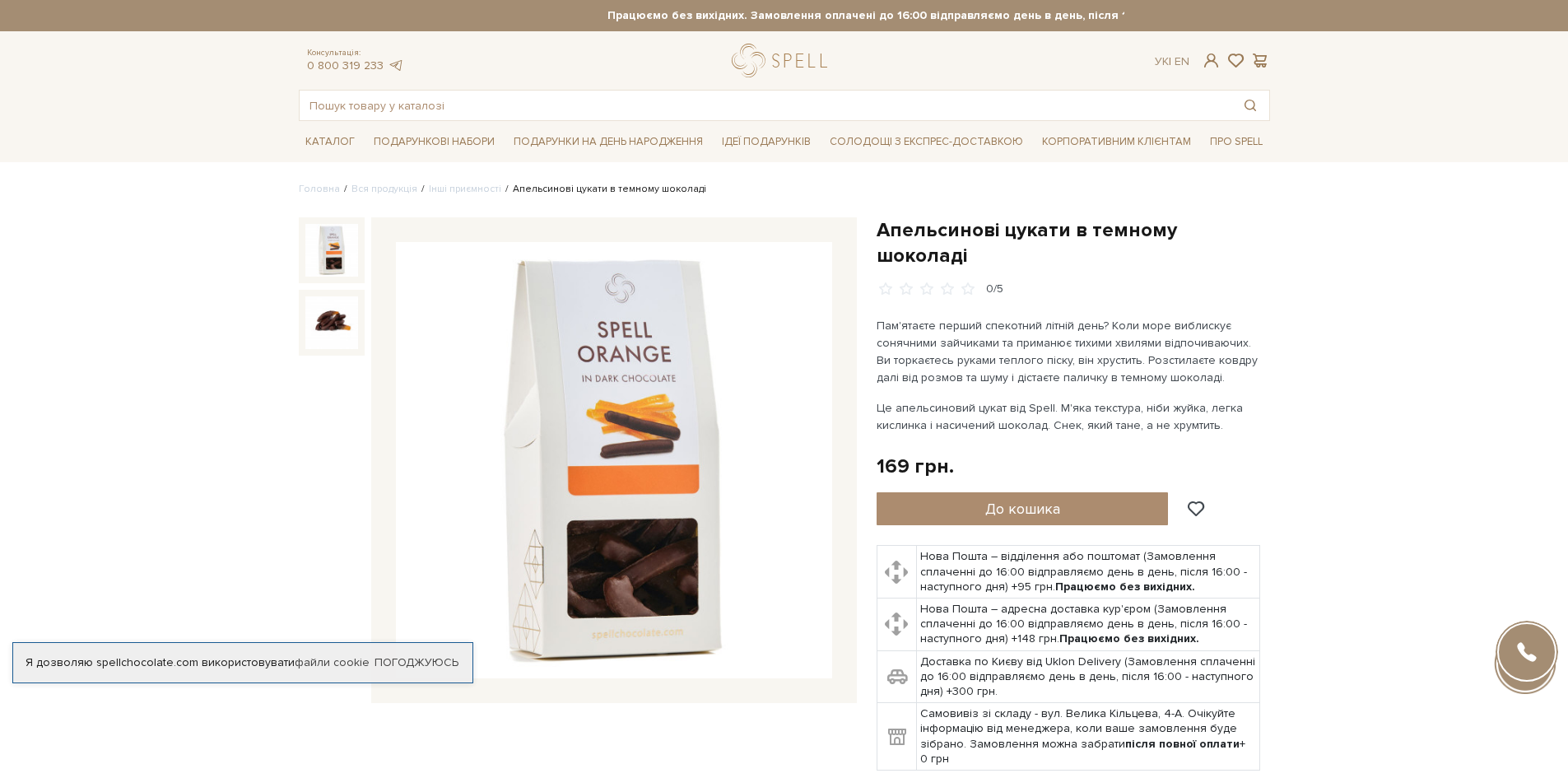 scroll, scrollTop: 0, scrollLeft: 0, axis: both 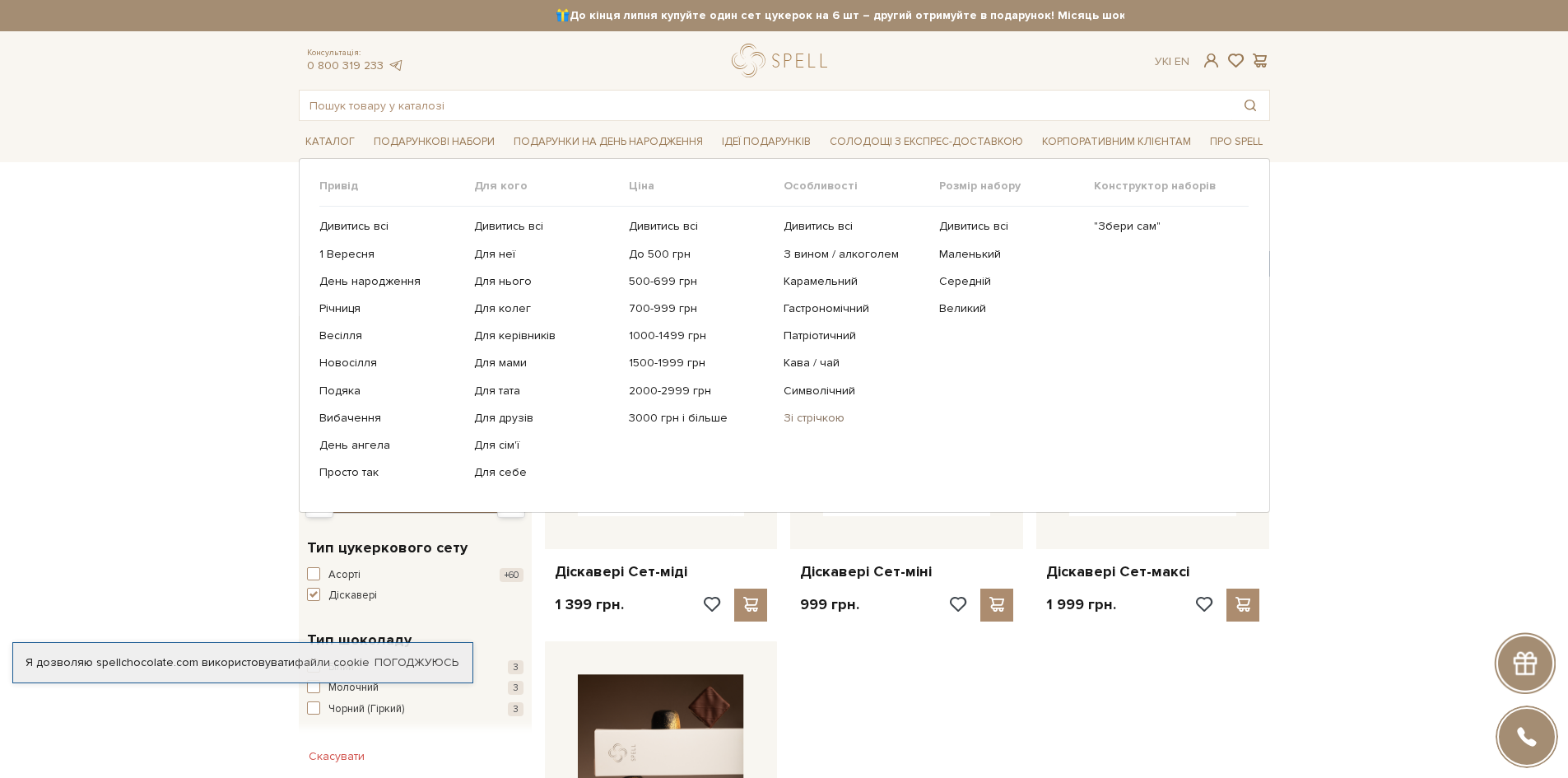 click on "Зі стрічкою" at bounding box center [854, 418] 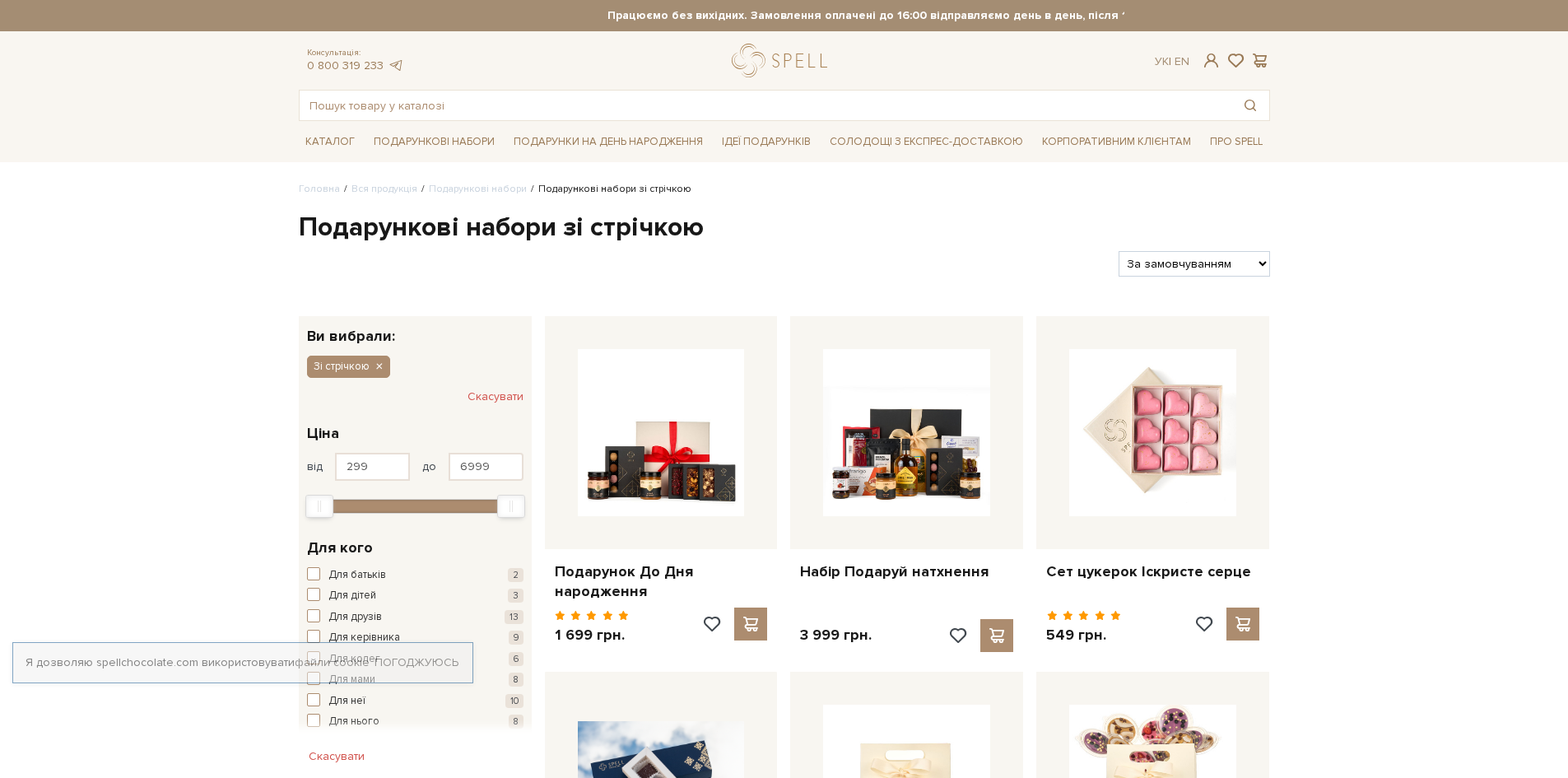 scroll, scrollTop: 0, scrollLeft: 0, axis: both 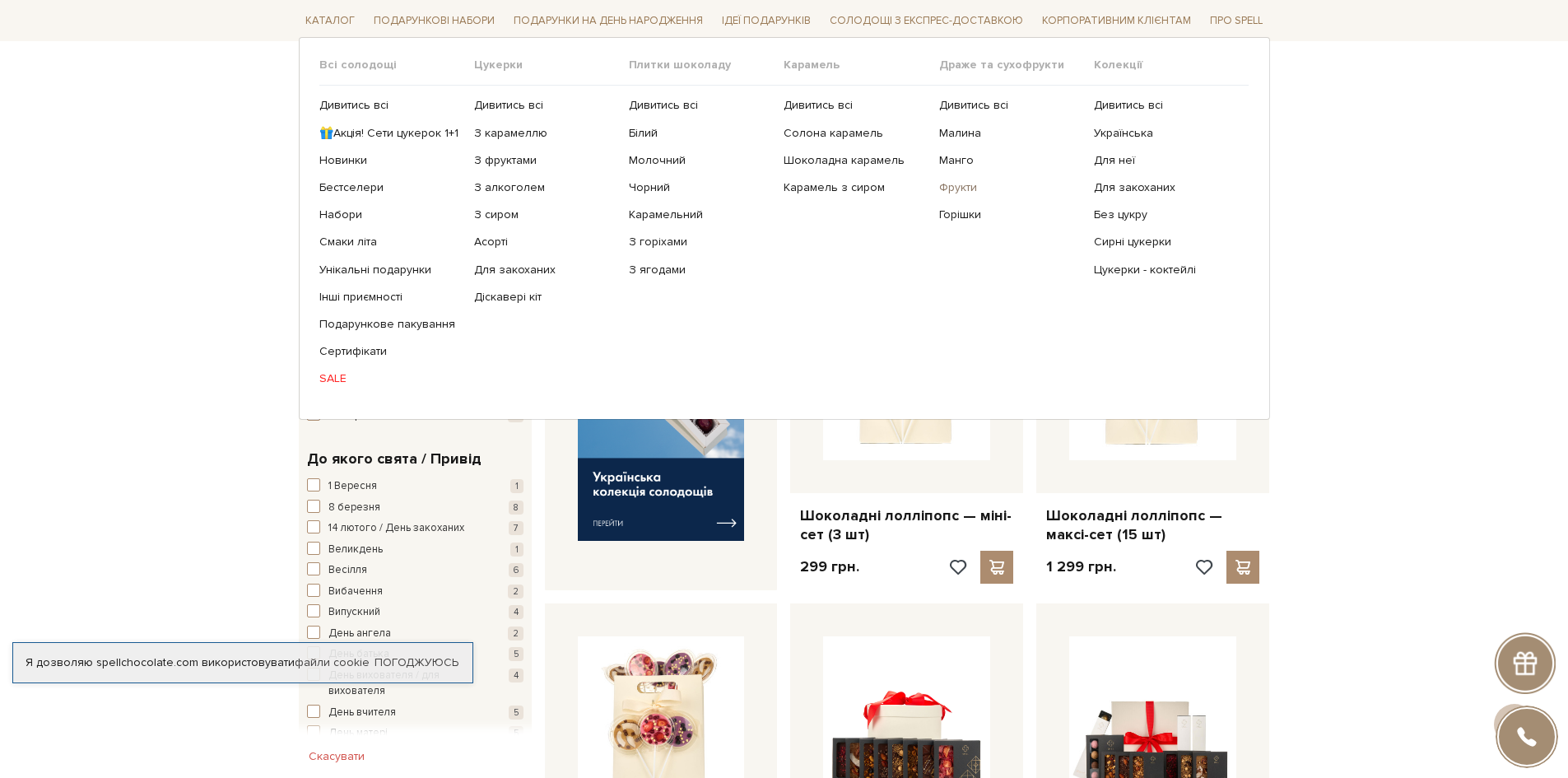 click on "Фрукти" at bounding box center [1010, 188] 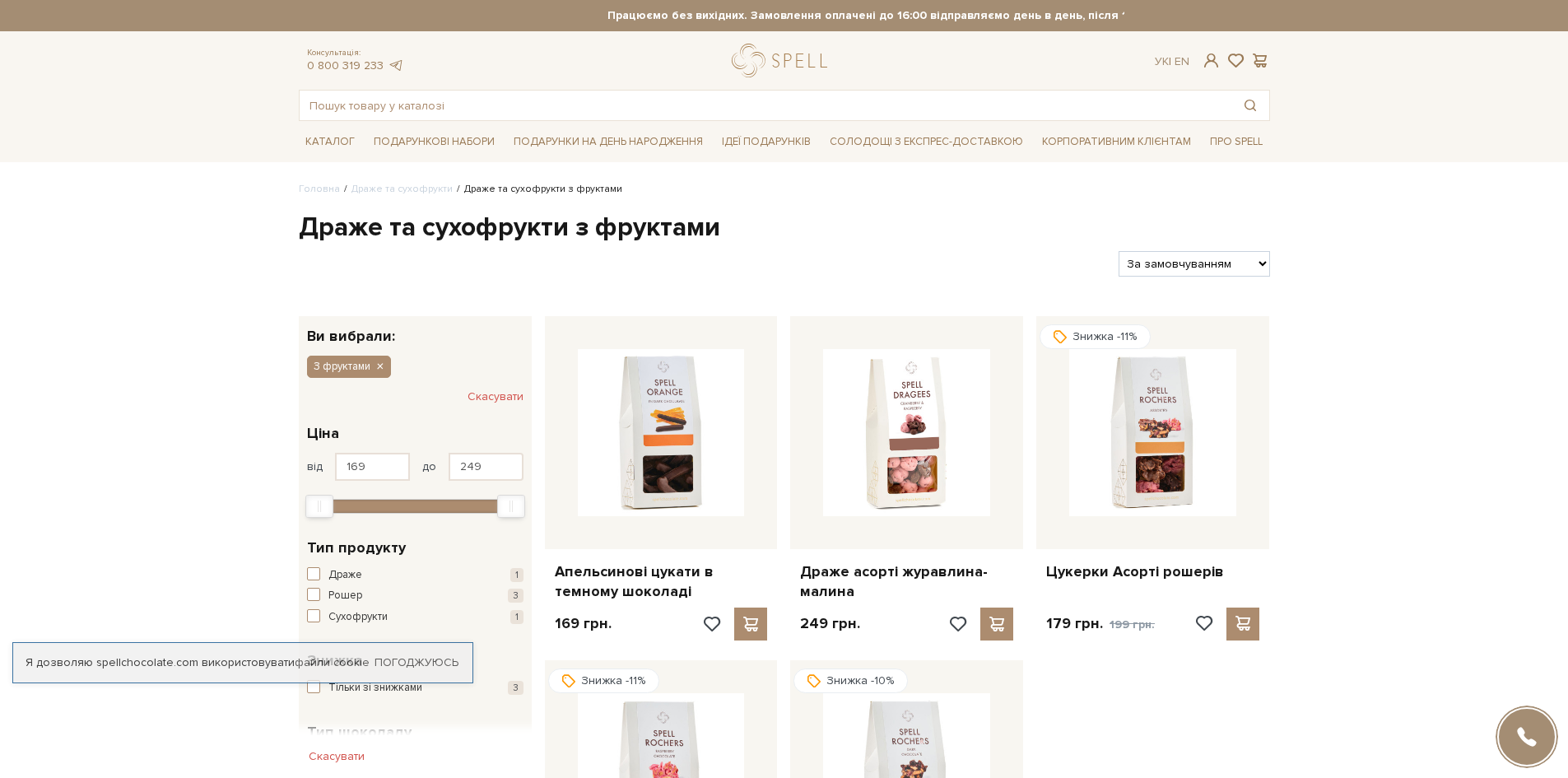 scroll, scrollTop: 0, scrollLeft: 0, axis: both 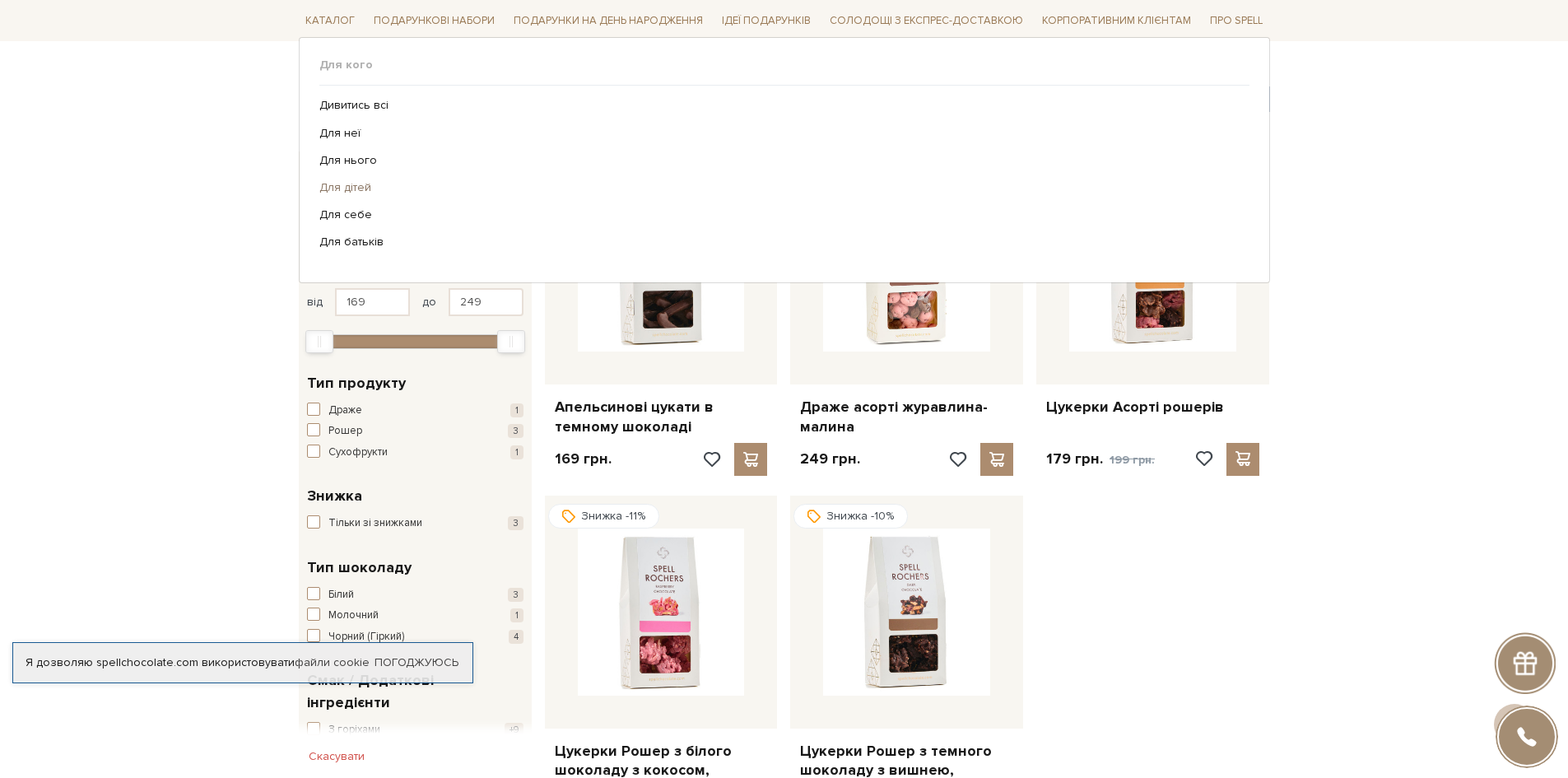 click on "Для дітей" at bounding box center (778, 188) 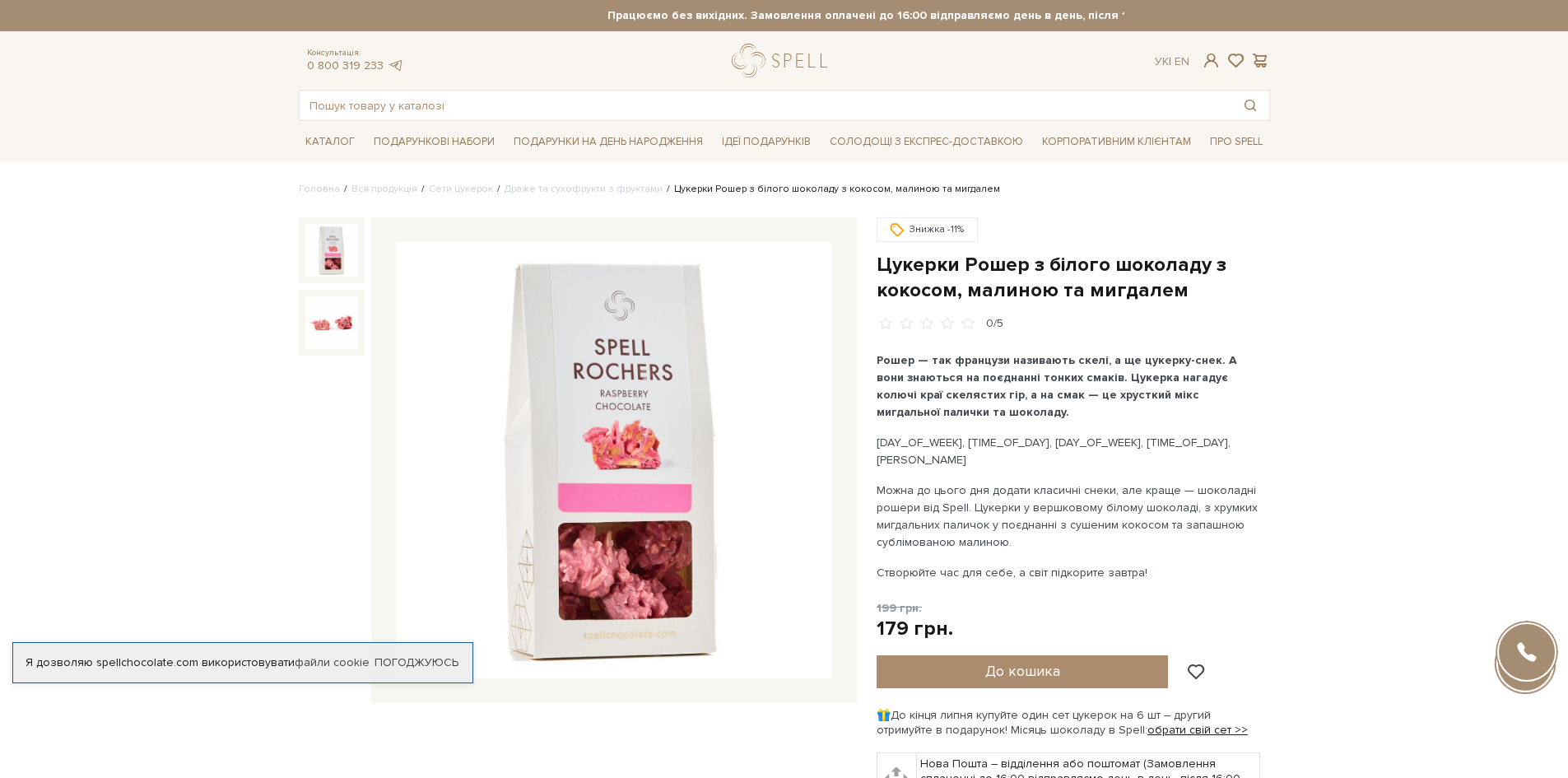 scroll, scrollTop: 0, scrollLeft: 0, axis: both 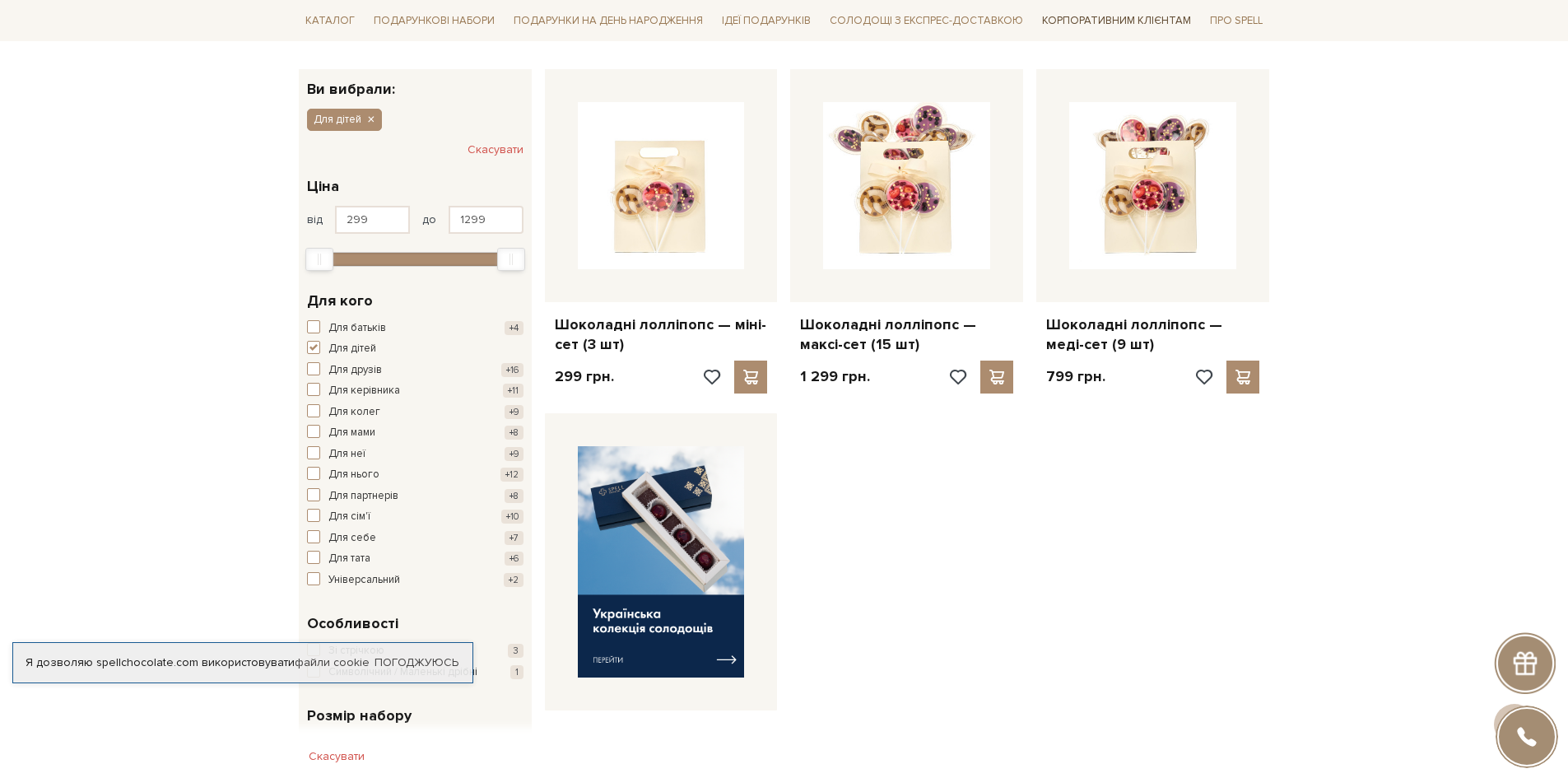 click on "Корпоративним клієнтам" at bounding box center (1116, 21) 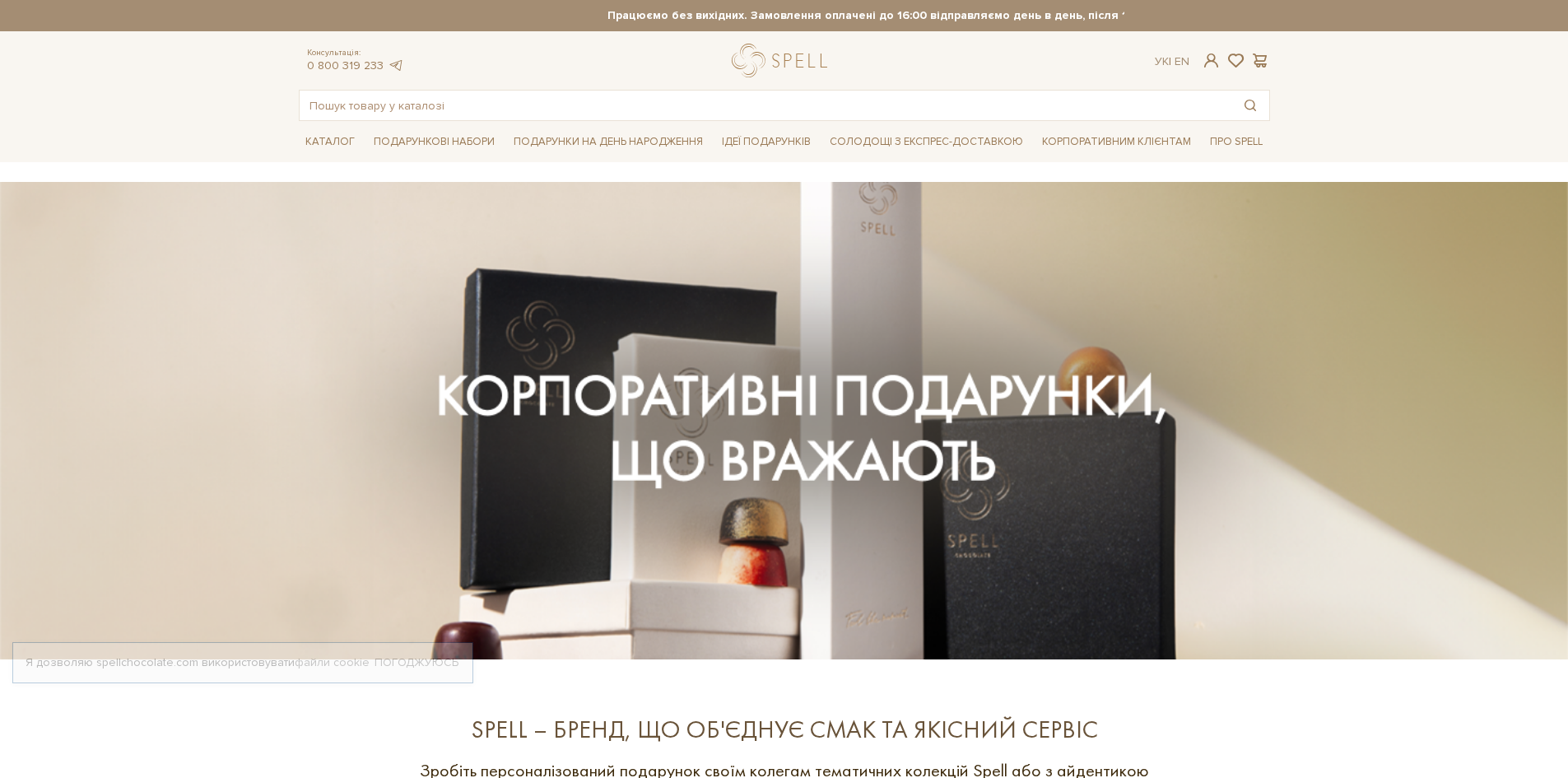 scroll, scrollTop: 0, scrollLeft: 0, axis: both 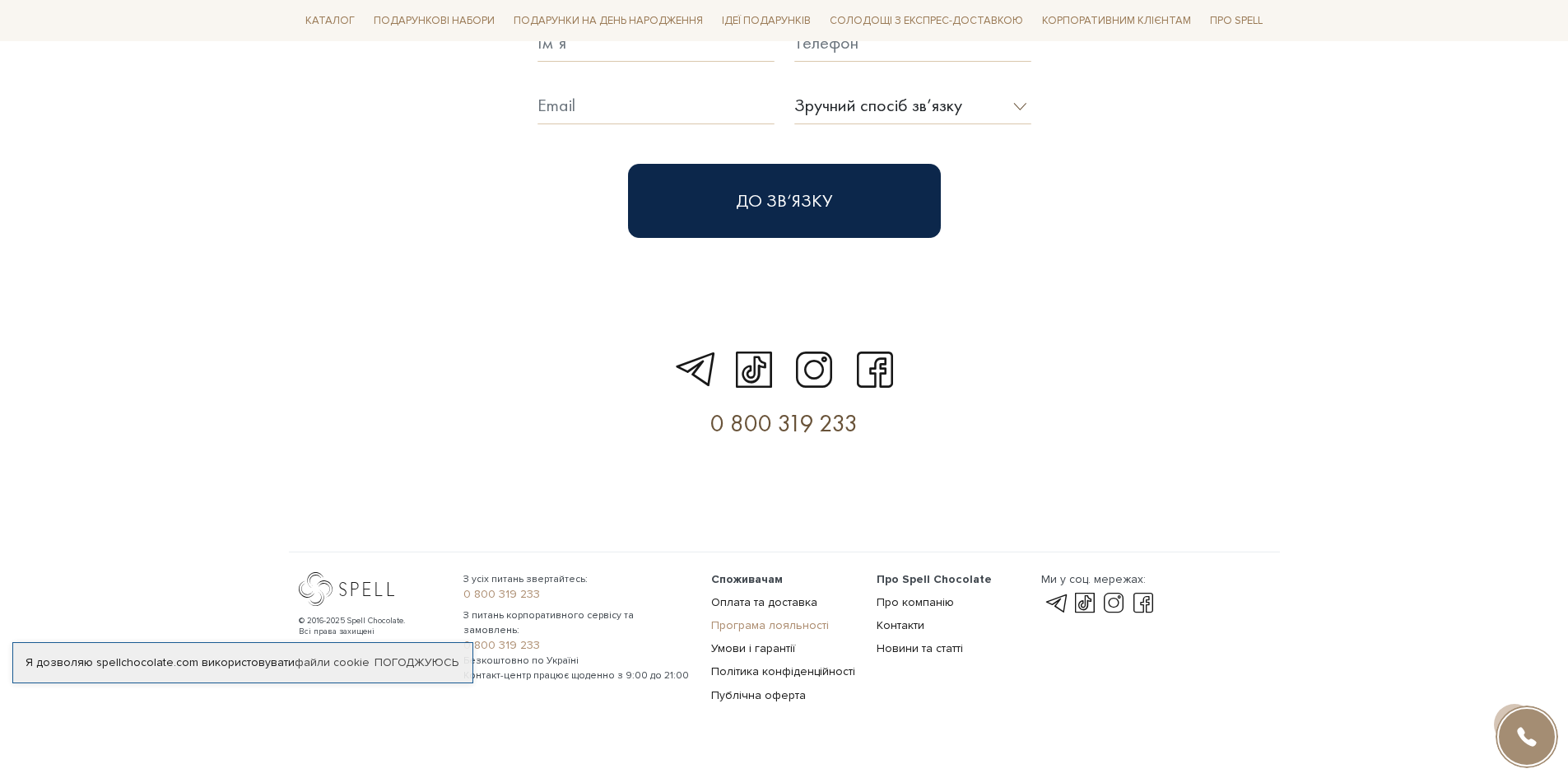 click on "Програма лояльності" at bounding box center (770, 625) 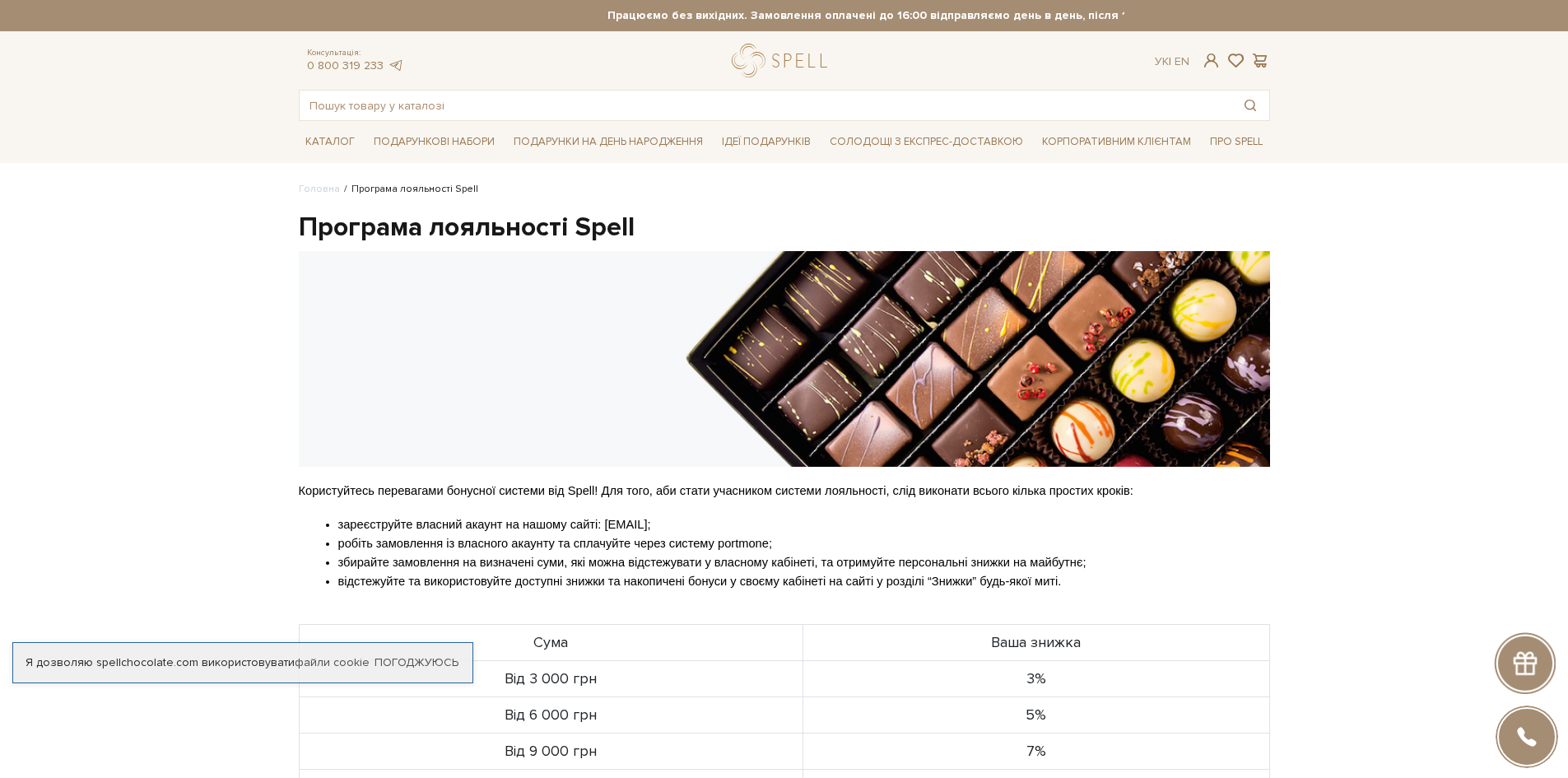 scroll, scrollTop: 0, scrollLeft: 0, axis: both 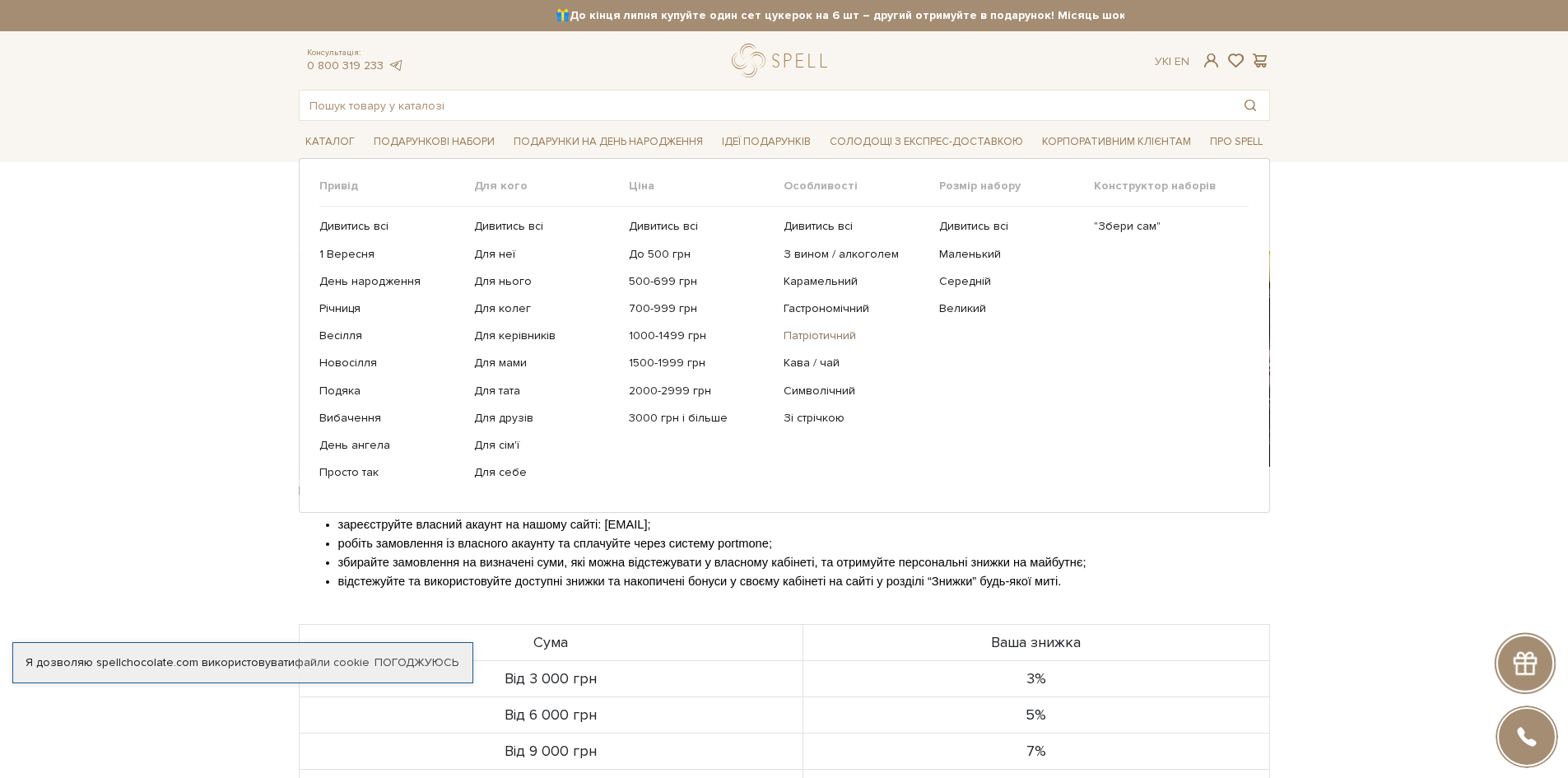click on "Патріотичний" at bounding box center [854, 336] 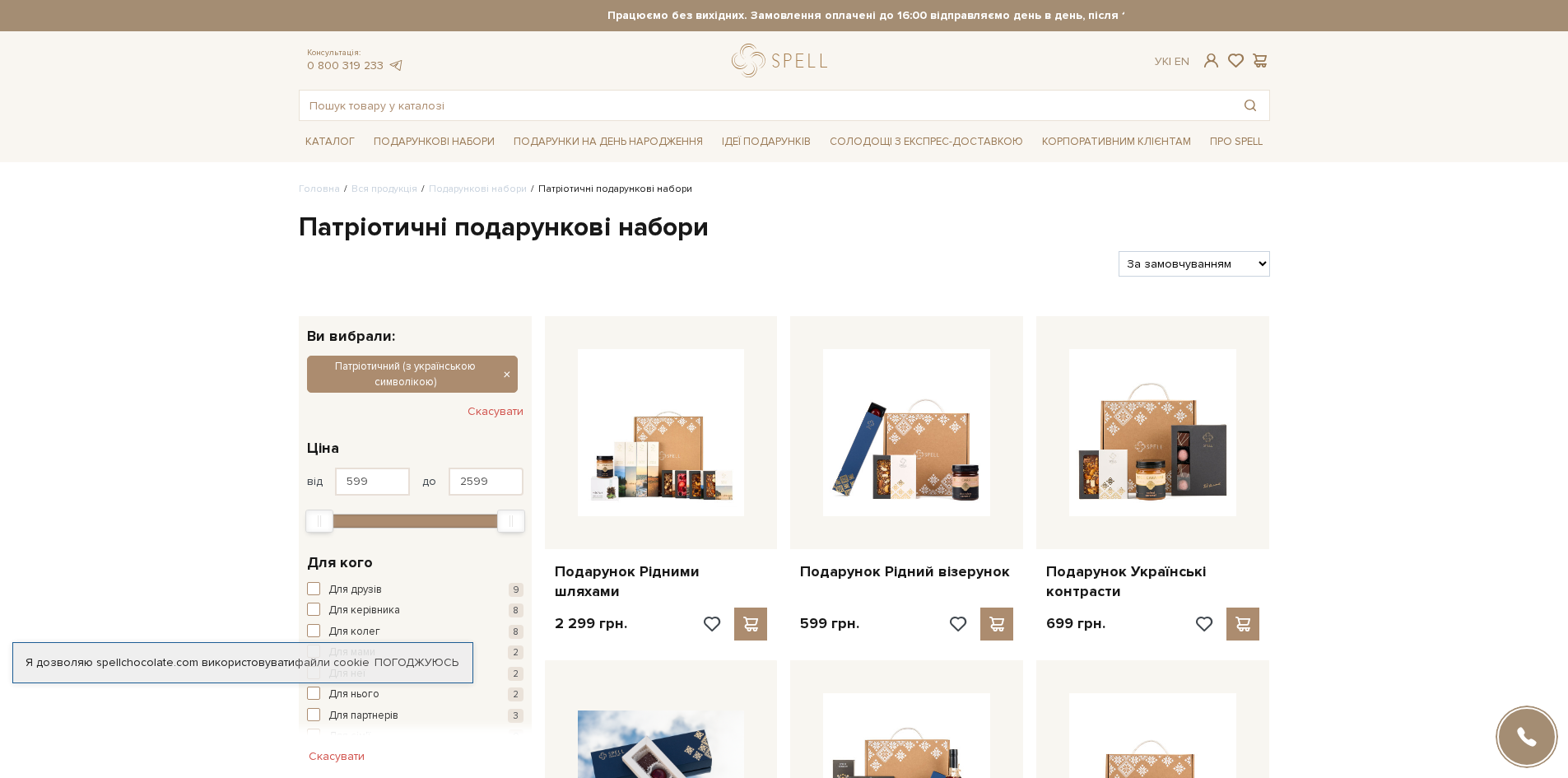 scroll, scrollTop: 0, scrollLeft: 0, axis: both 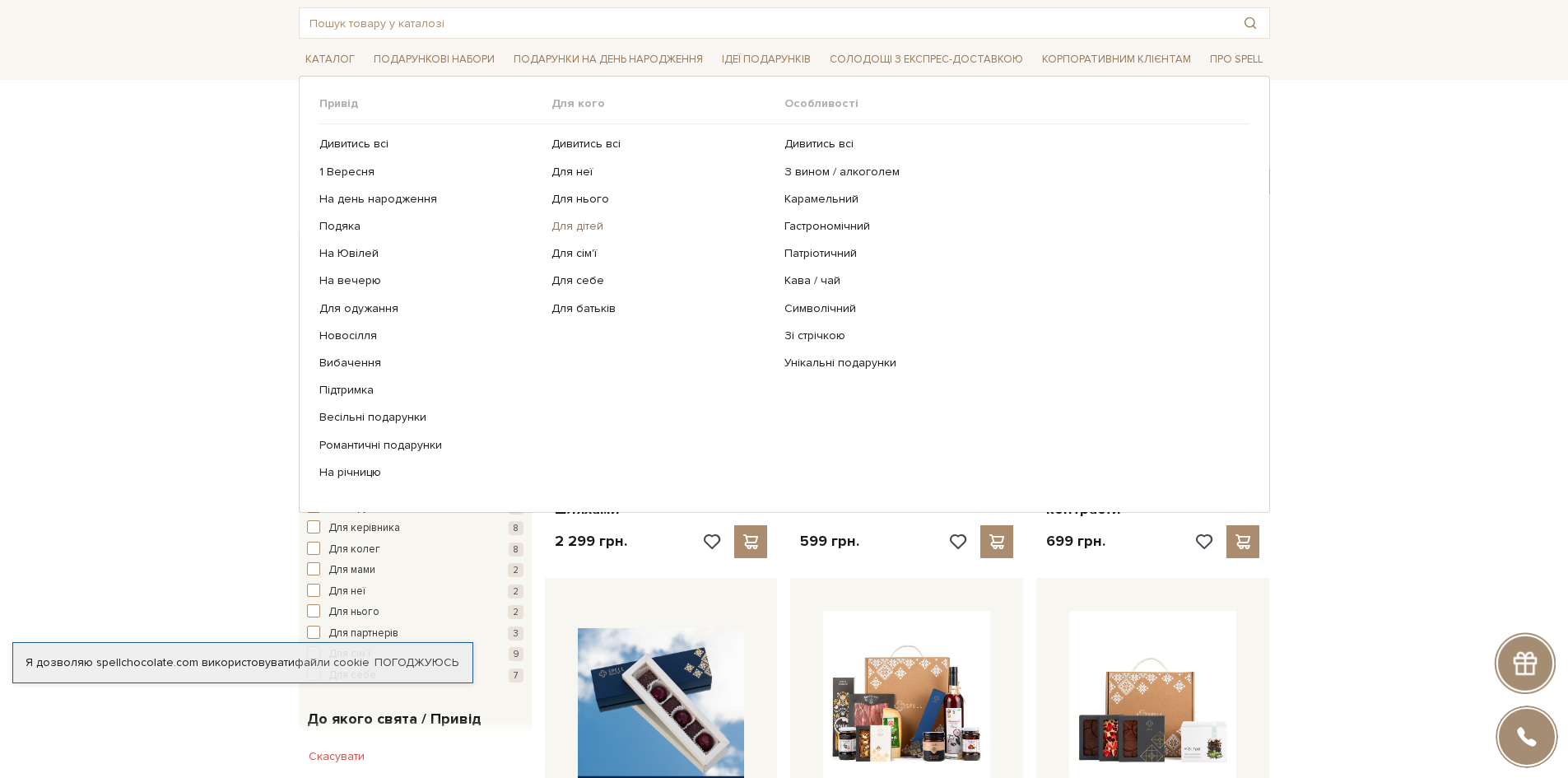 click on "Для дітей" at bounding box center (662, 226) 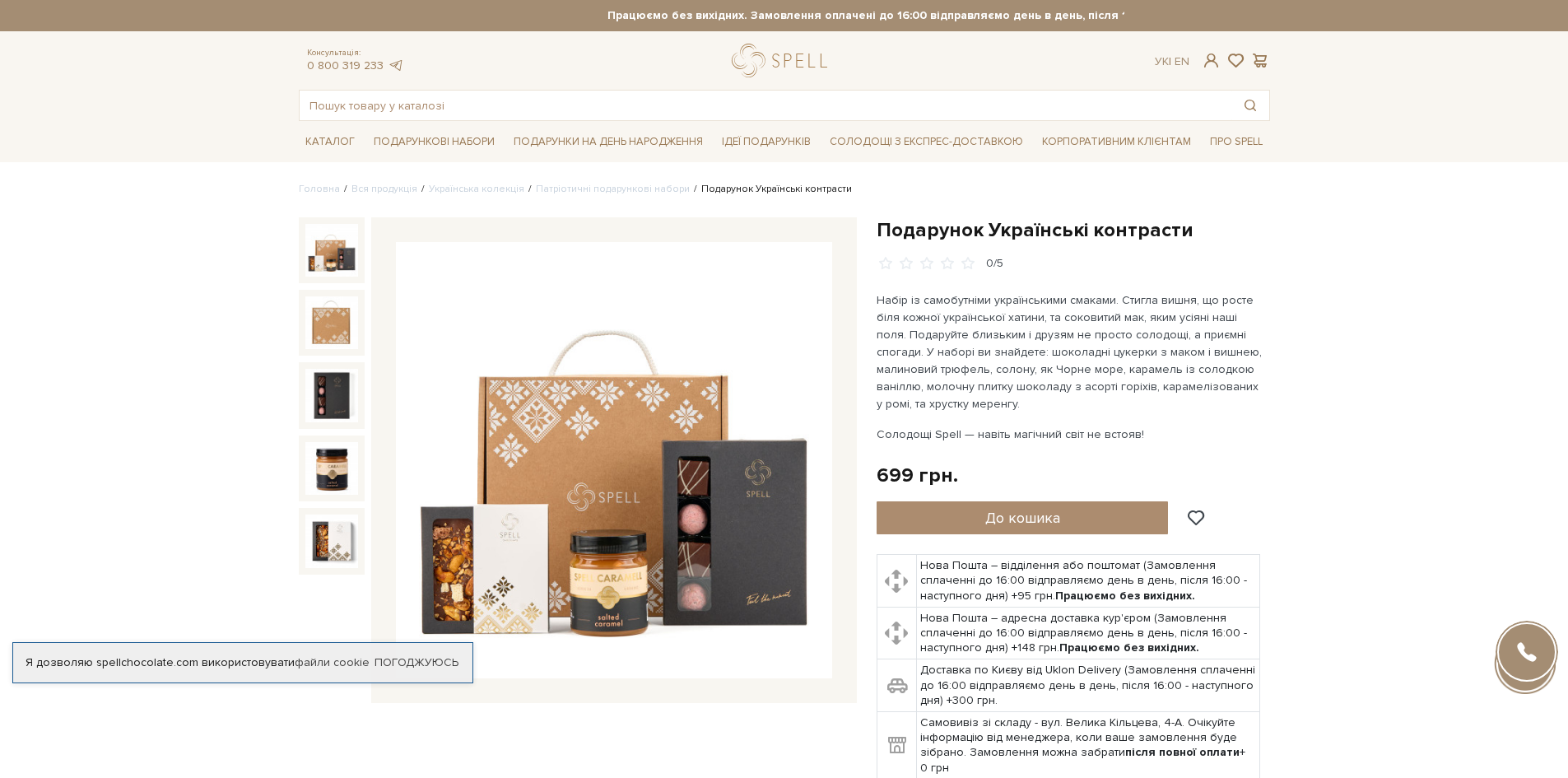 scroll, scrollTop: 0, scrollLeft: 0, axis: both 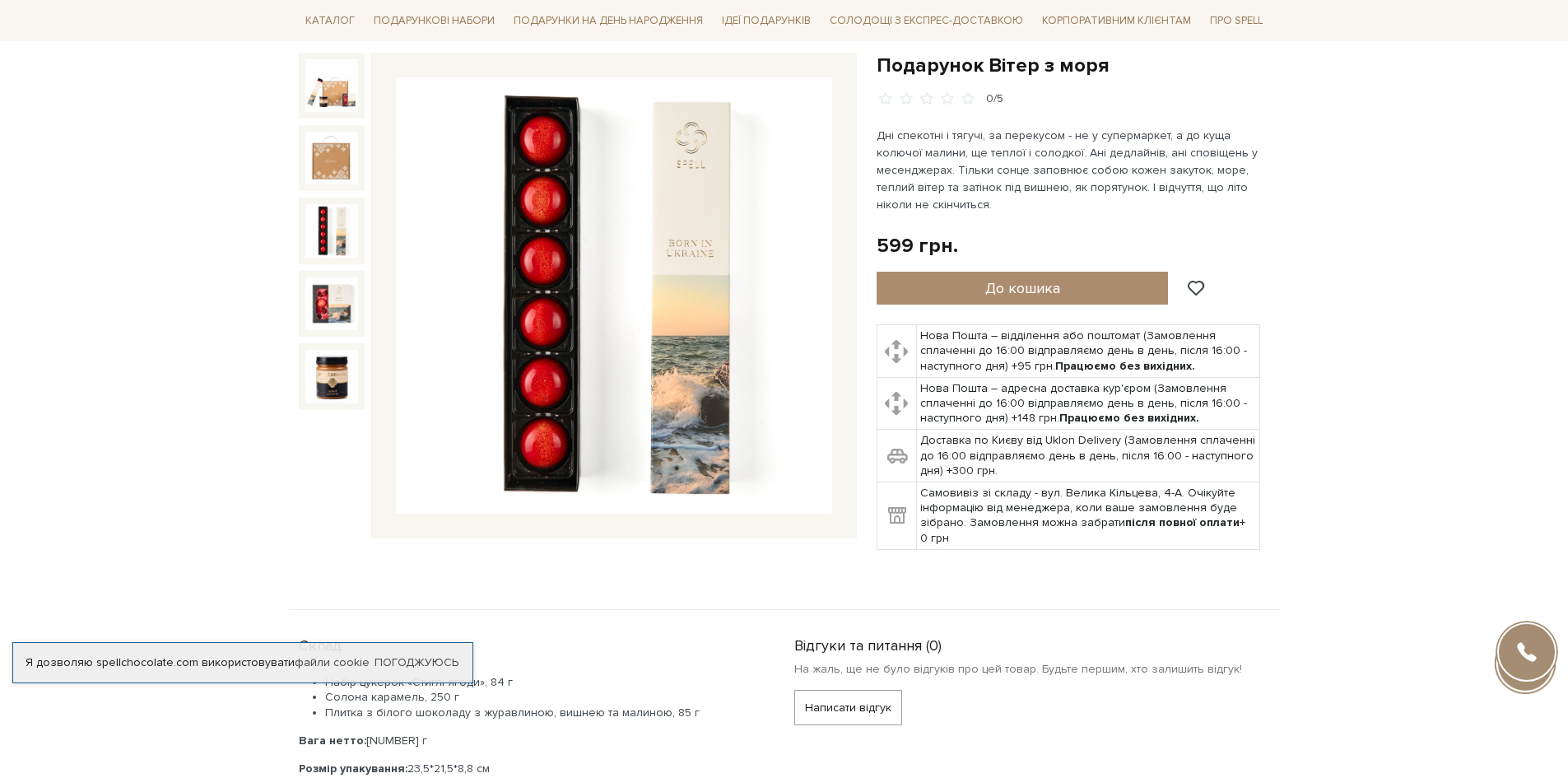 click at bounding box center (332, 231) 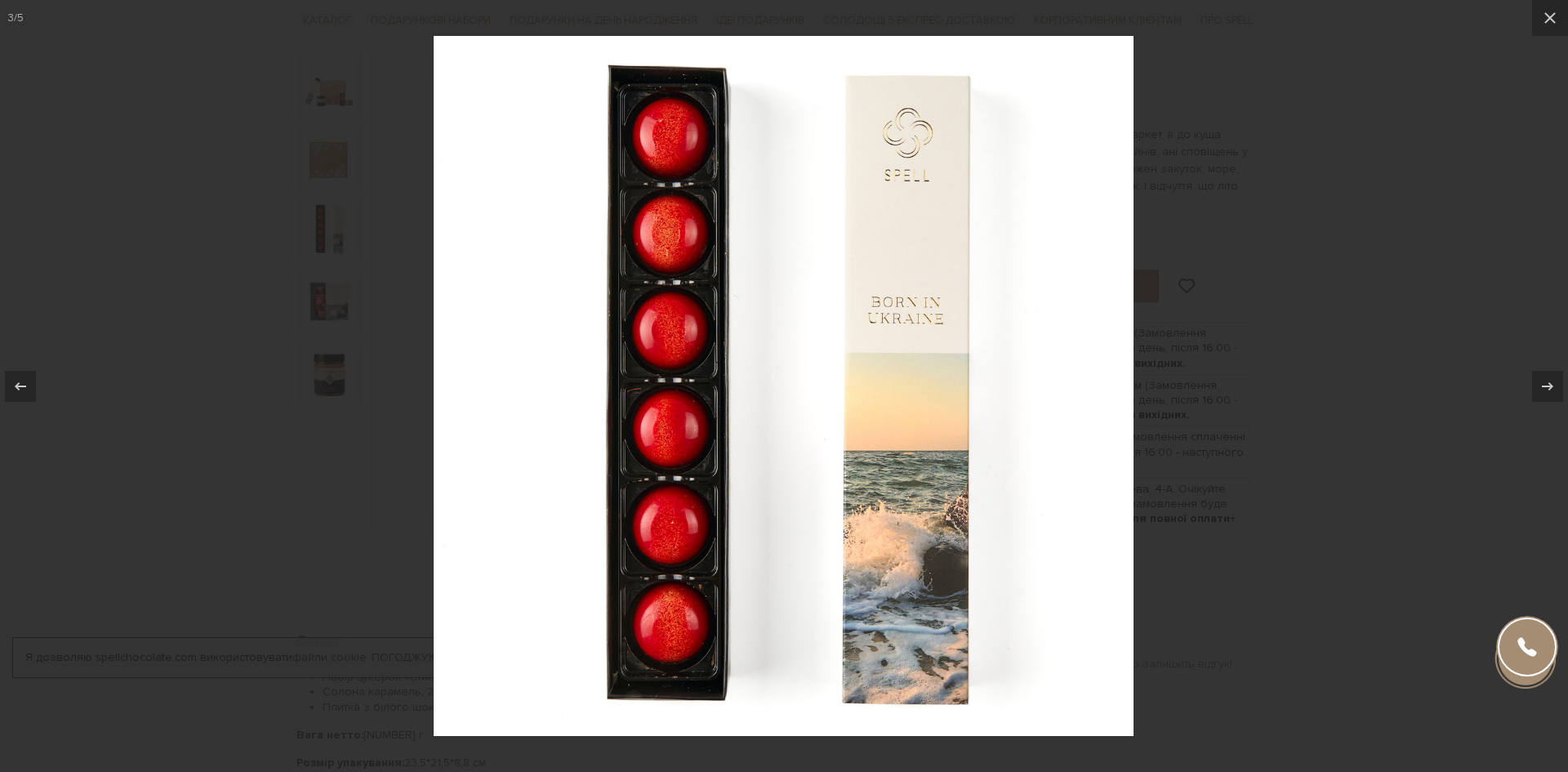 click at bounding box center (784, 386) 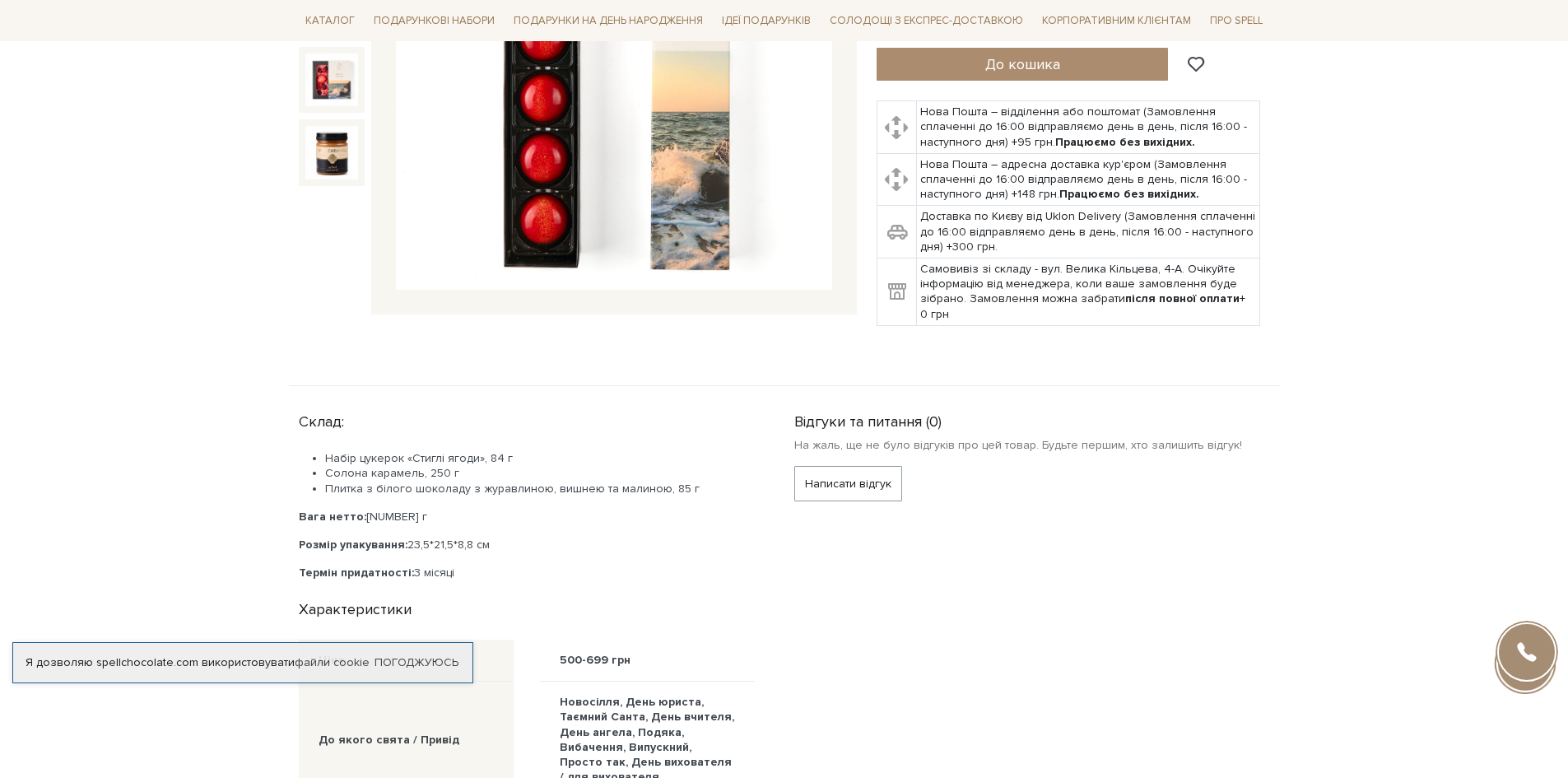 scroll, scrollTop: 412, scrollLeft: 0, axis: vertical 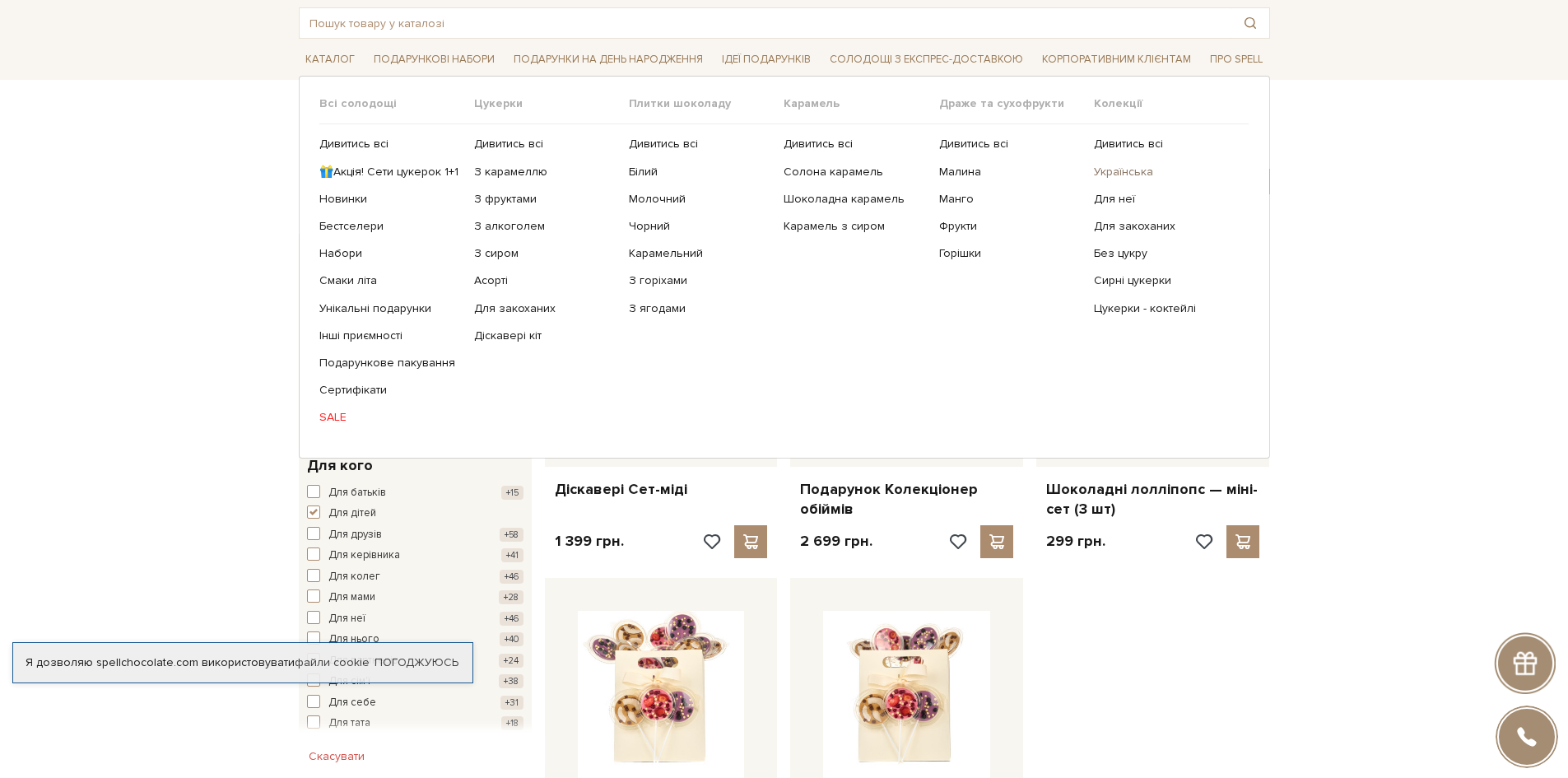 click on "Українська" at bounding box center (1165, 172) 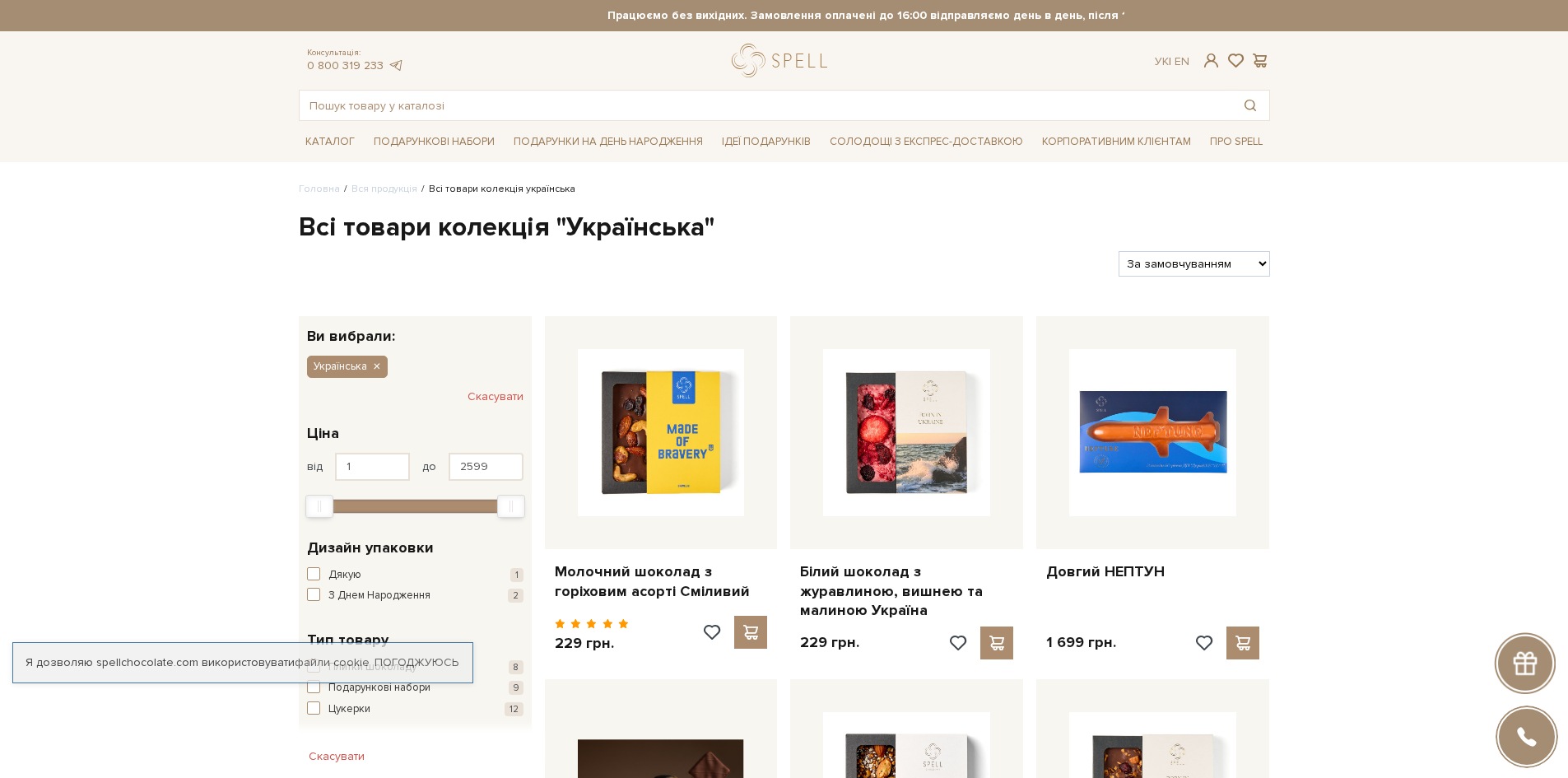 scroll, scrollTop: 0, scrollLeft: 0, axis: both 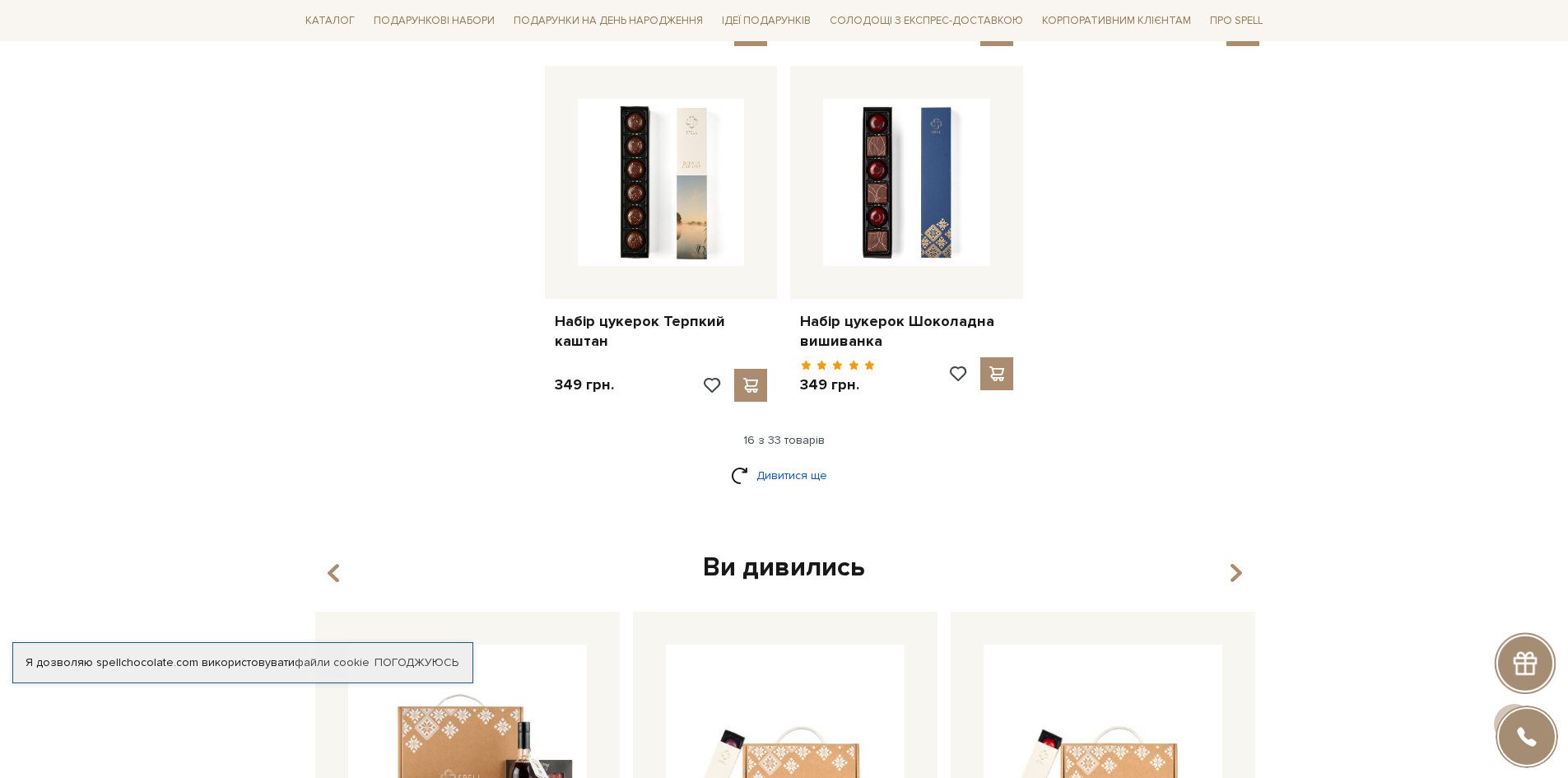 click on "Дивитися ще" at bounding box center (784, 475) 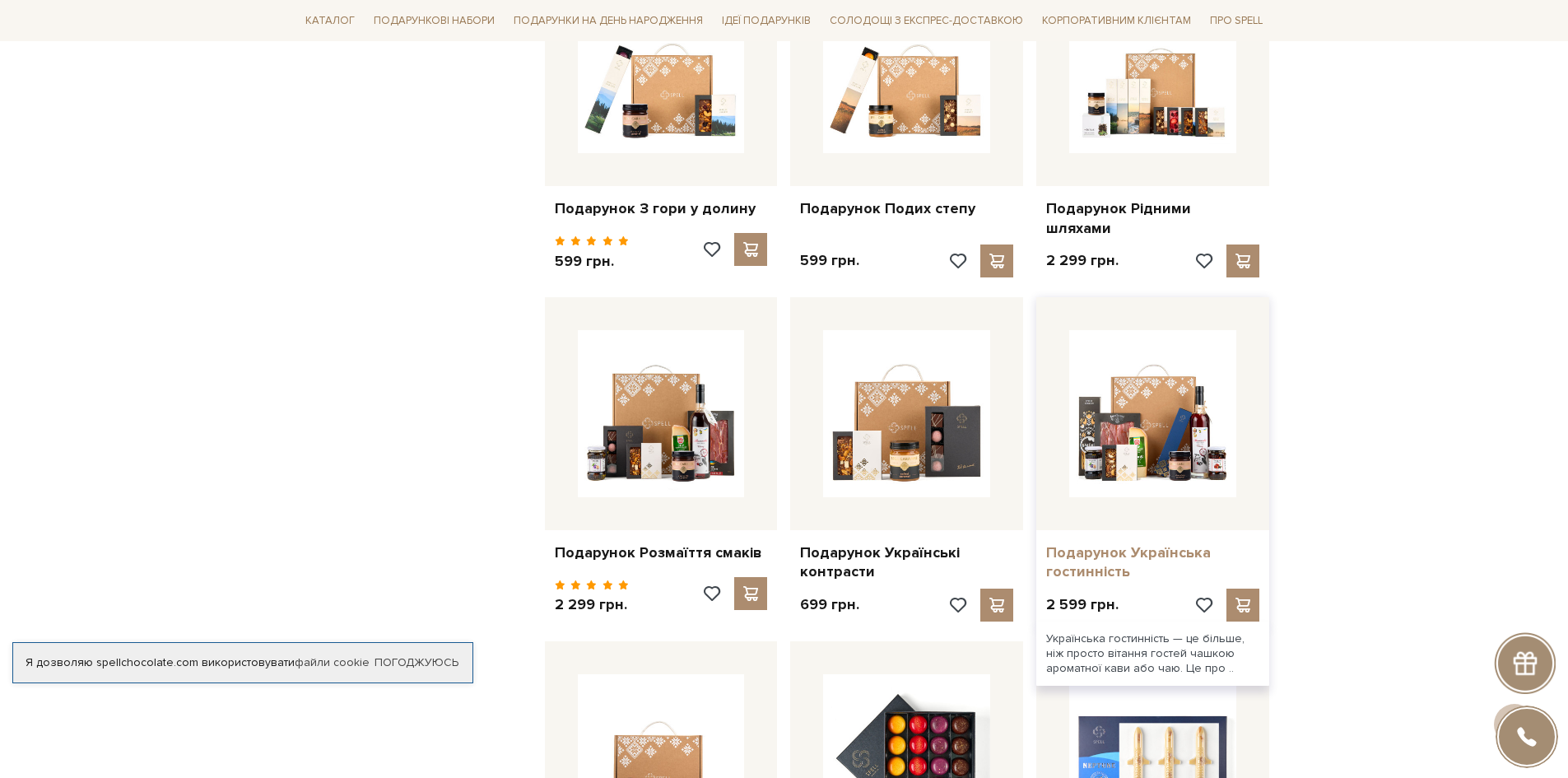 scroll, scrollTop: 2799, scrollLeft: 0, axis: vertical 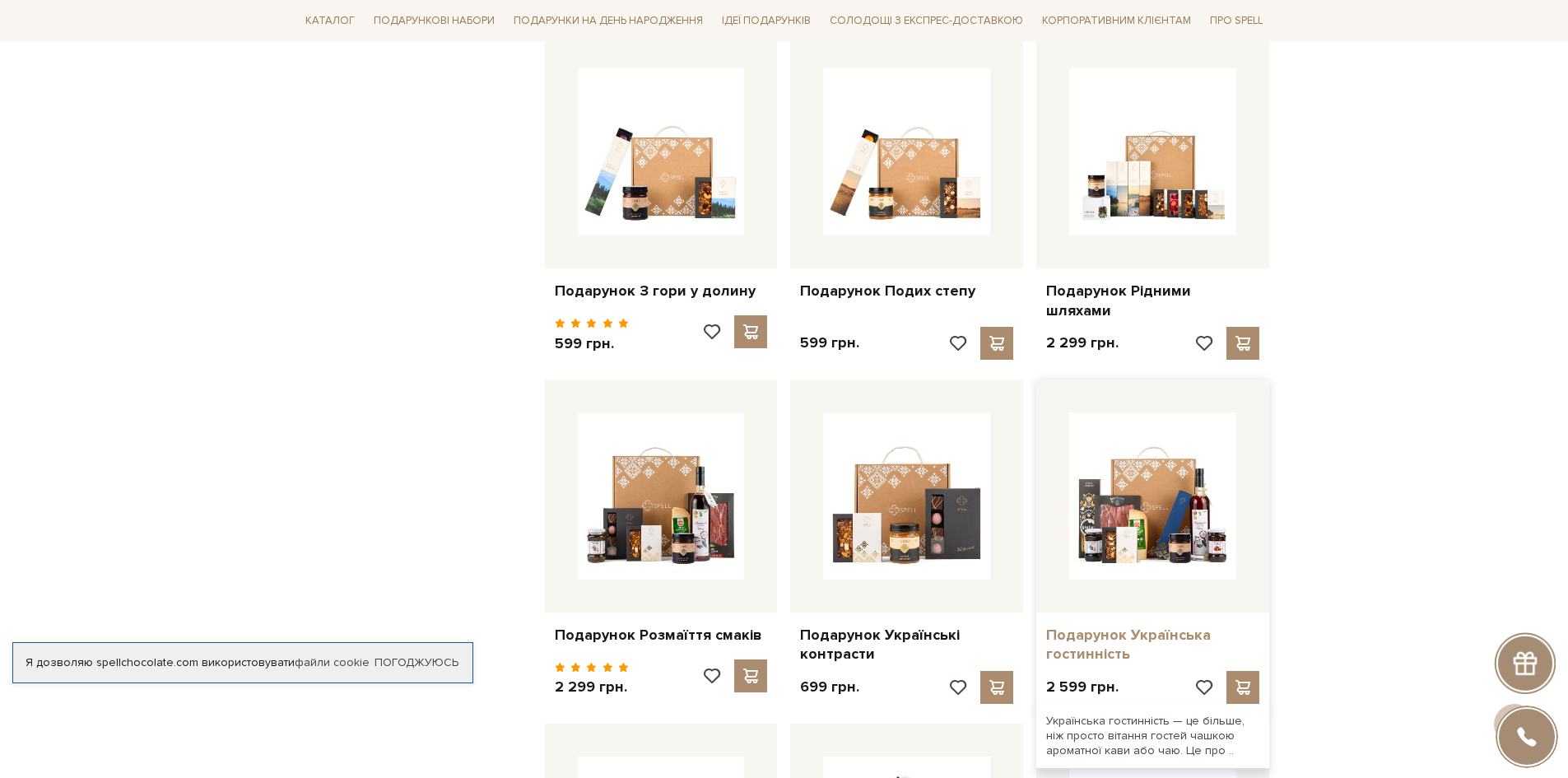click on "Подарунок Українська гостинність" at bounding box center [1152, 645] 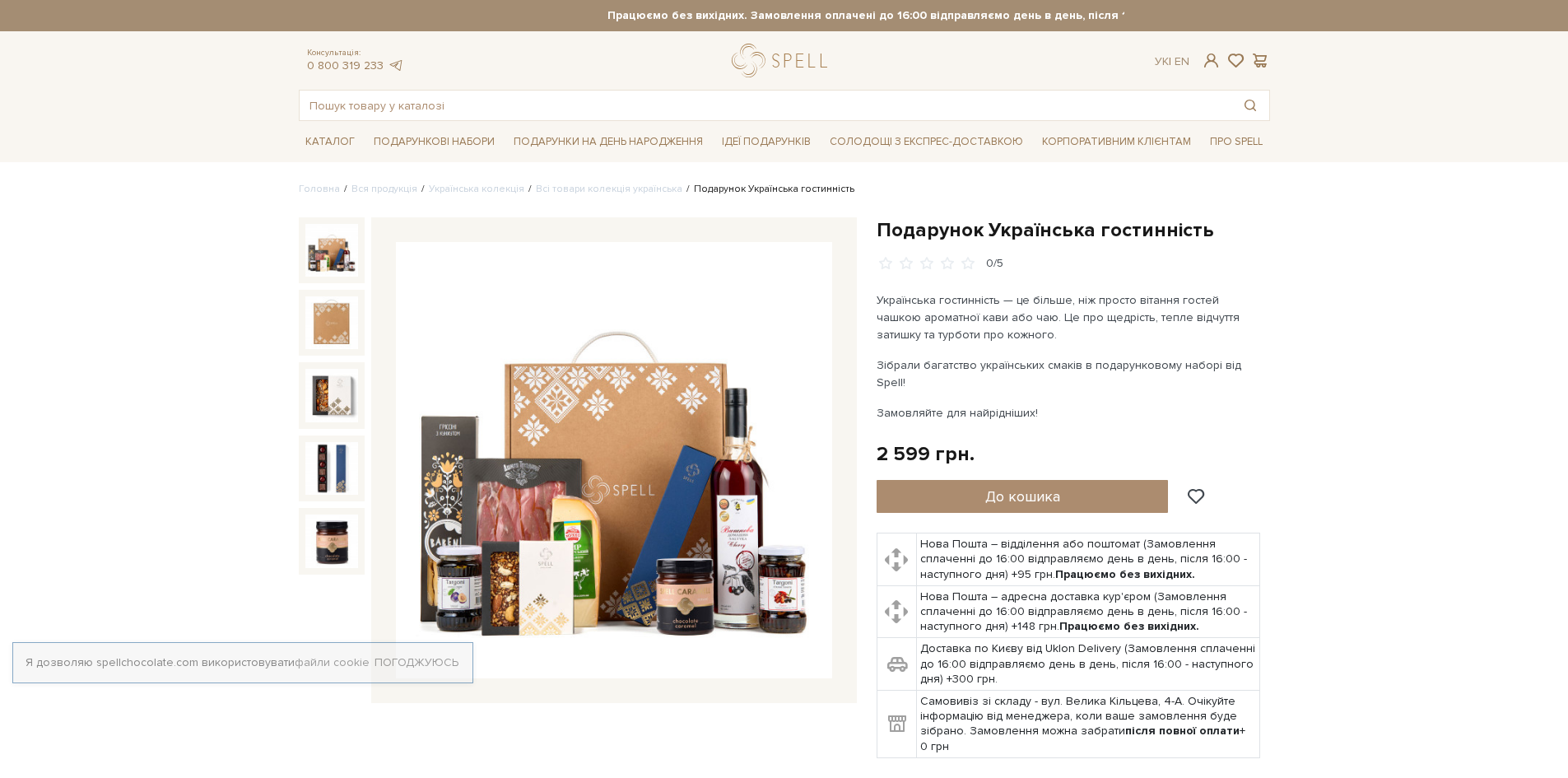 scroll, scrollTop: 0, scrollLeft: 0, axis: both 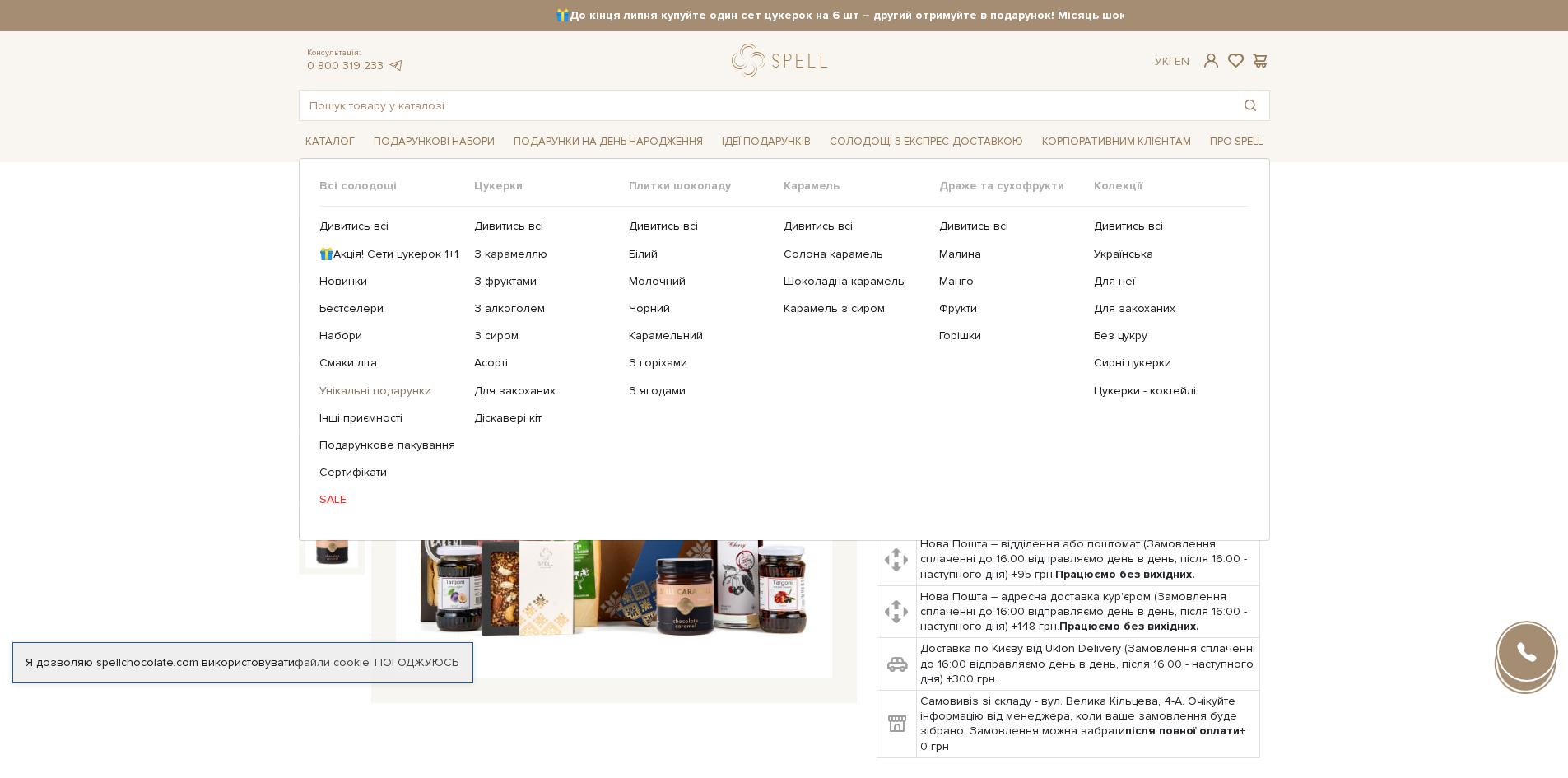 click on "Унікальні подарунки" at bounding box center [390, 391] 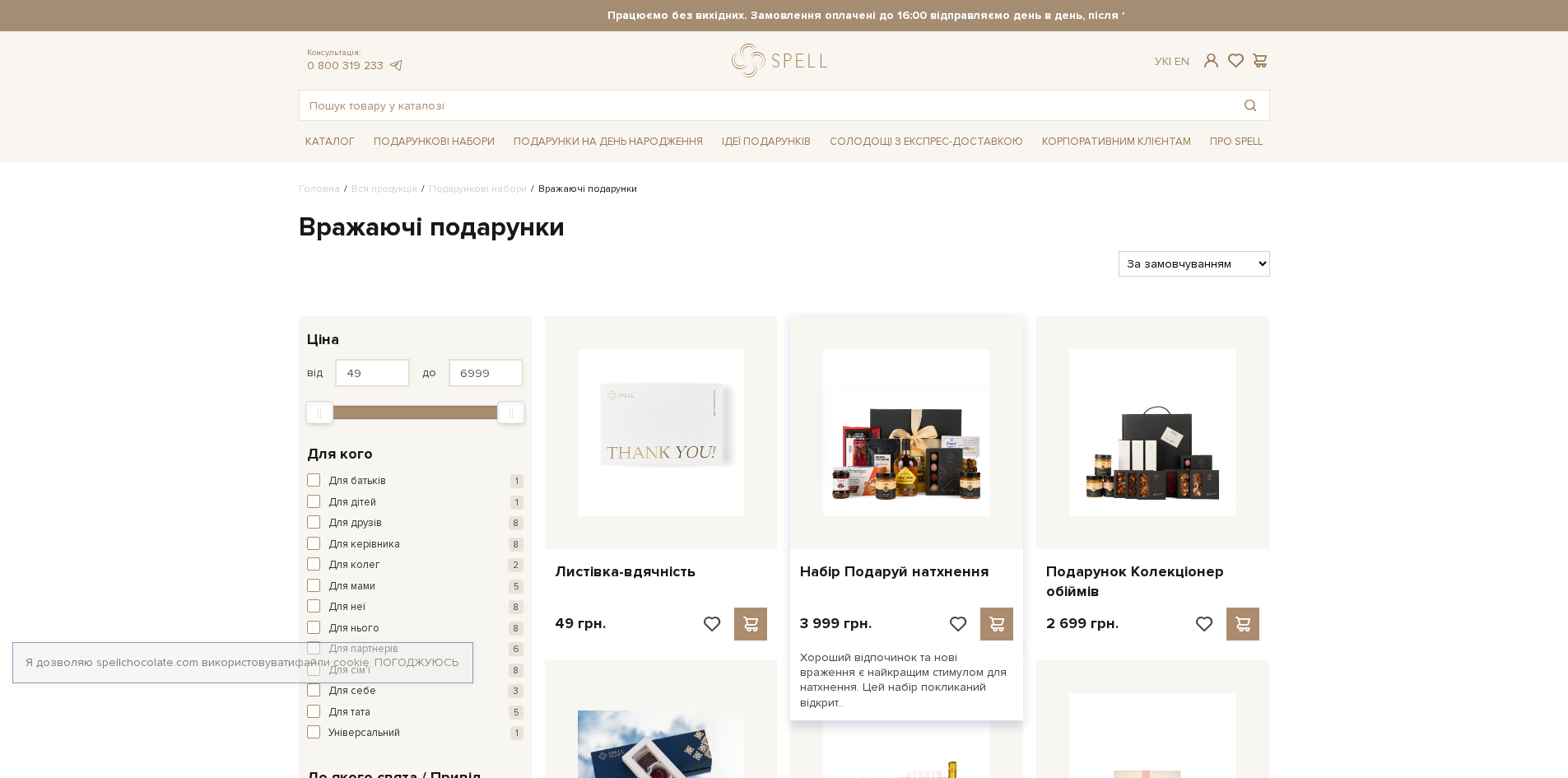 scroll, scrollTop: 0, scrollLeft: 0, axis: both 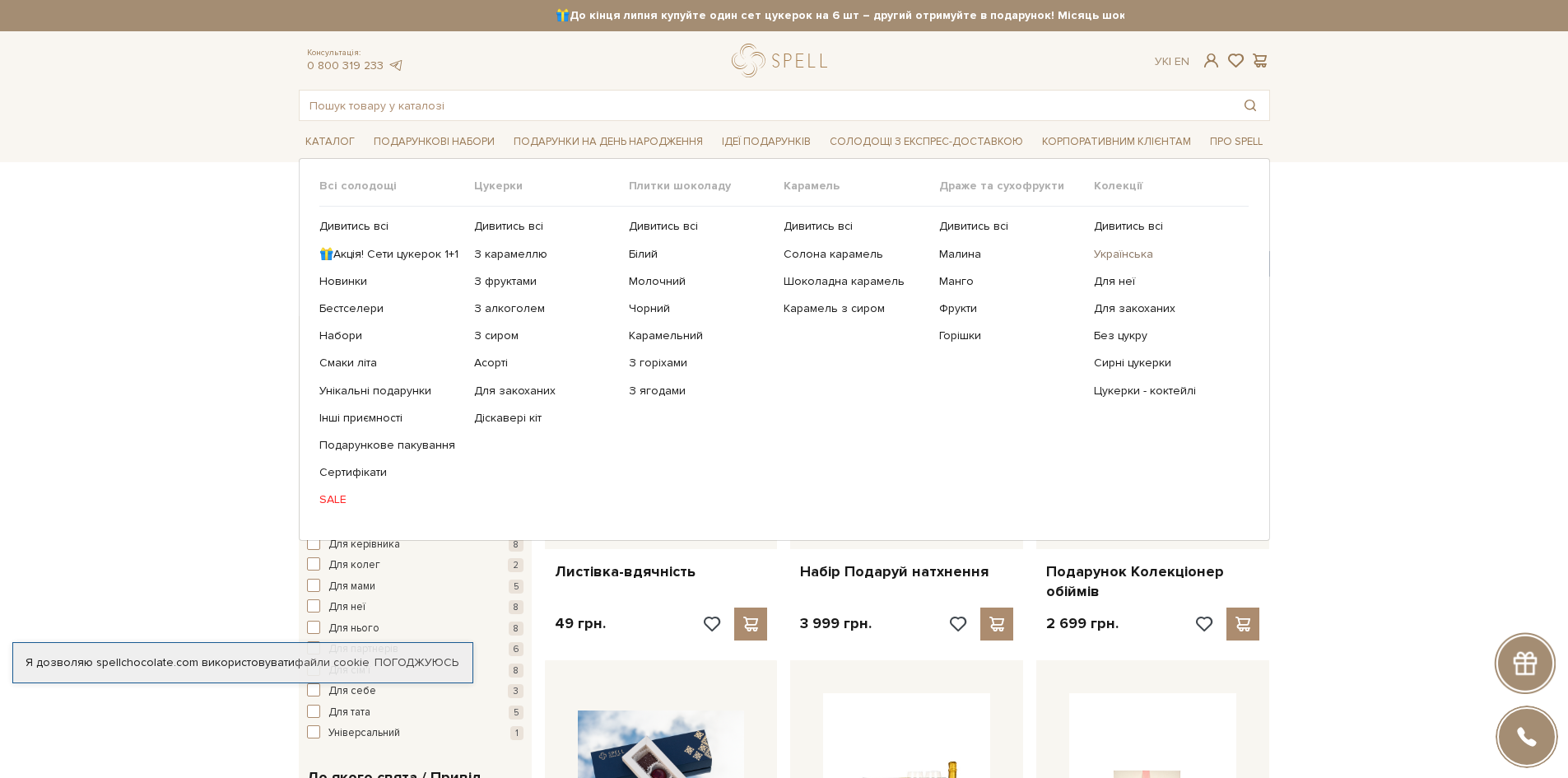 click on "Українська" at bounding box center [1165, 254] 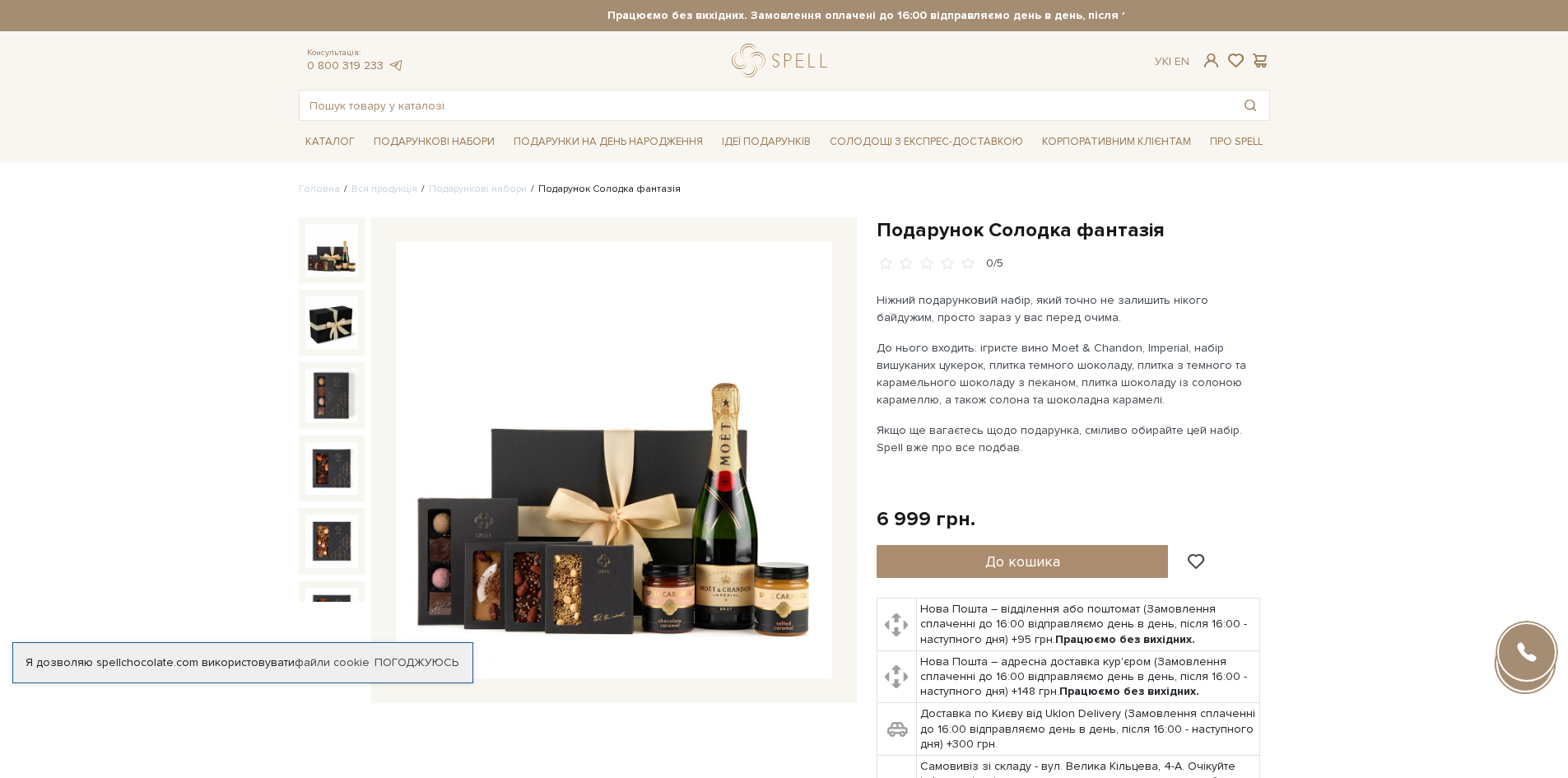 scroll, scrollTop: 0, scrollLeft: 0, axis: both 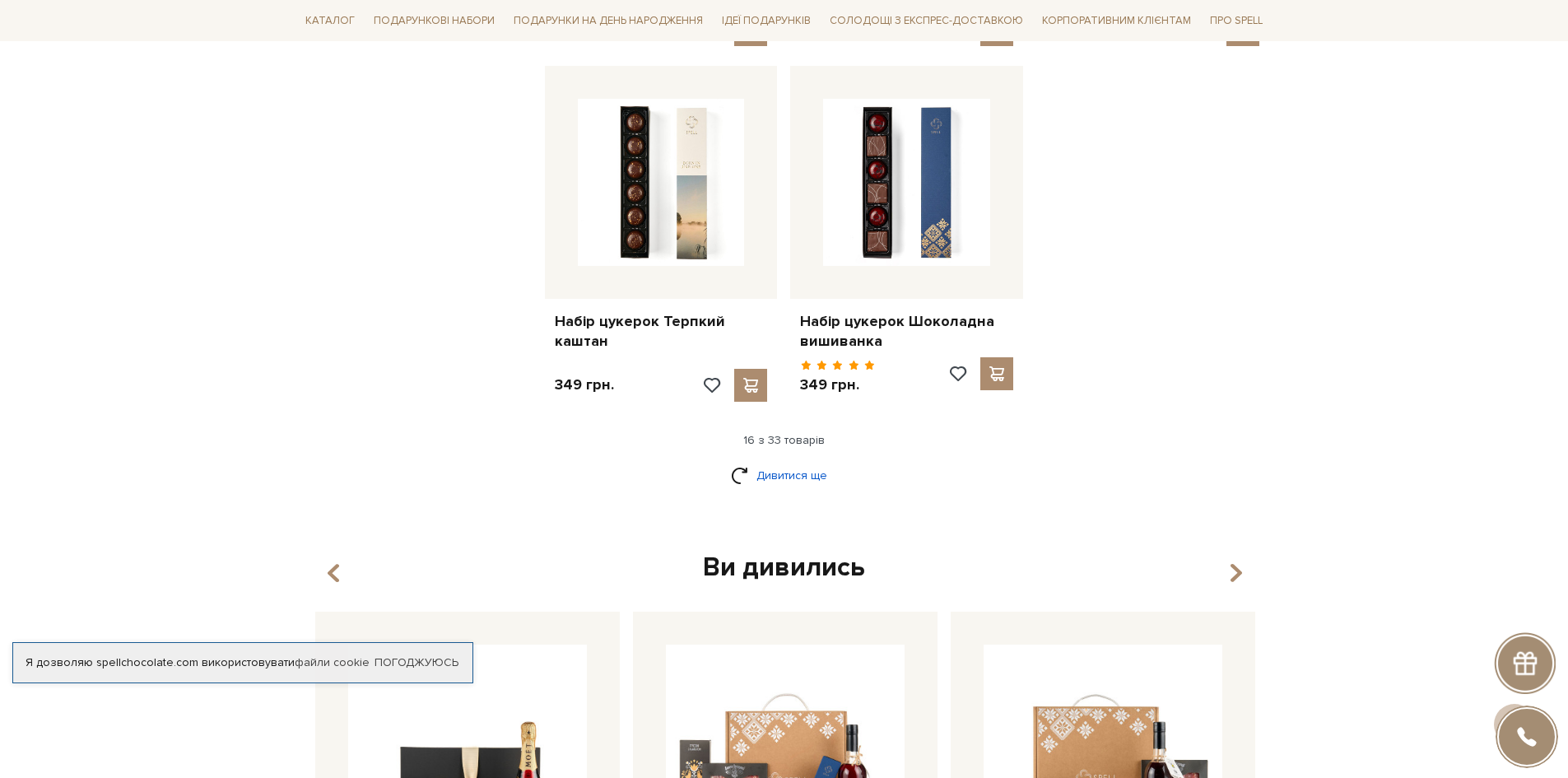 click on "Дивитися ще" at bounding box center [784, 475] 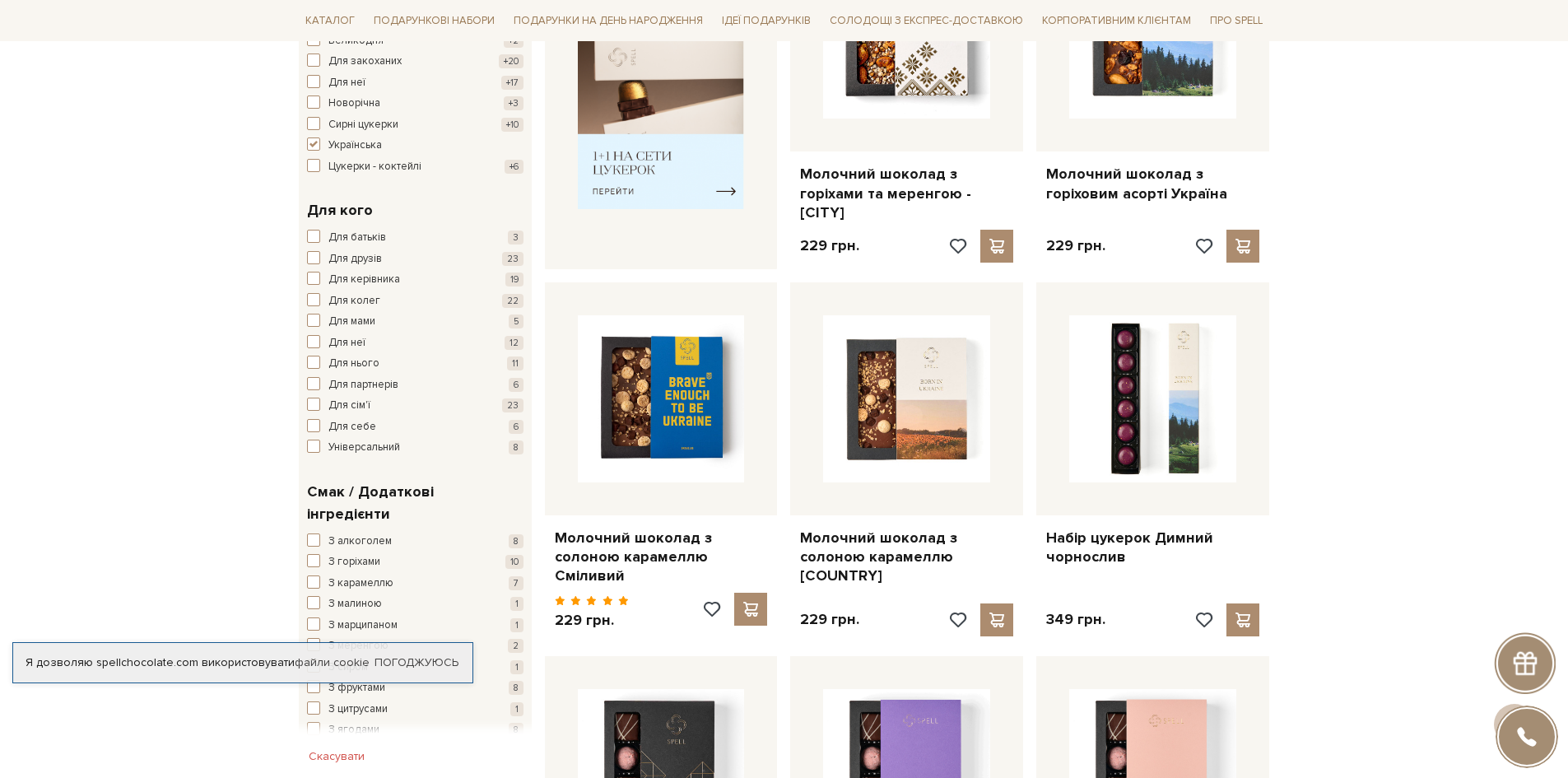 scroll, scrollTop: 659, scrollLeft: 0, axis: vertical 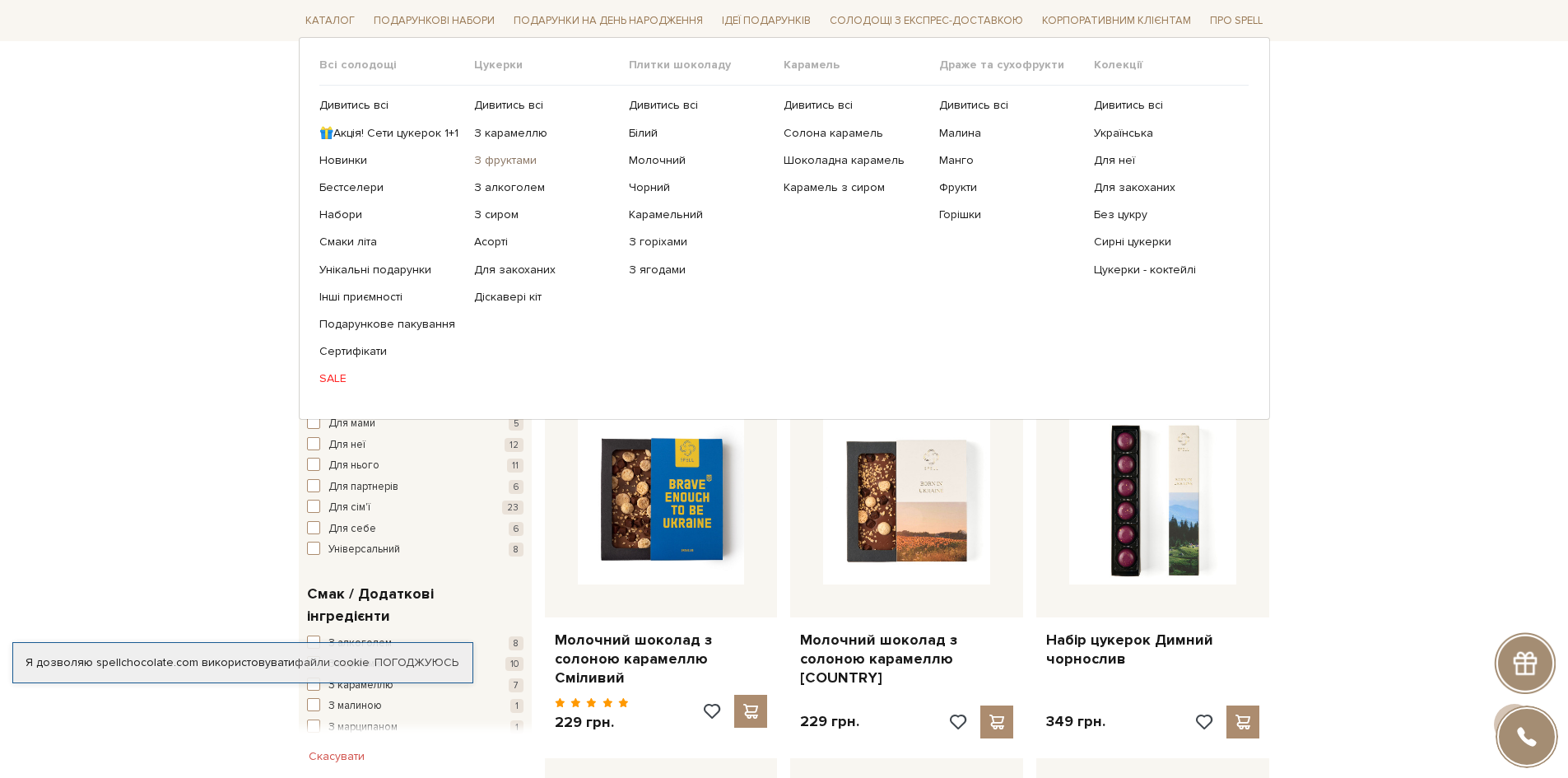 click on "З фруктами" at bounding box center (545, 161) 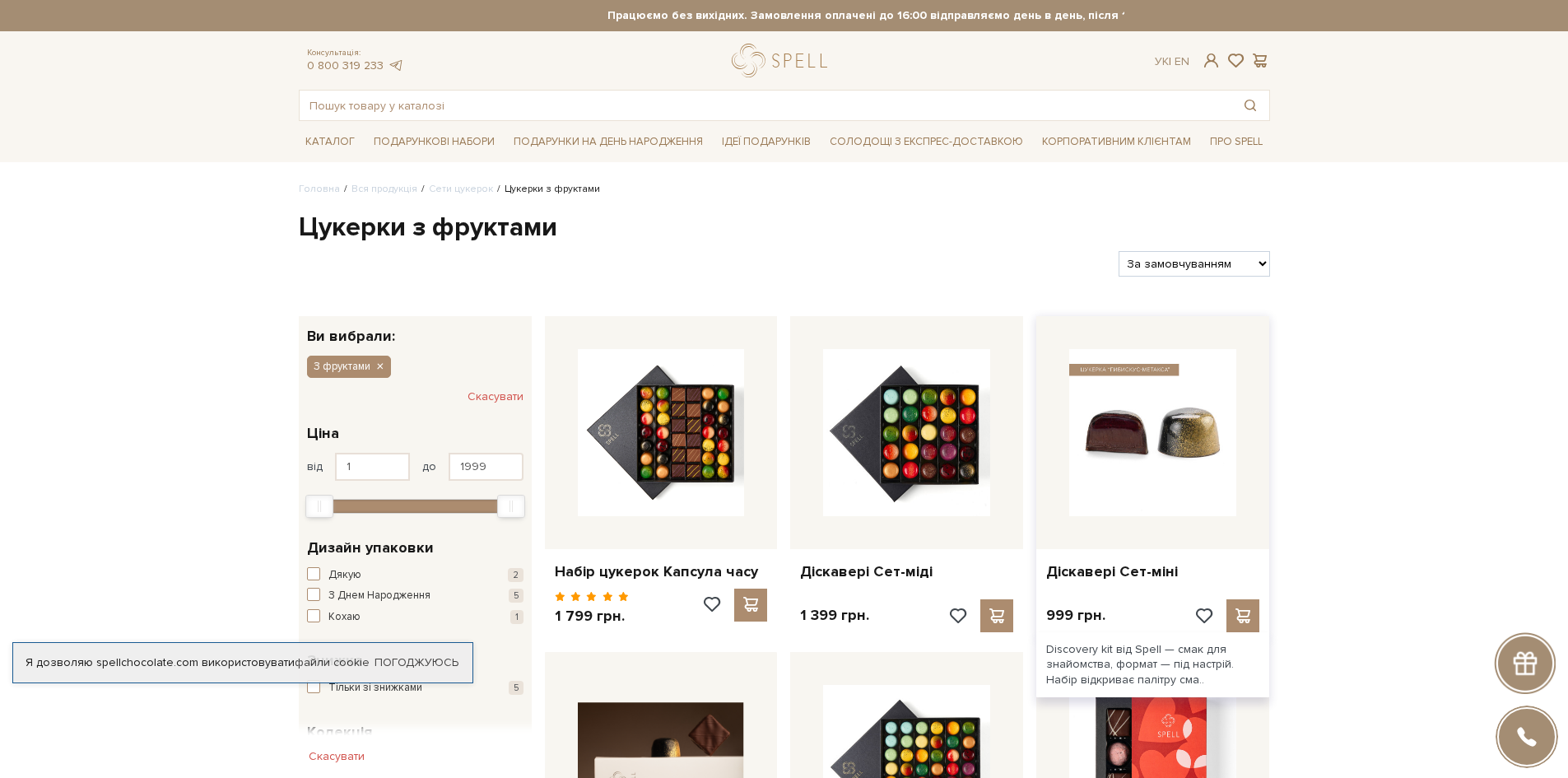 scroll, scrollTop: 114, scrollLeft: 0, axis: vertical 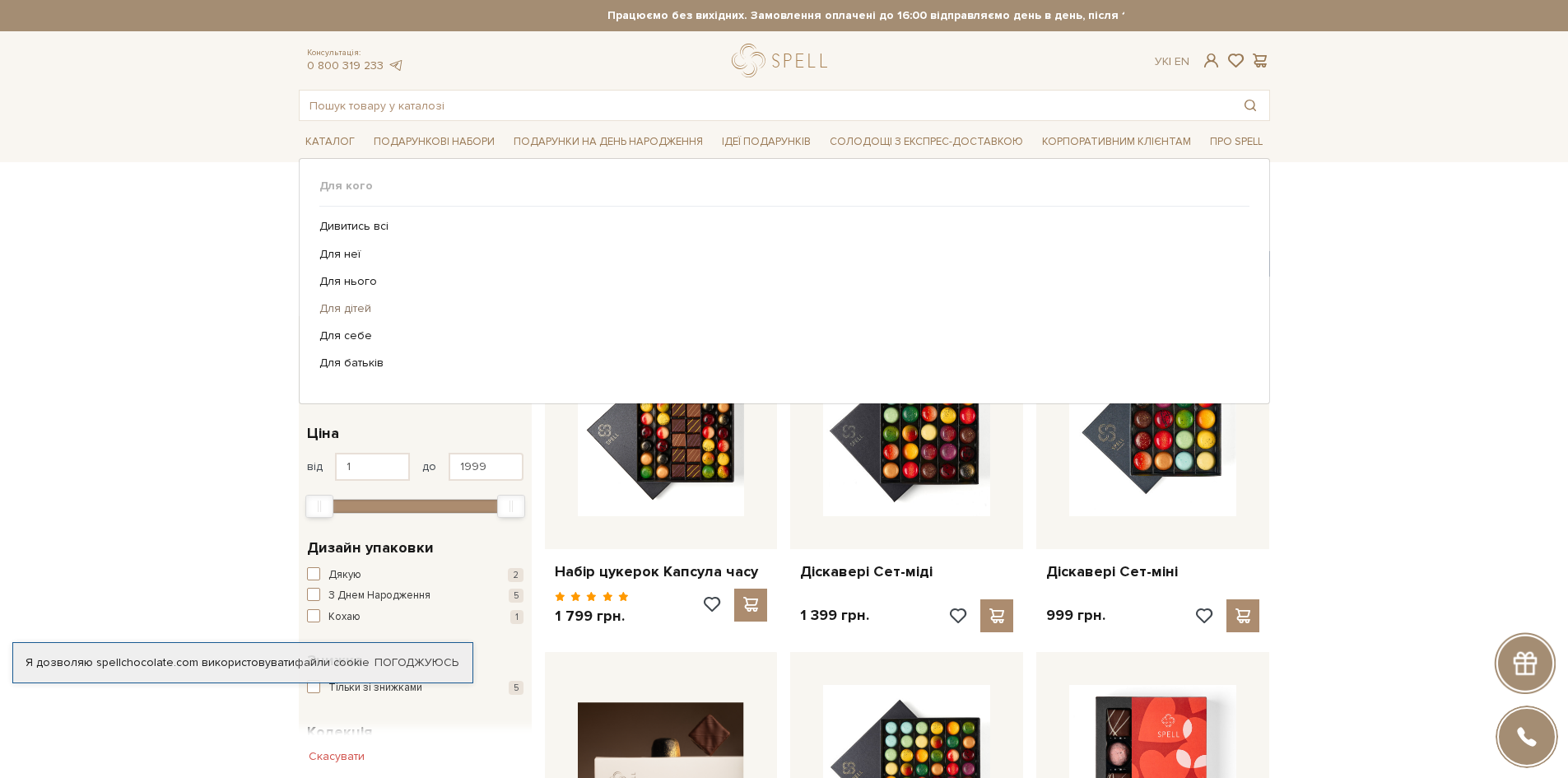 click on "Для дітей" at bounding box center [778, 309] 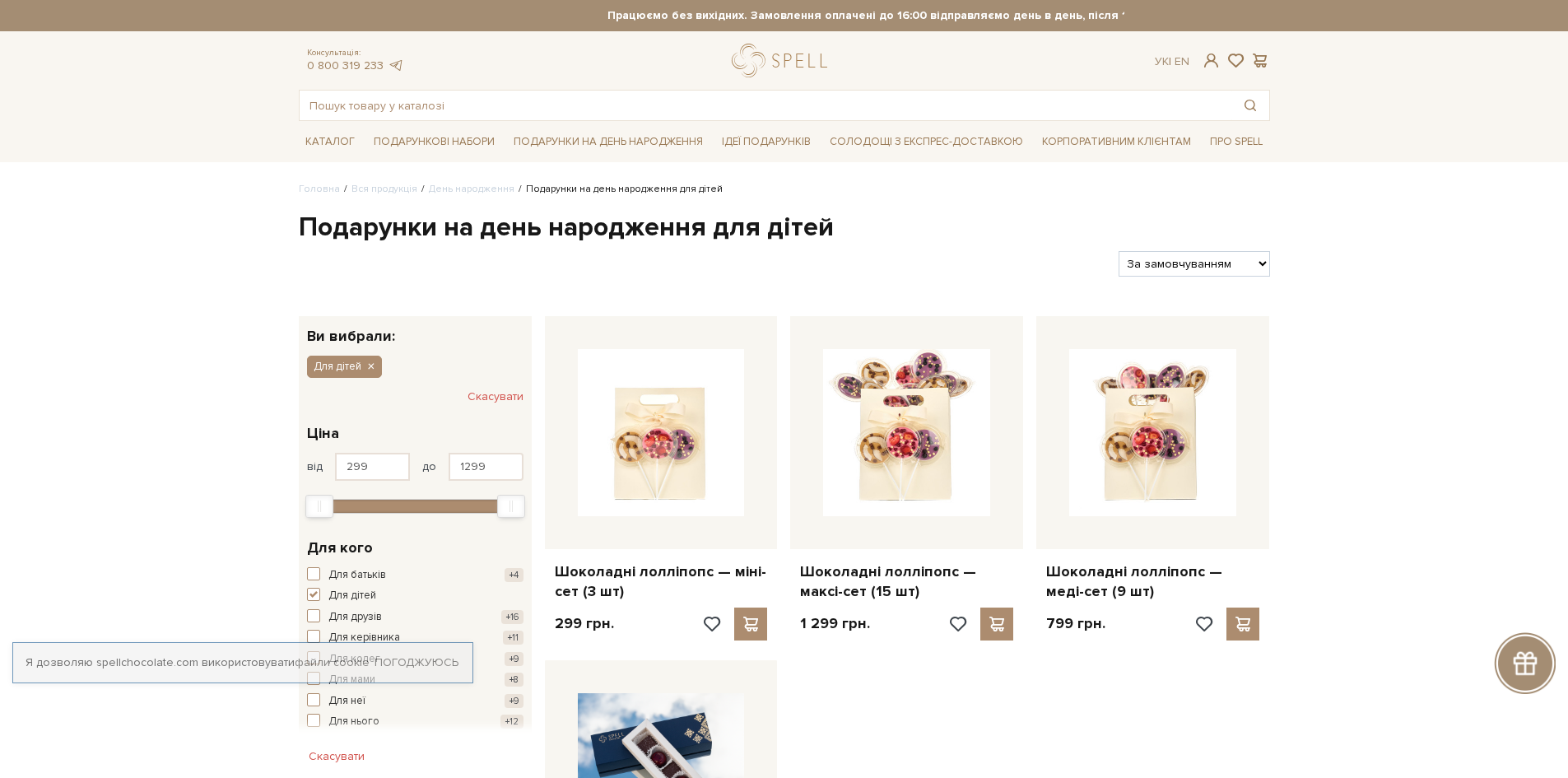 scroll, scrollTop: 0, scrollLeft: 0, axis: both 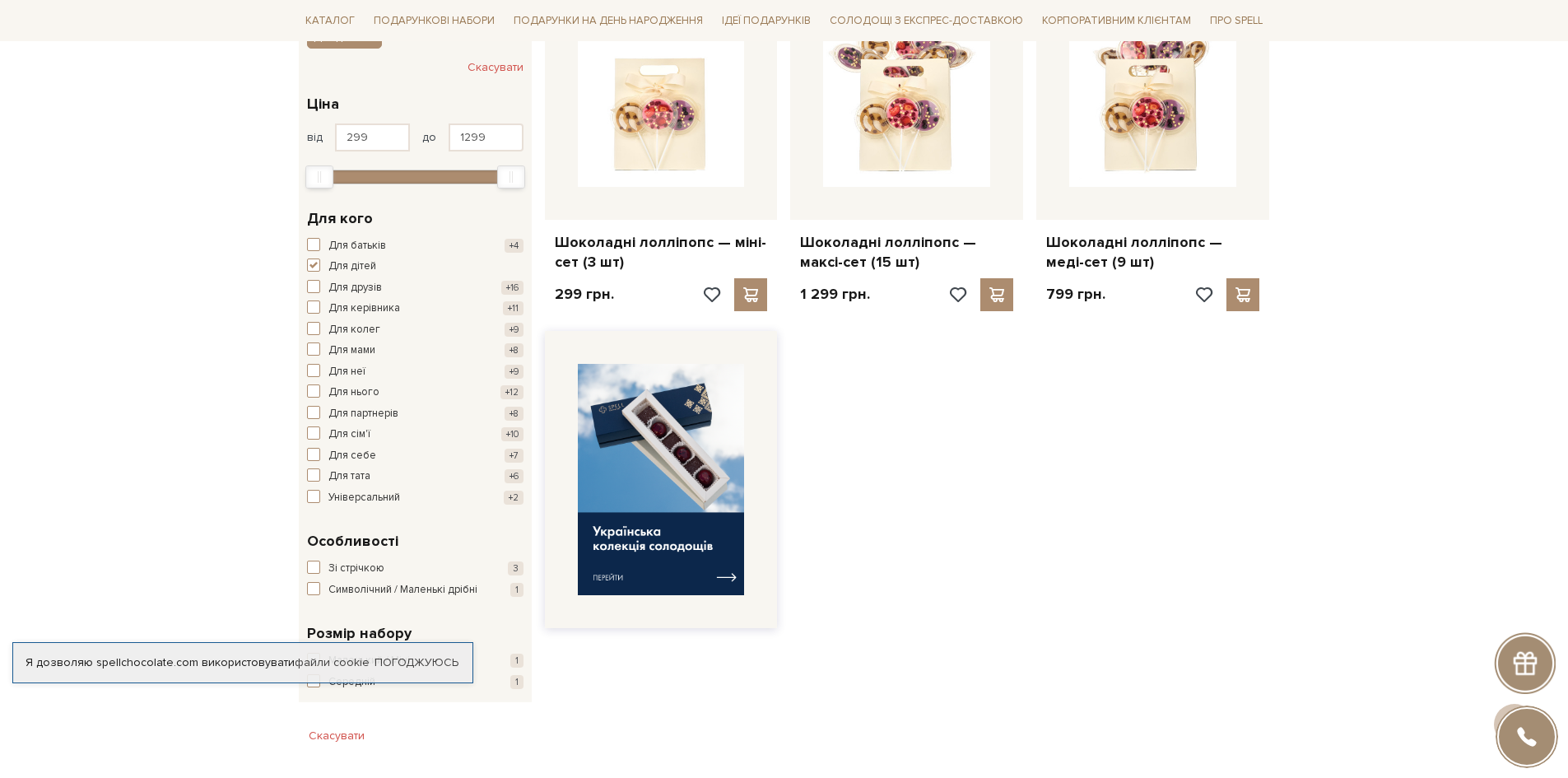 click at bounding box center [661, 479] 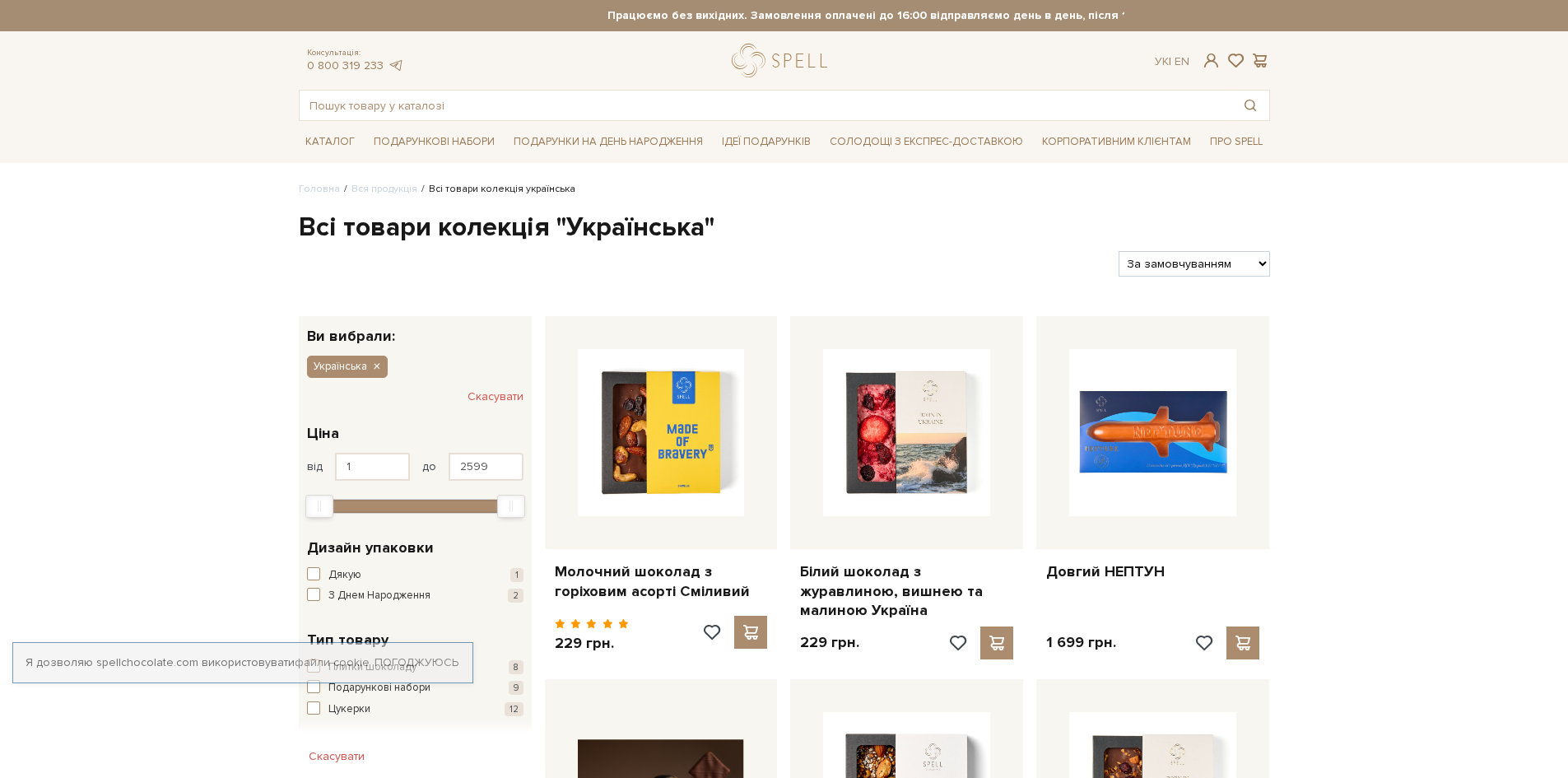 scroll, scrollTop: 0, scrollLeft: 0, axis: both 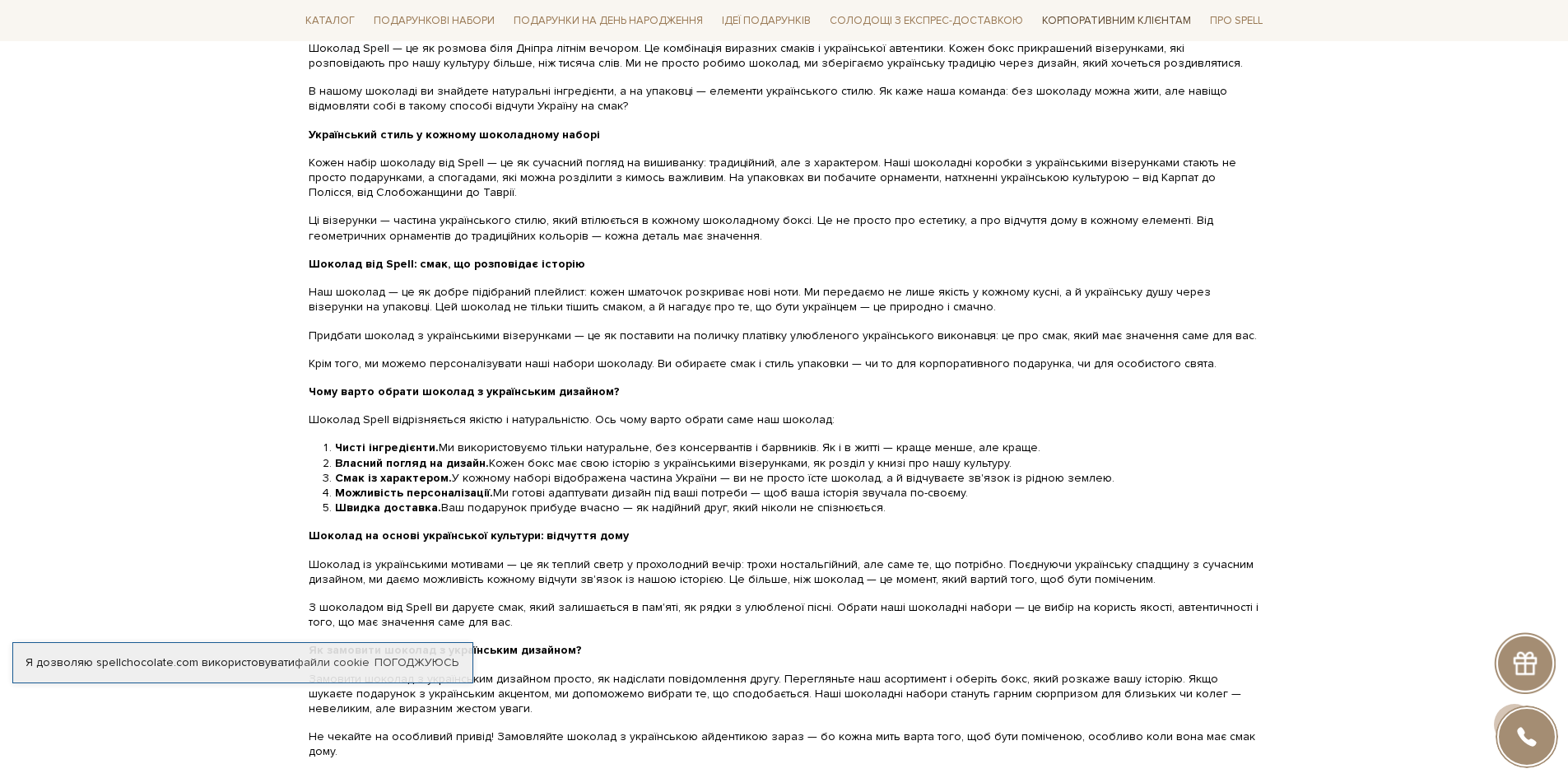 click on "Корпоративним клієнтам" at bounding box center (1116, 21) 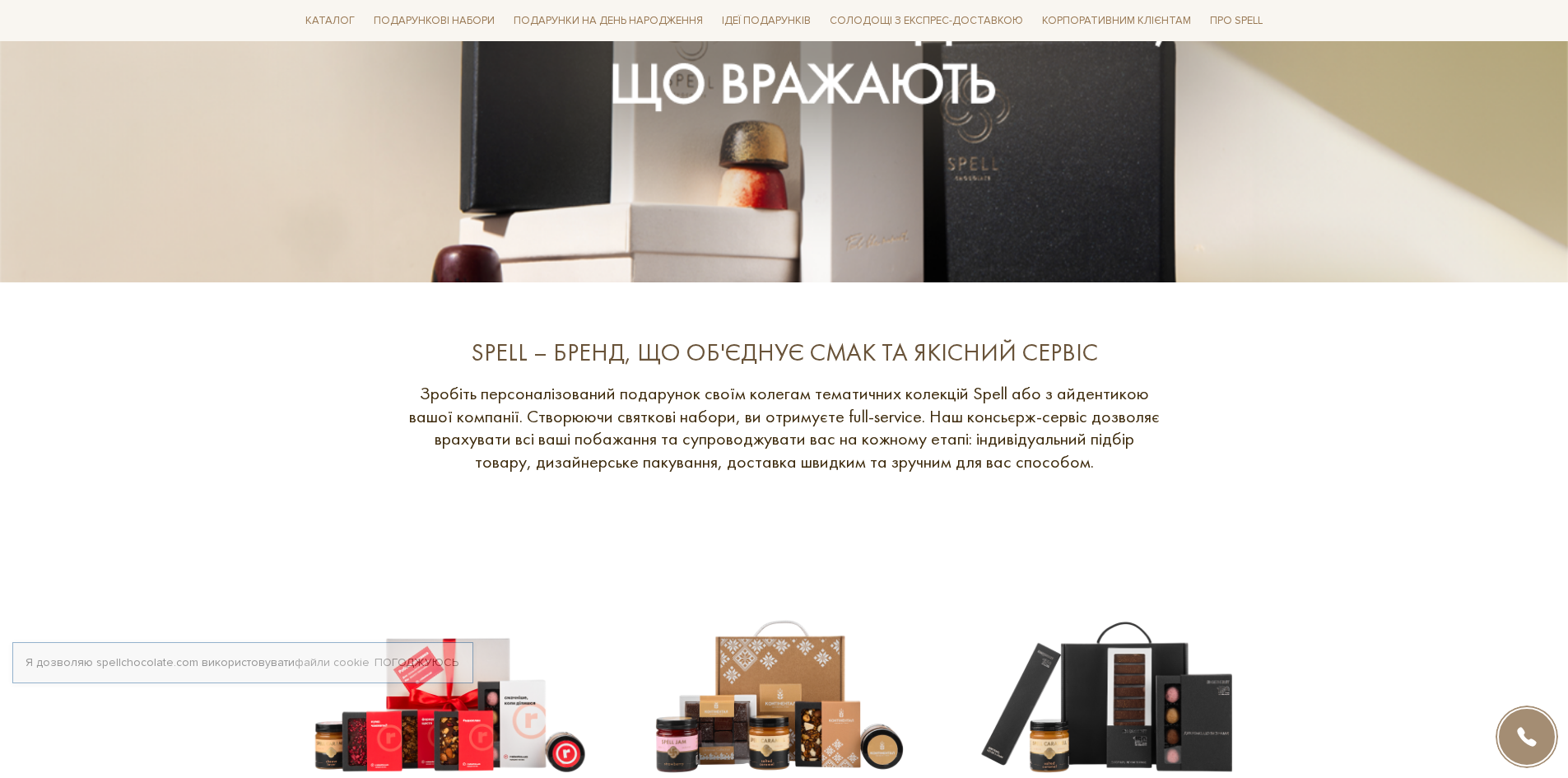 scroll, scrollTop: 0, scrollLeft: 0, axis: both 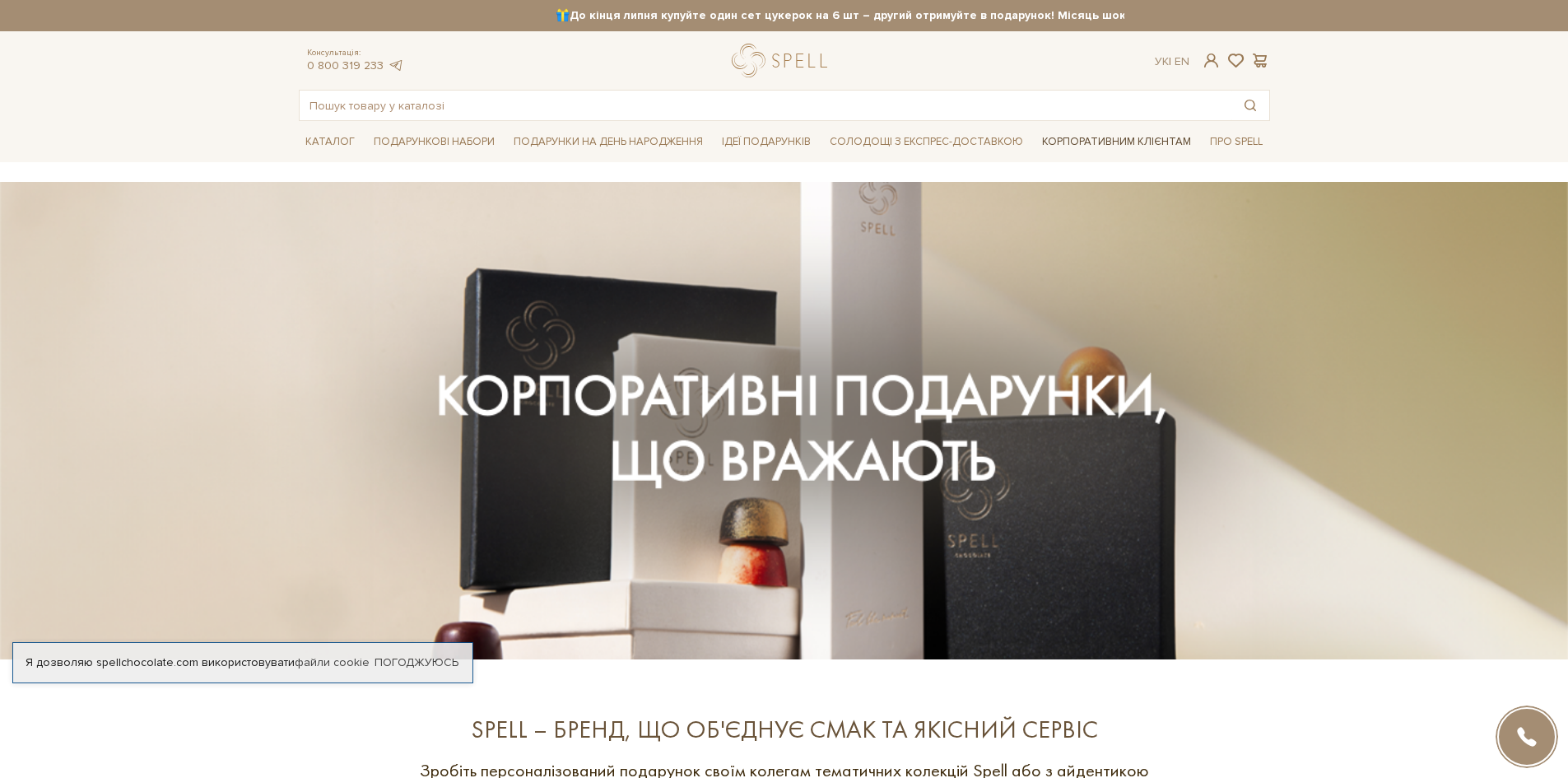 click on "Корпоративним клієнтам" at bounding box center [1116, 142] 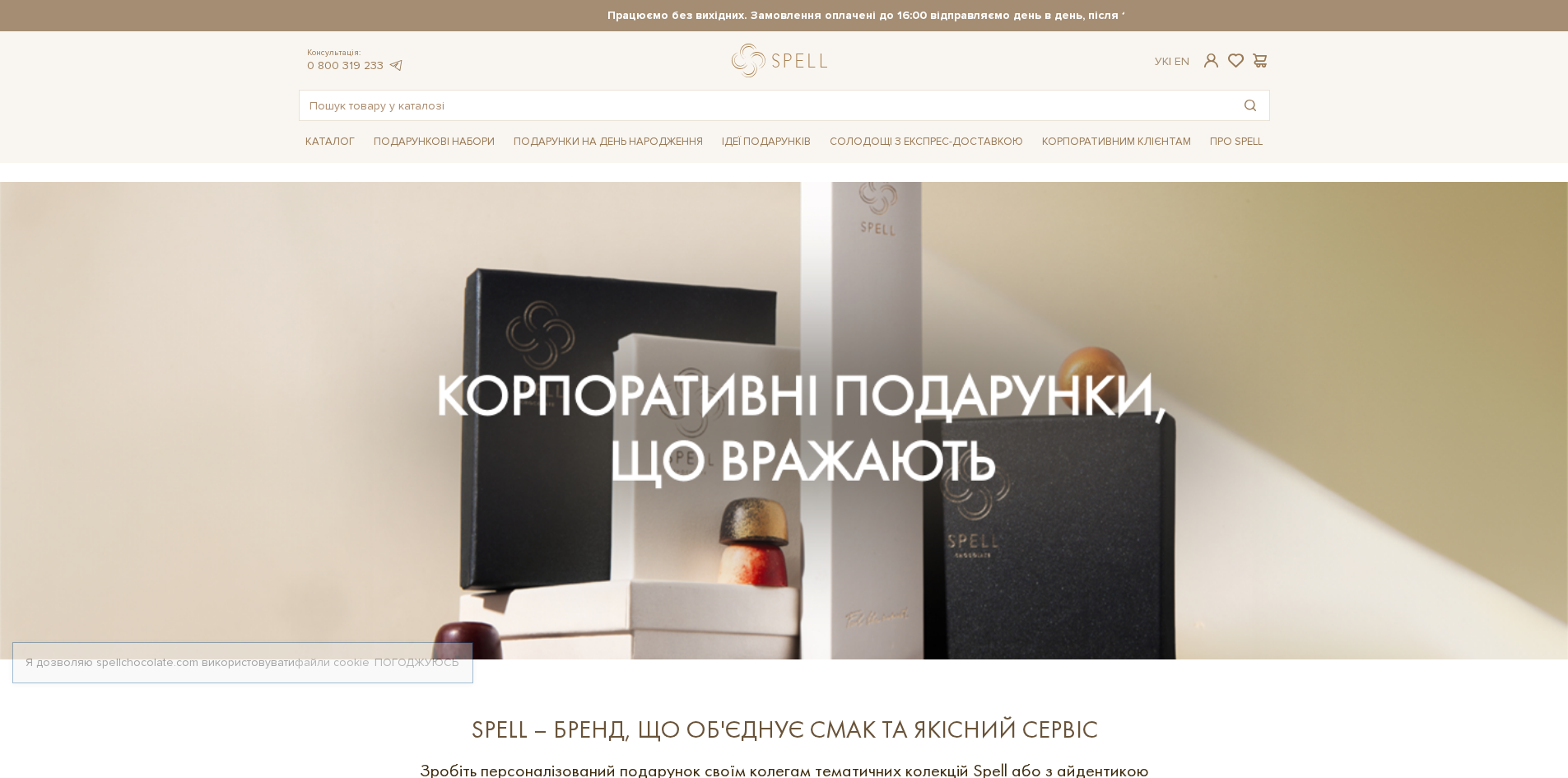 scroll, scrollTop: 0, scrollLeft: 0, axis: both 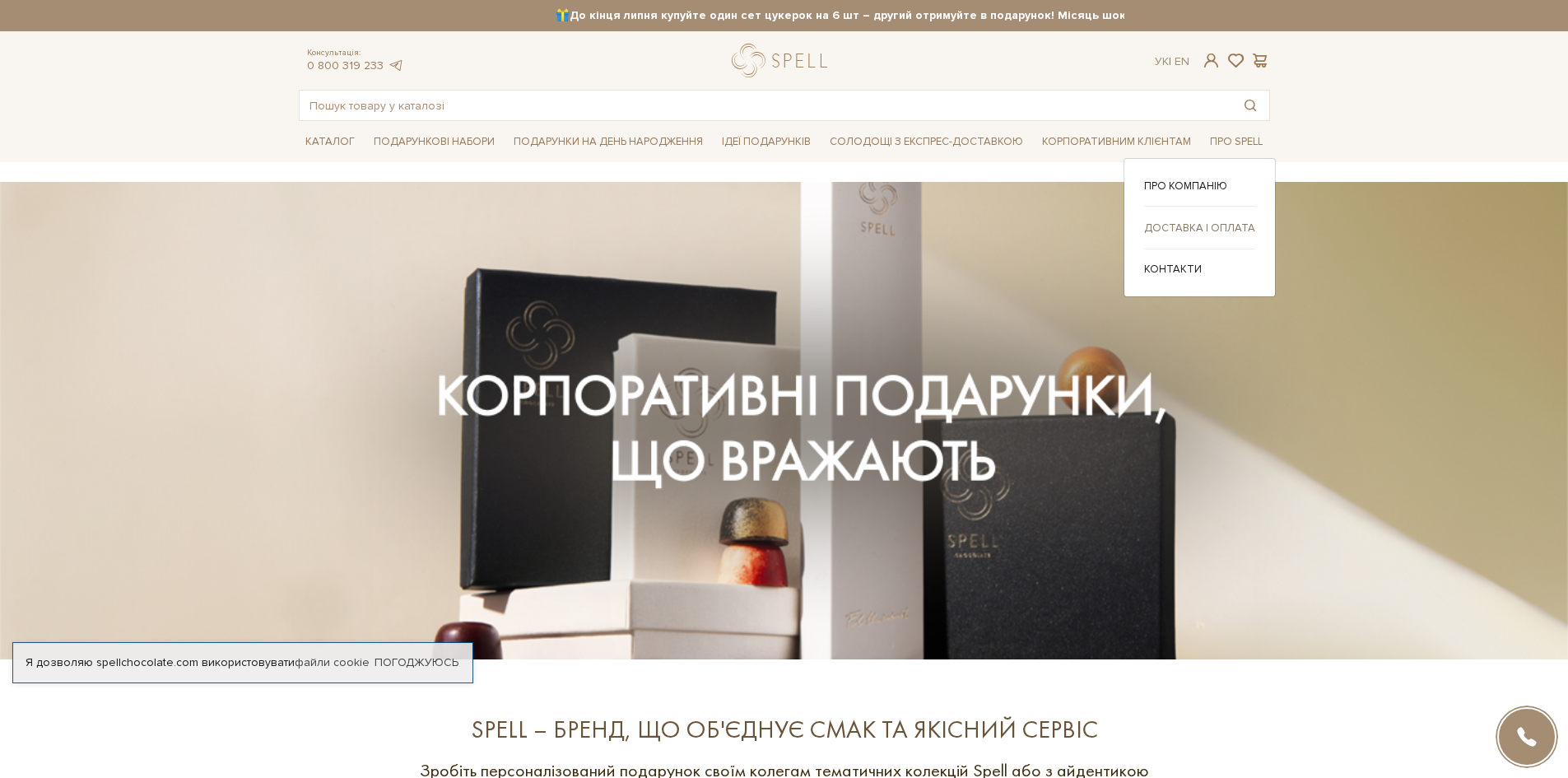 click on "Доставка і оплата" at bounding box center (1199, 228) 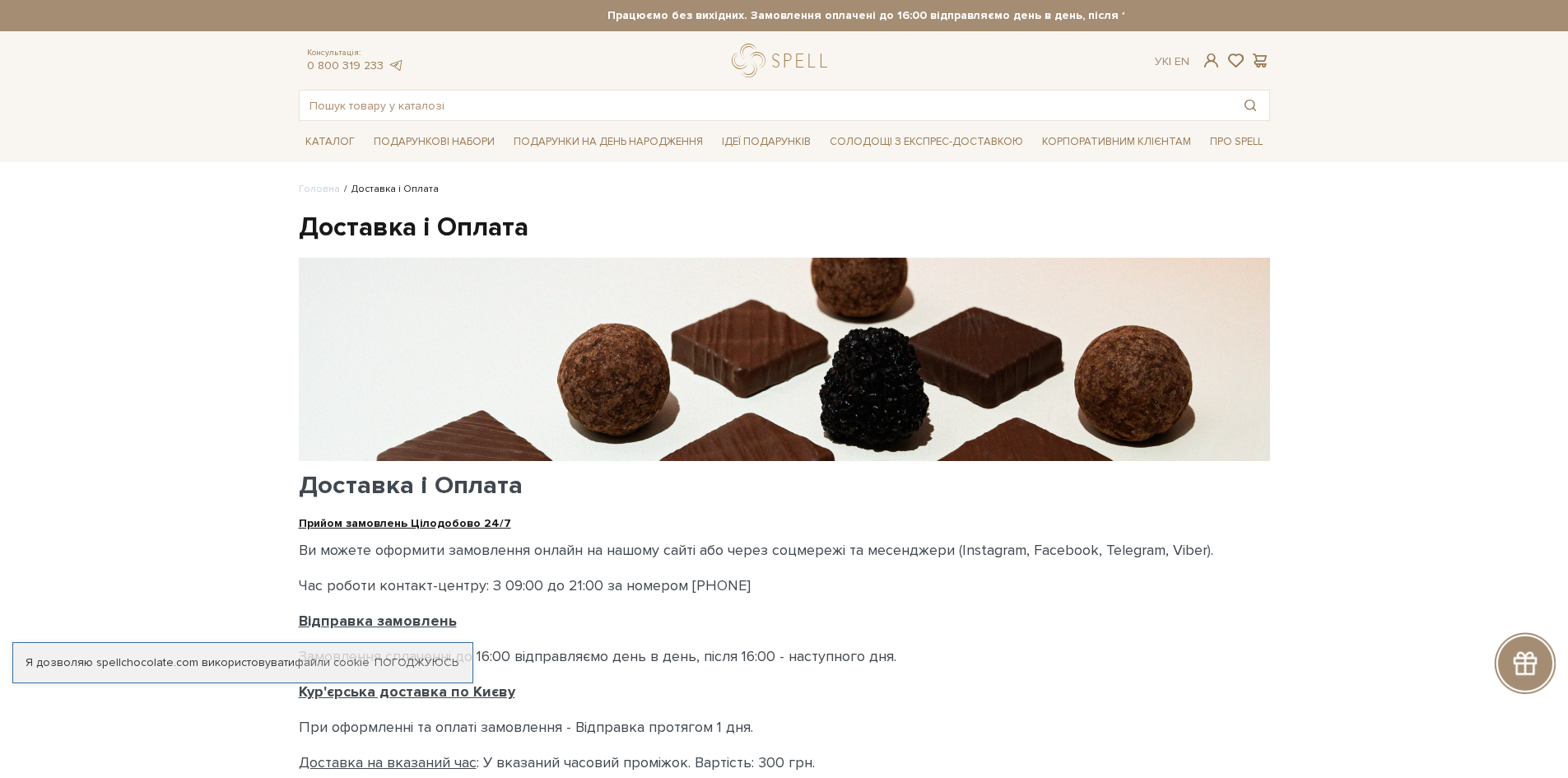scroll, scrollTop: 0, scrollLeft: 0, axis: both 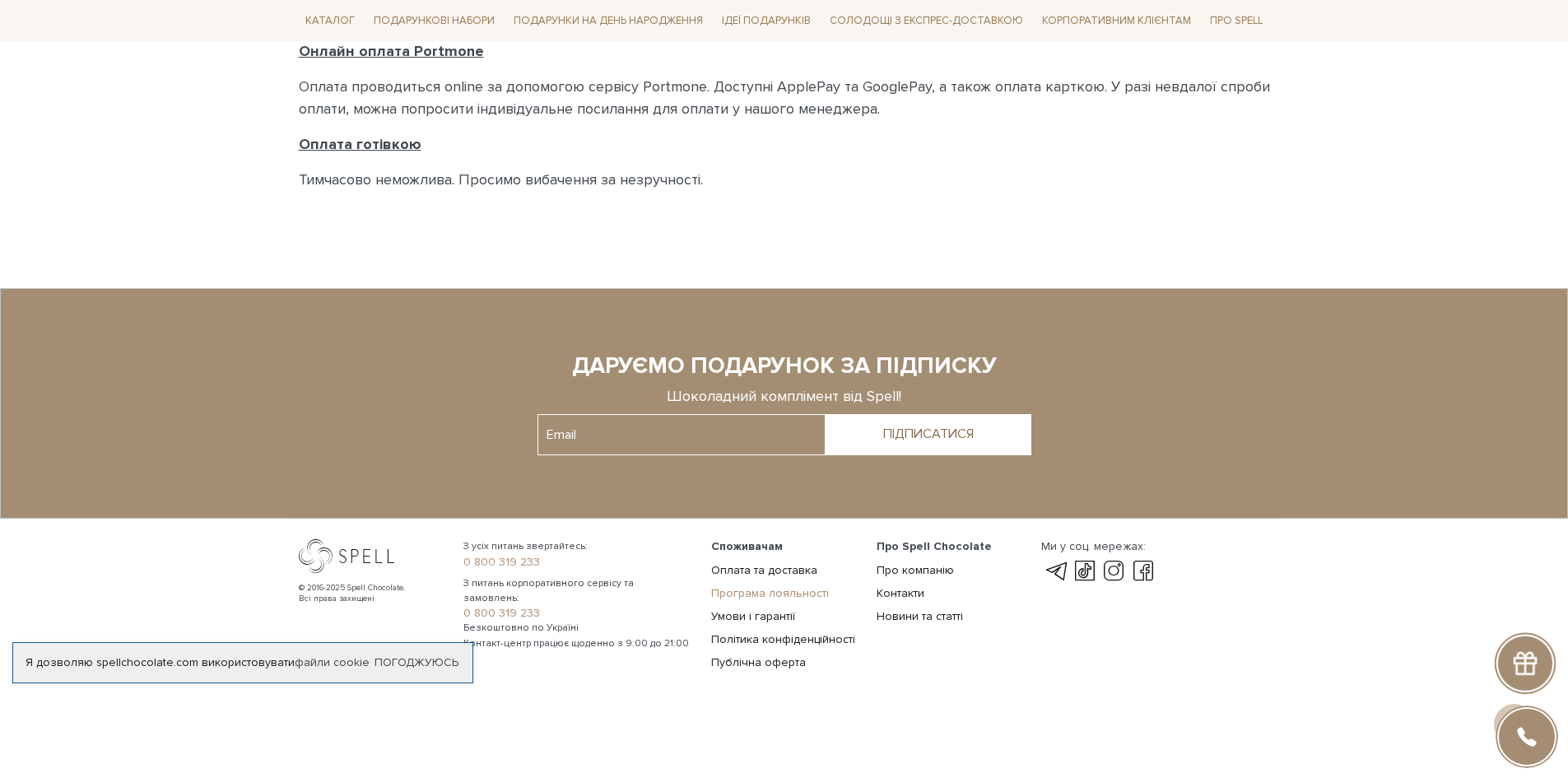click on "Програма лояльності" at bounding box center [770, 593] 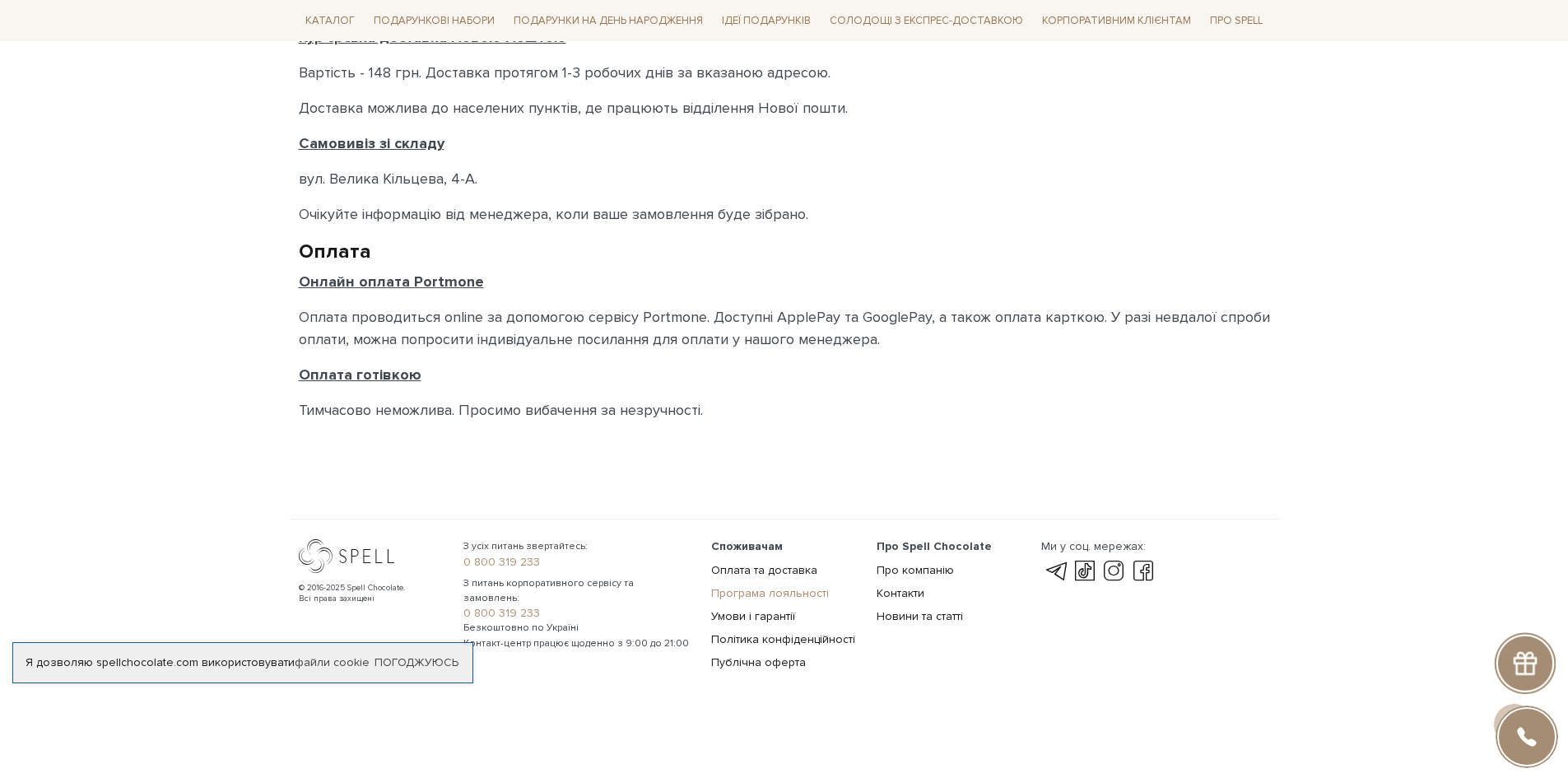 scroll, scrollTop: 867, scrollLeft: 0, axis: vertical 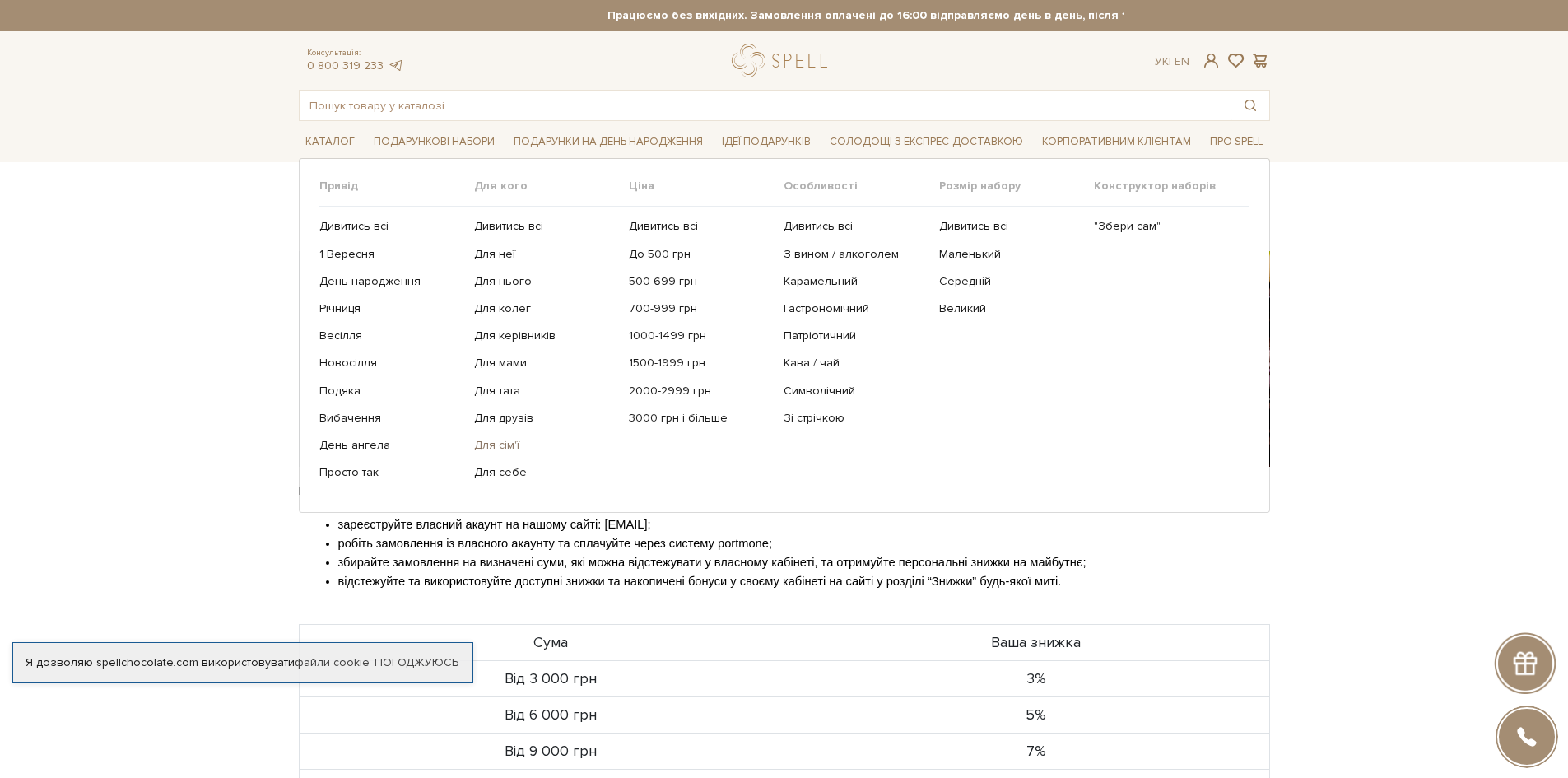 click on "Для сім'ї" at bounding box center (545, 445) 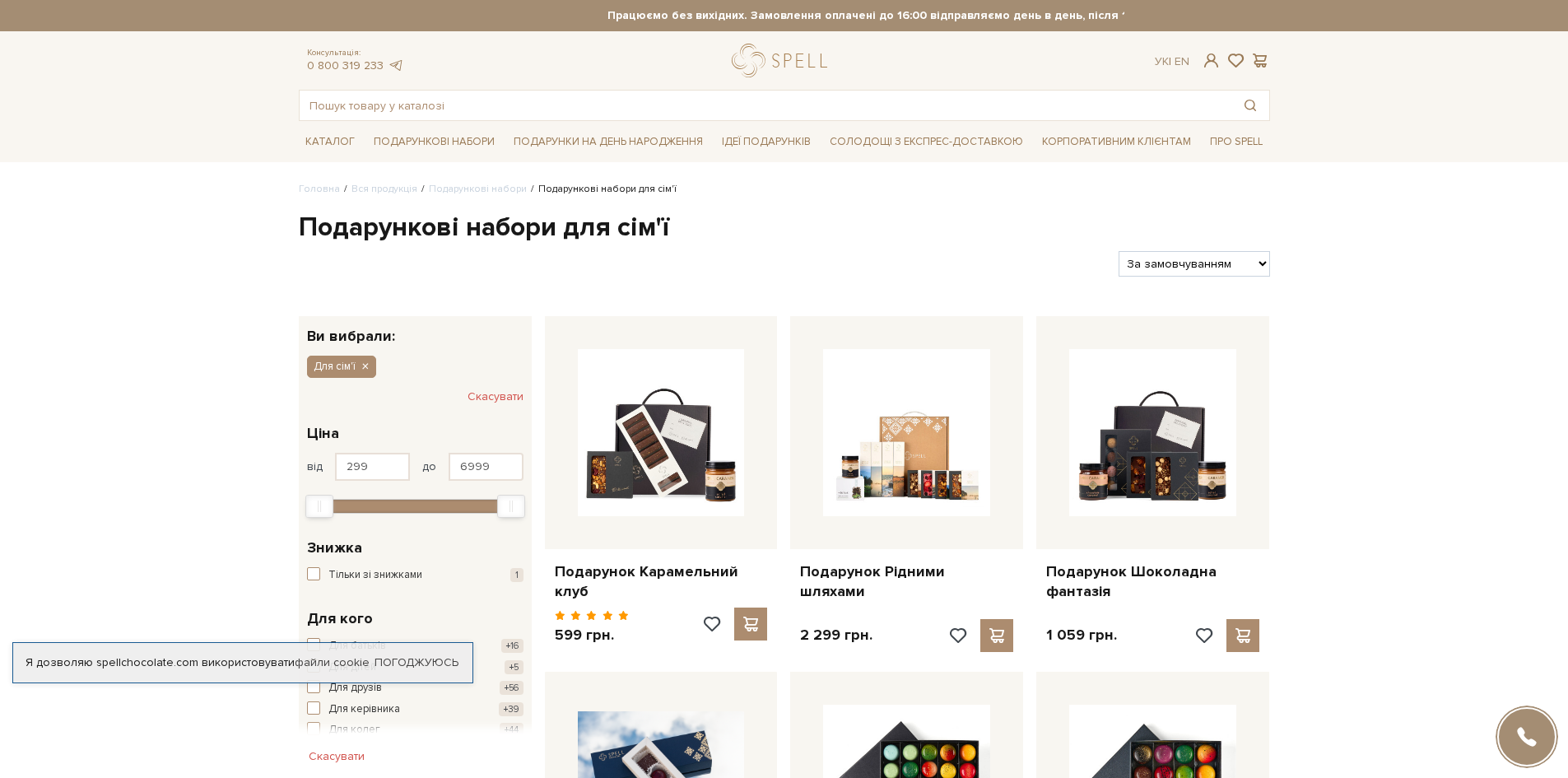 scroll, scrollTop: 0, scrollLeft: 0, axis: both 